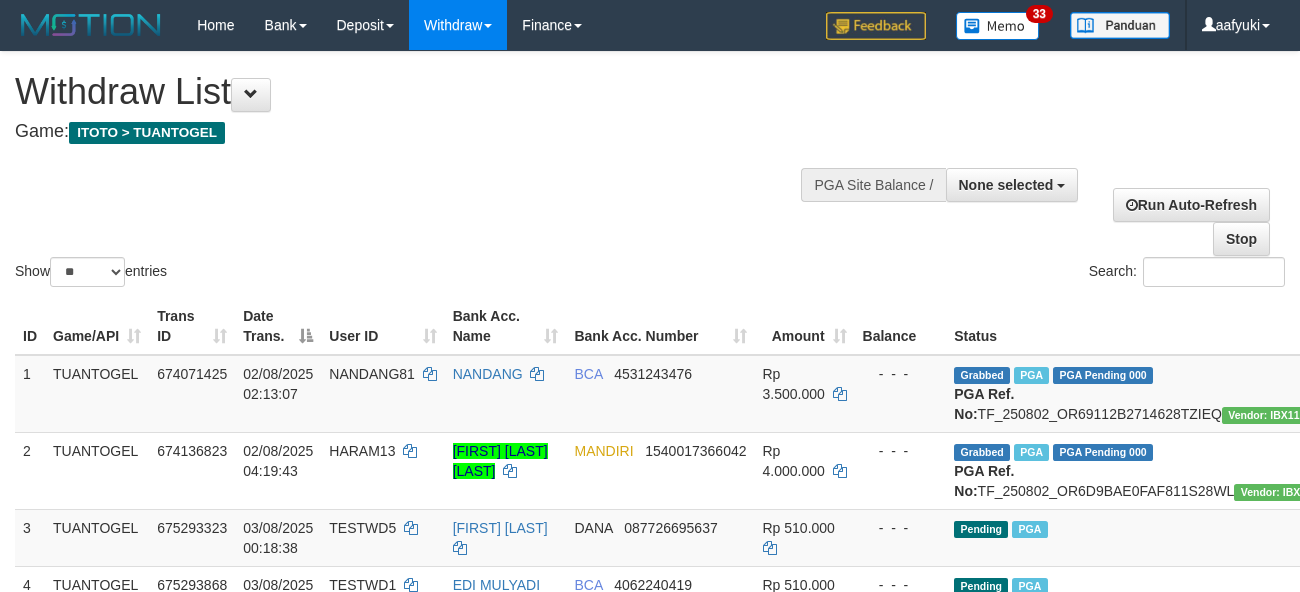 select 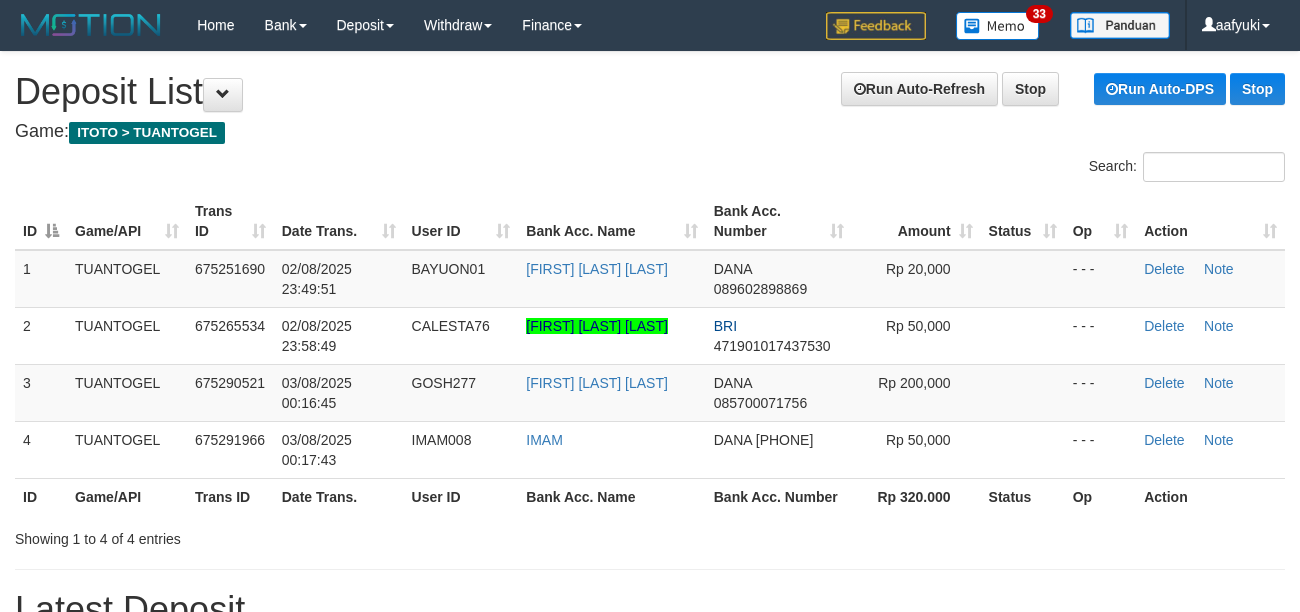 scroll, scrollTop: 0, scrollLeft: 0, axis: both 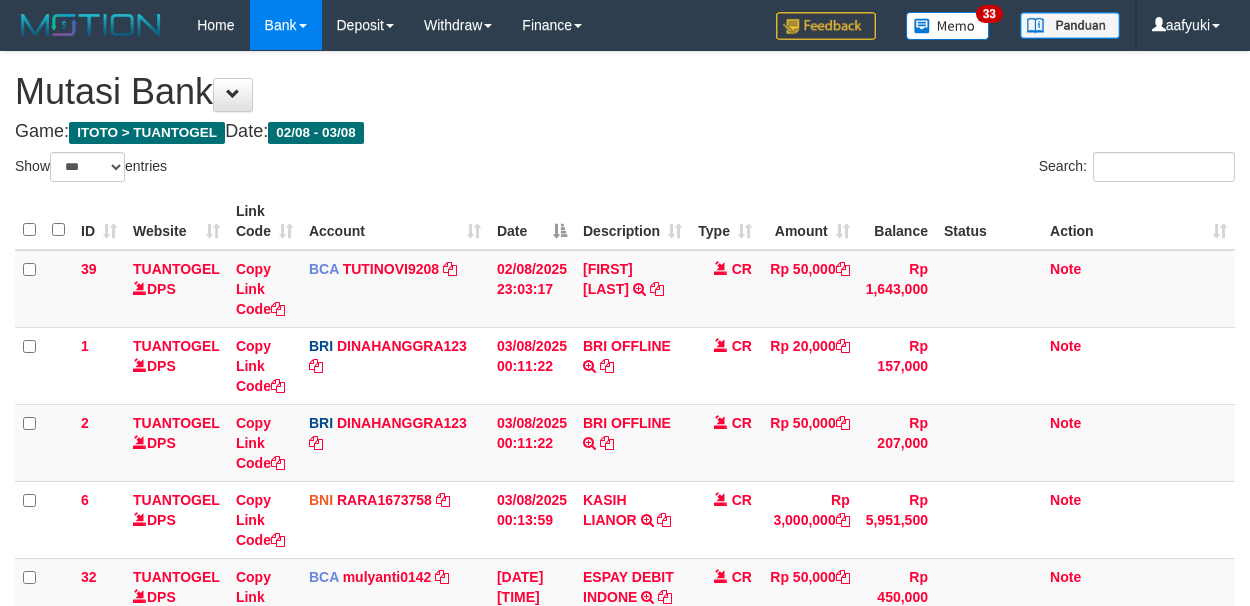 select on "***" 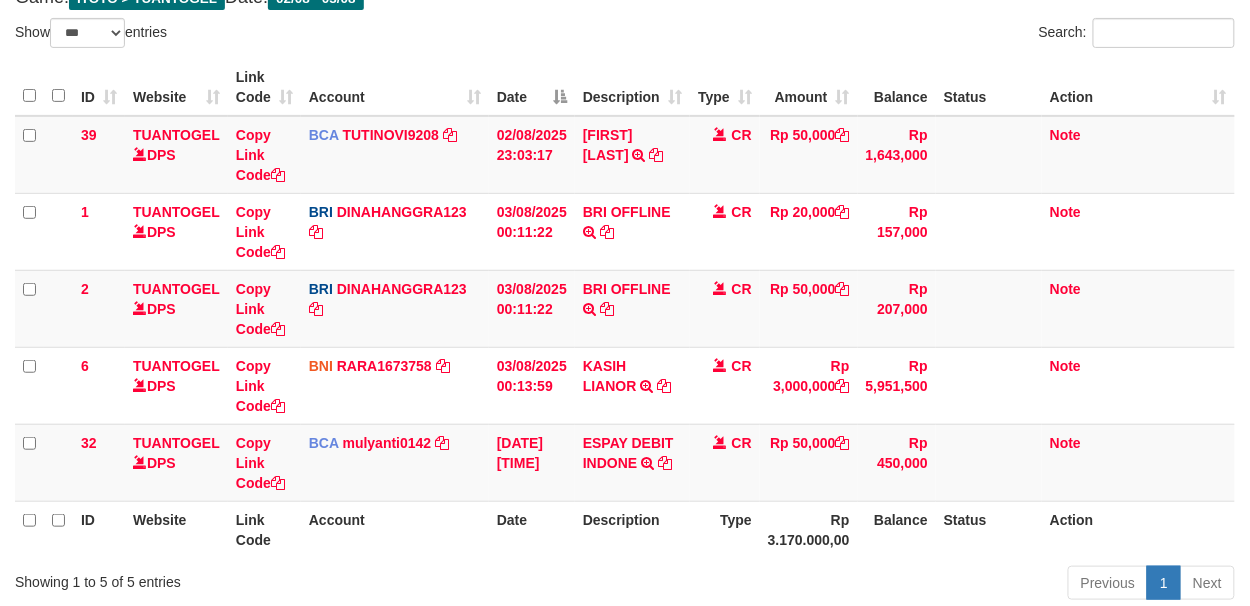 scroll, scrollTop: 133, scrollLeft: 0, axis: vertical 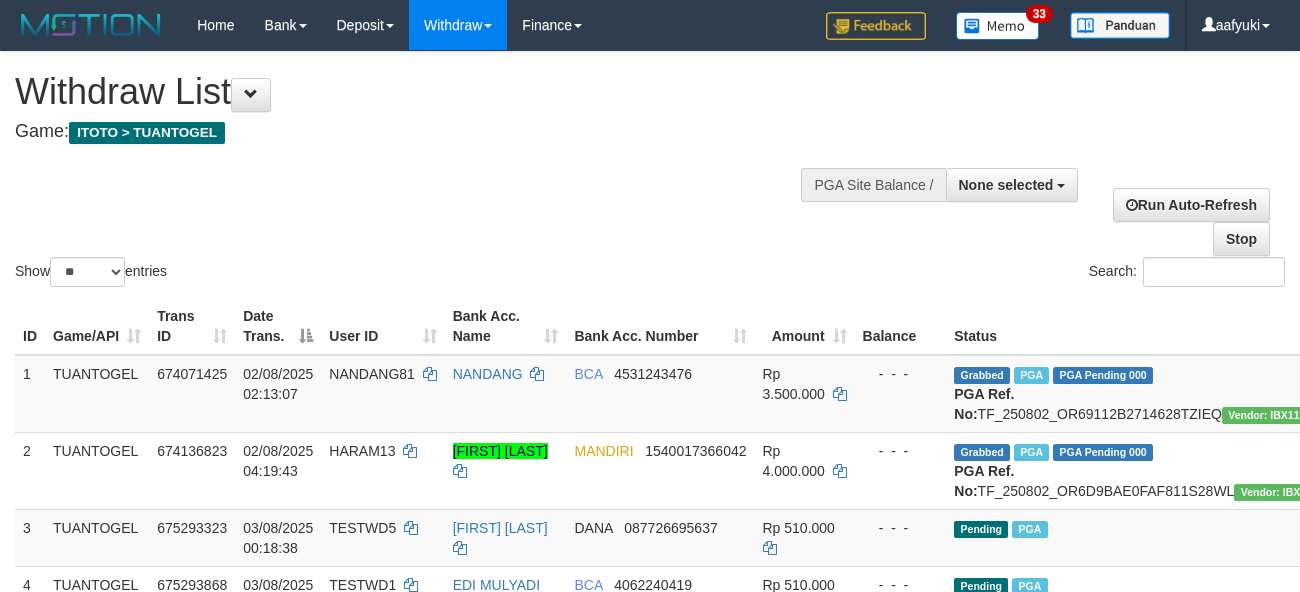 select 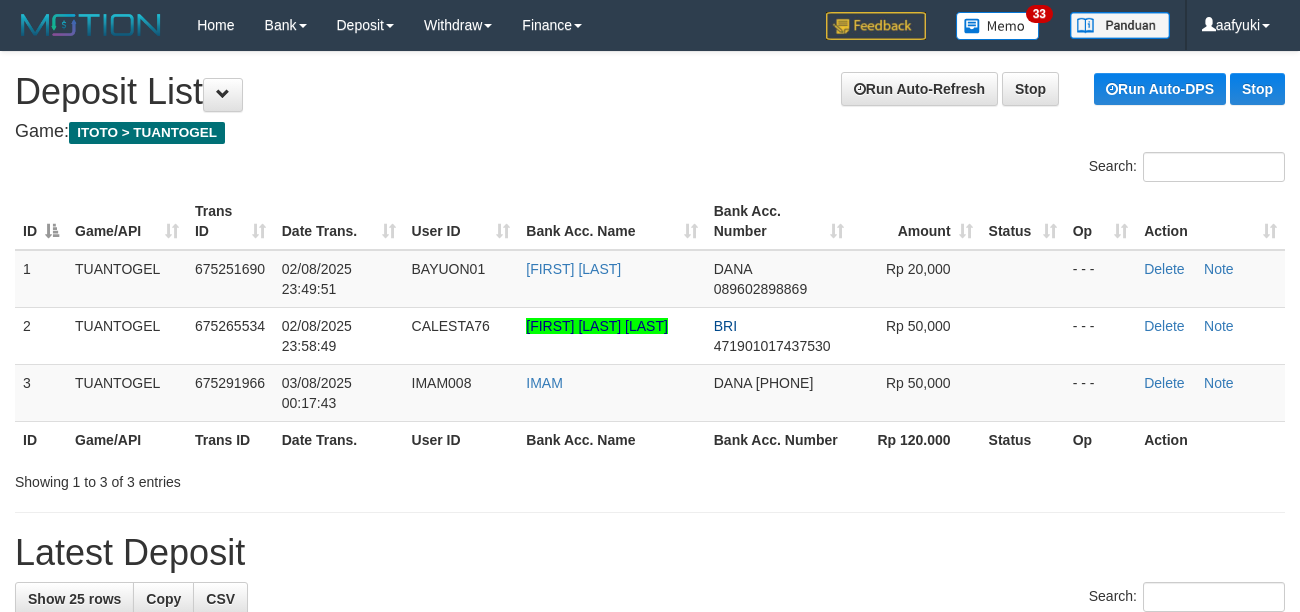 scroll, scrollTop: 0, scrollLeft: 0, axis: both 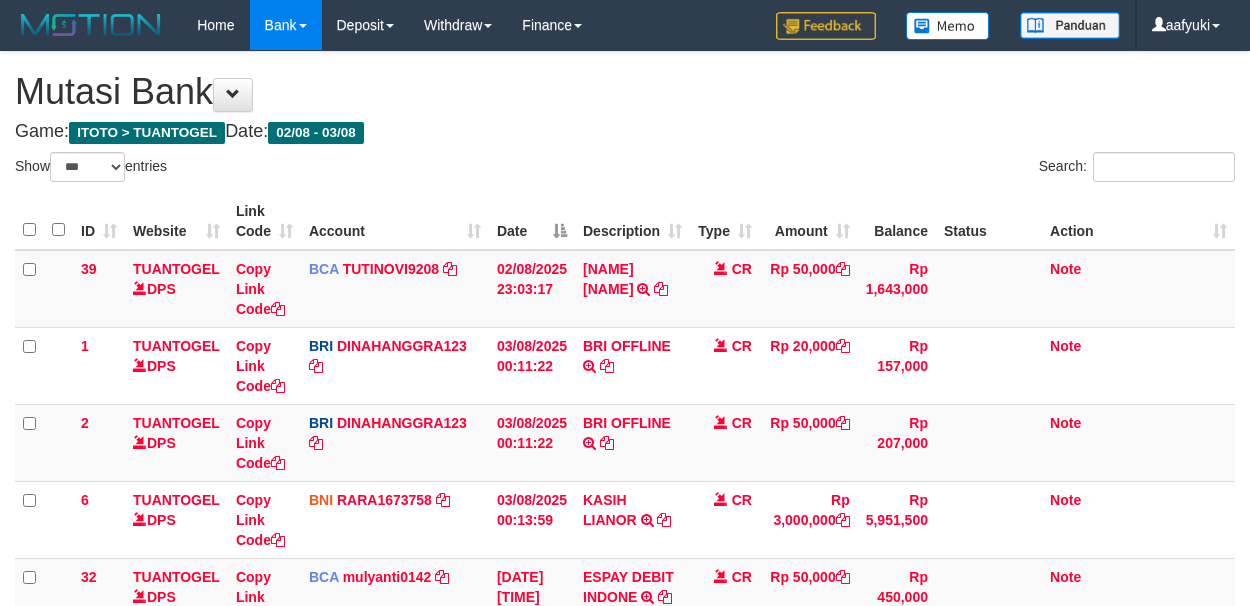 select on "***" 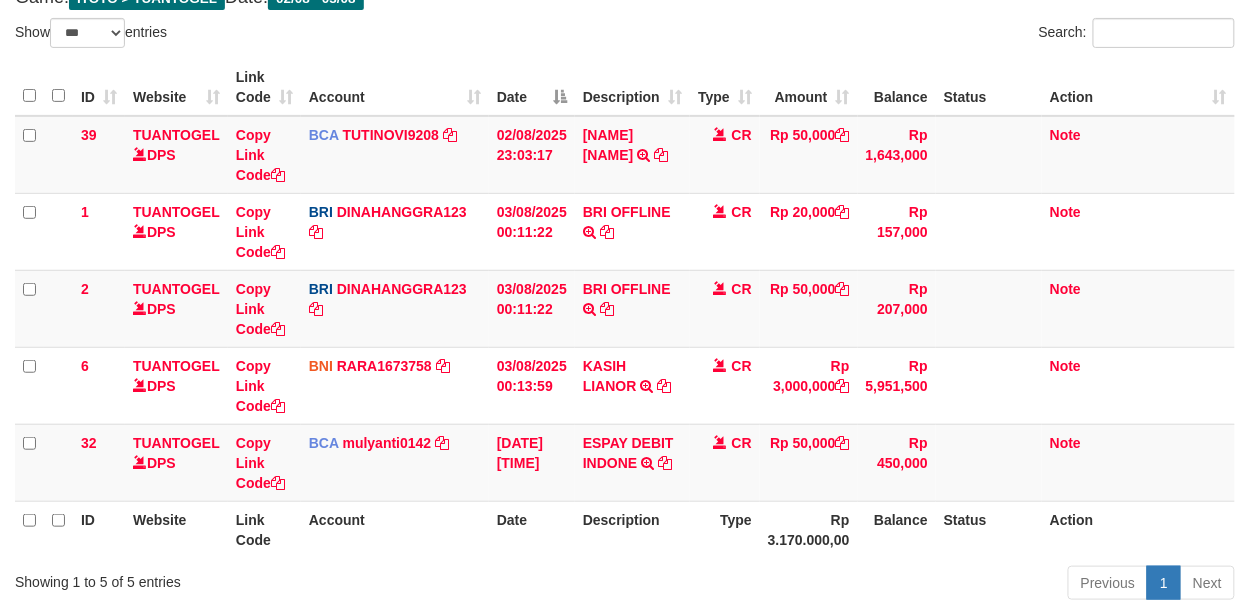 scroll, scrollTop: 133, scrollLeft: 0, axis: vertical 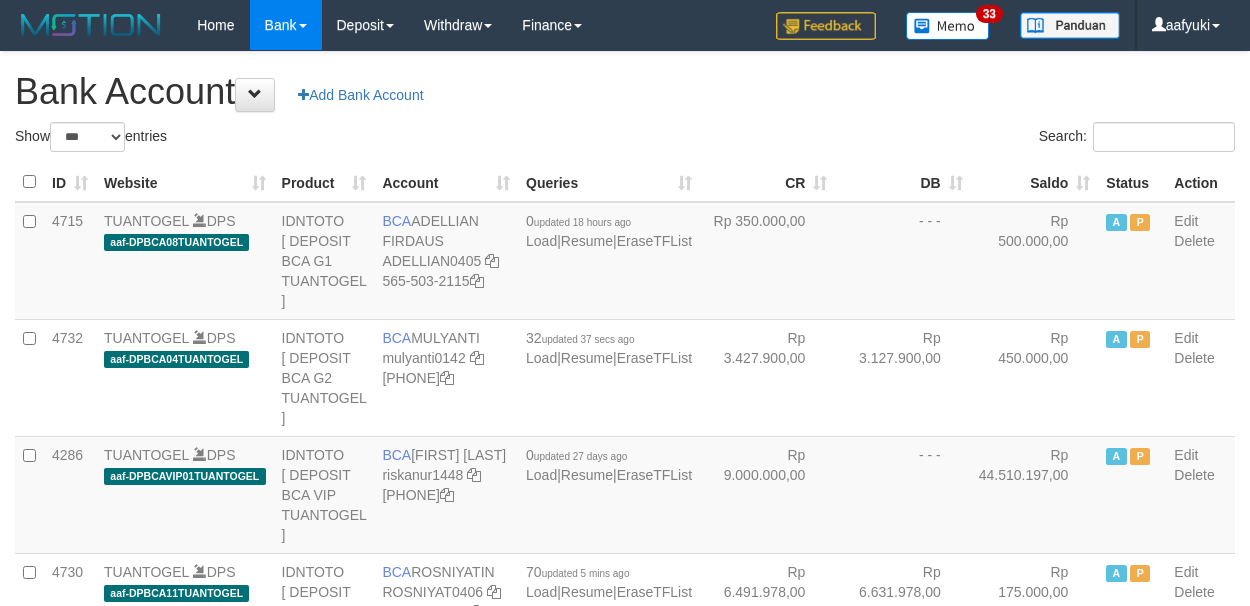 select on "***" 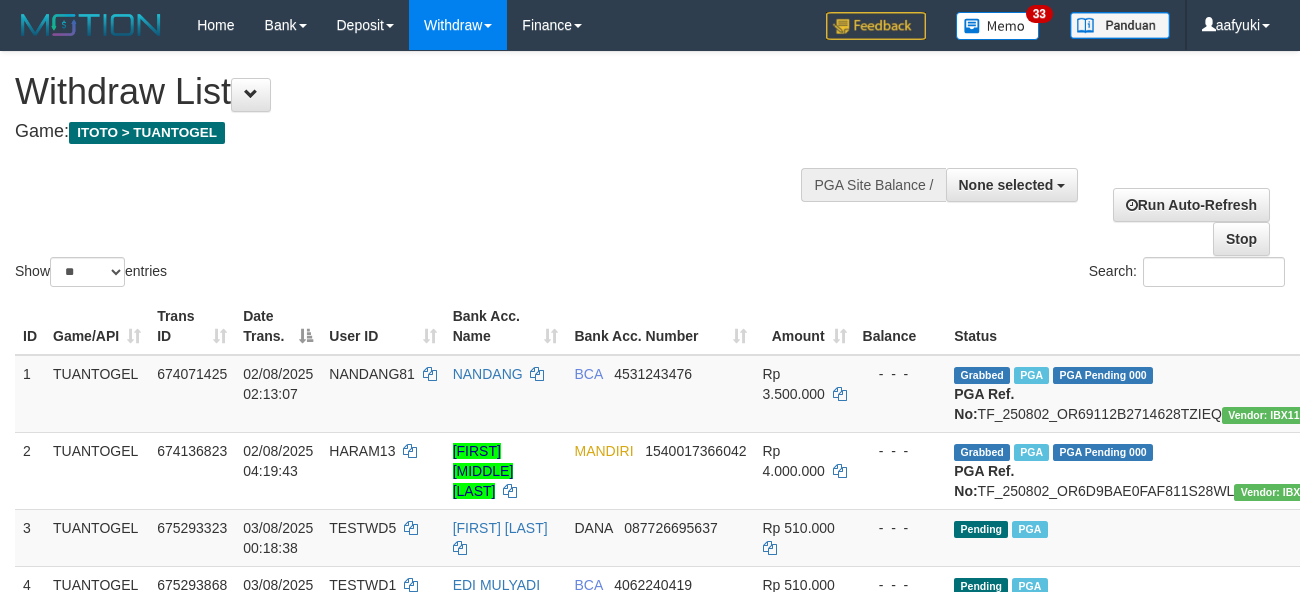 select 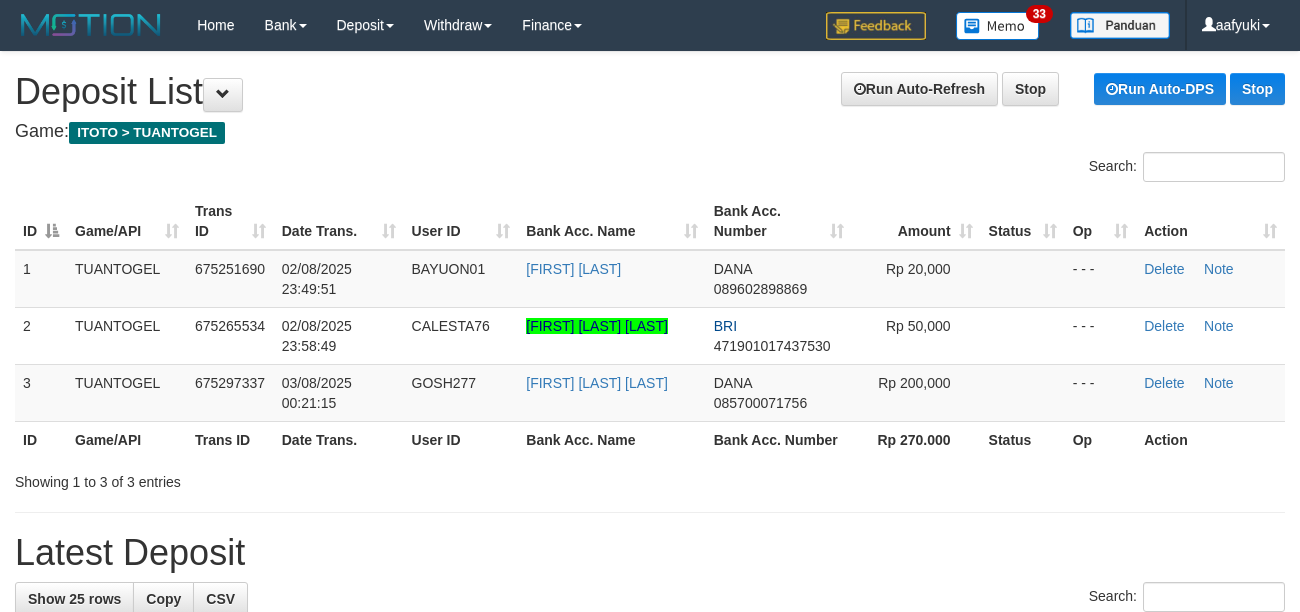 scroll, scrollTop: 0, scrollLeft: 0, axis: both 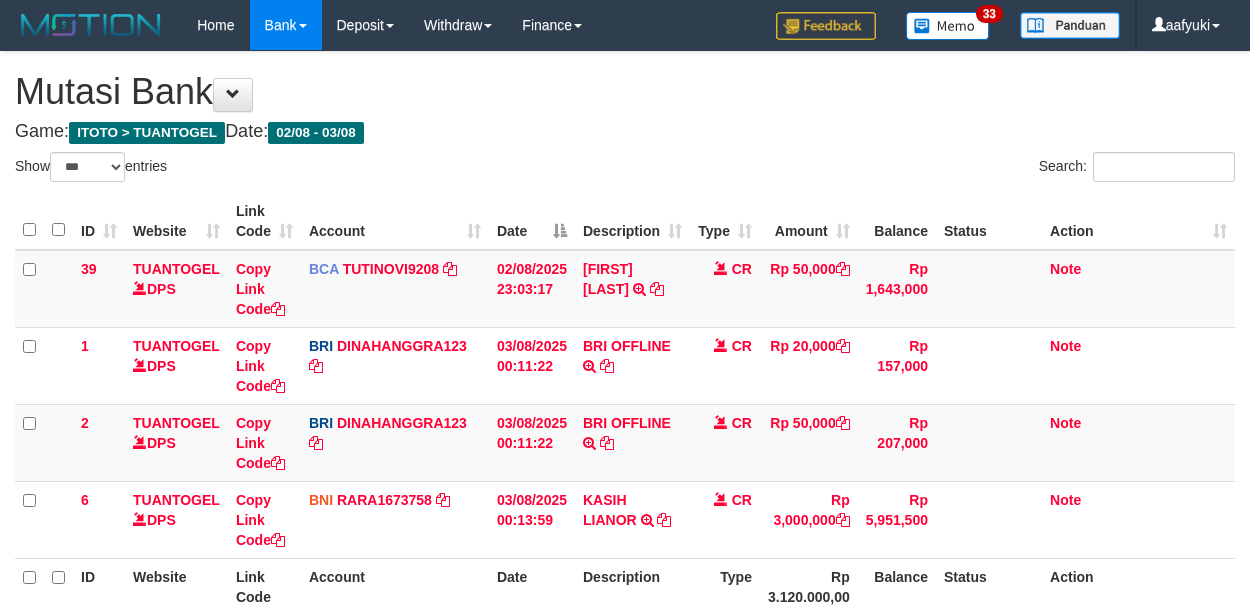 select on "***" 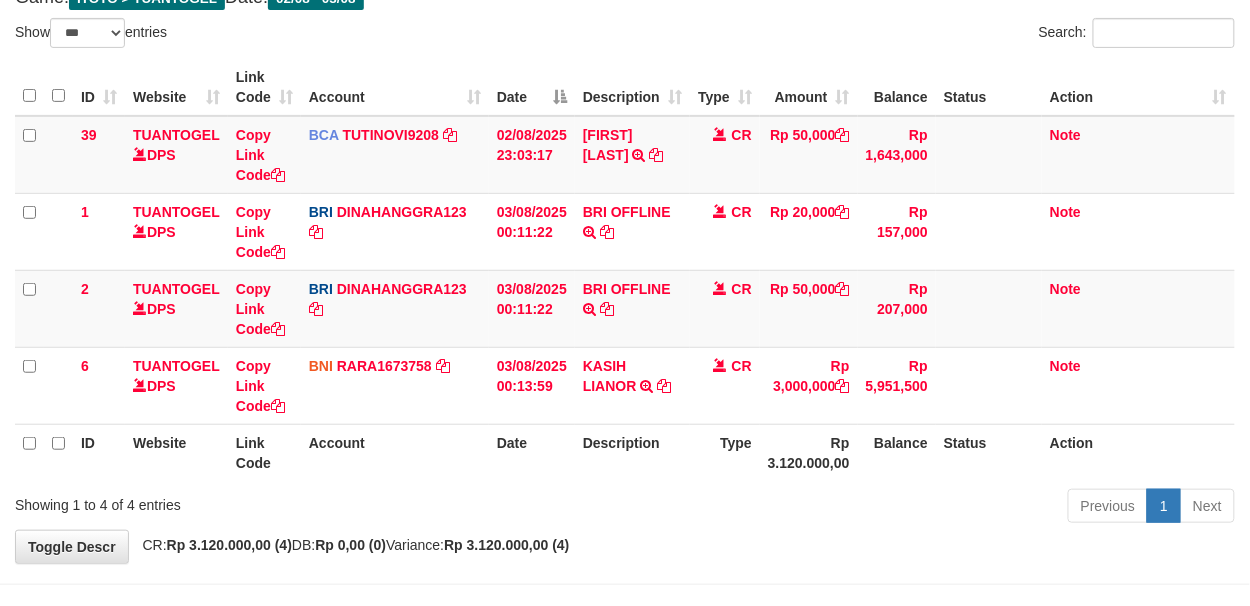 scroll, scrollTop: 133, scrollLeft: 0, axis: vertical 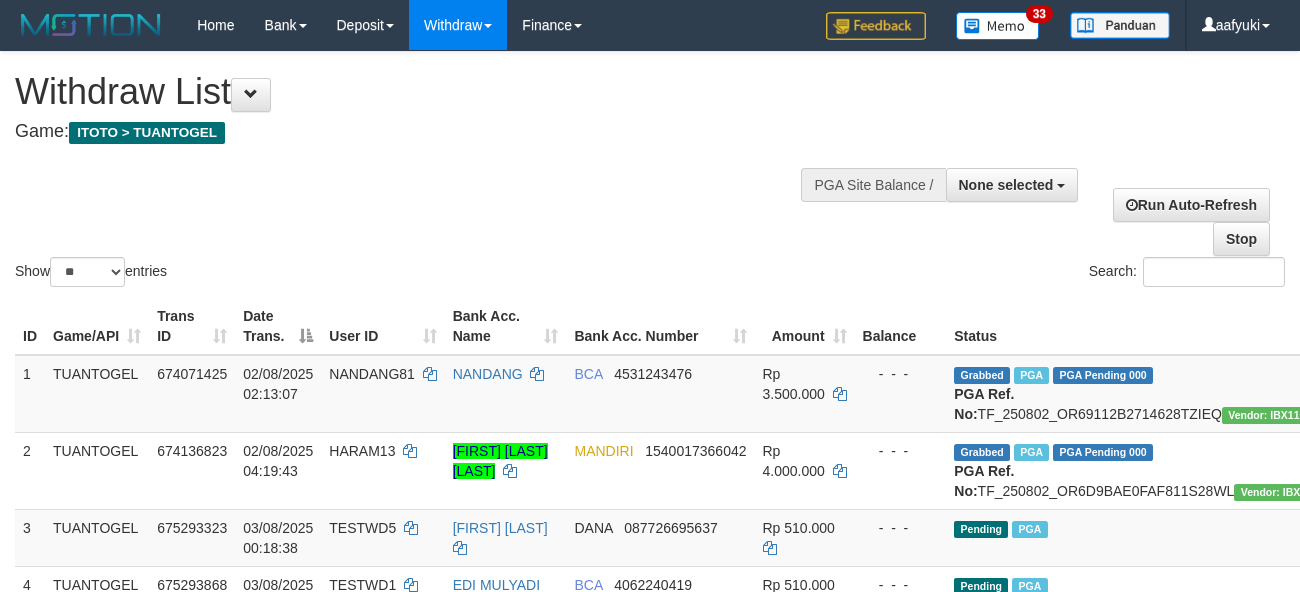 select 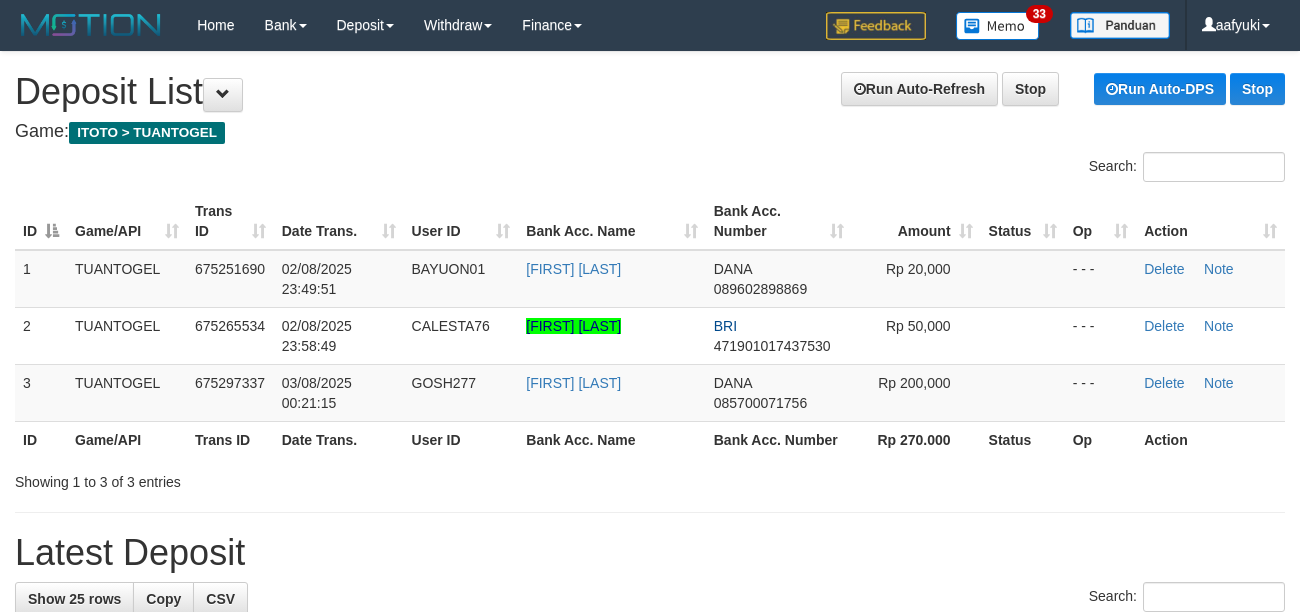 scroll, scrollTop: 0, scrollLeft: 0, axis: both 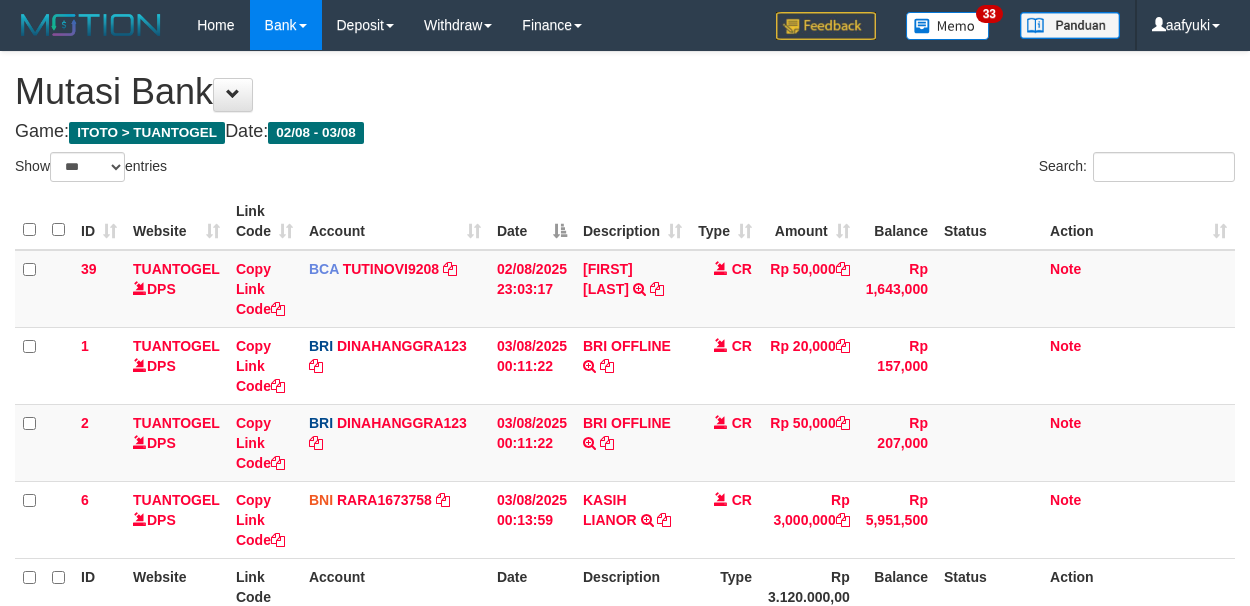 select on "***" 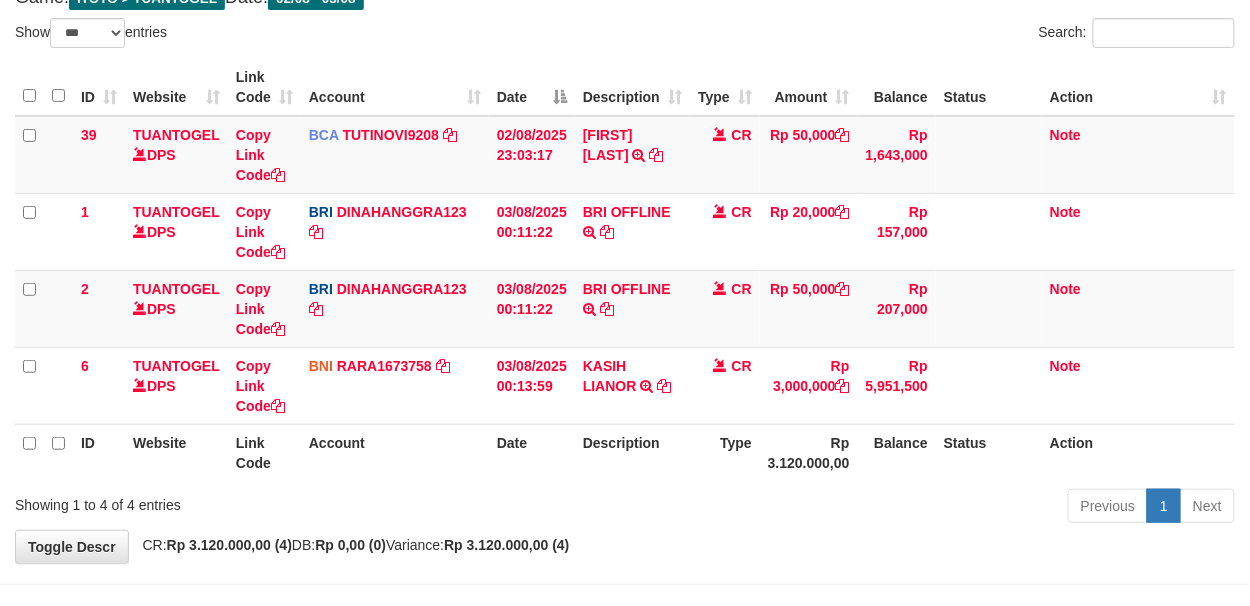 scroll, scrollTop: 133, scrollLeft: 0, axis: vertical 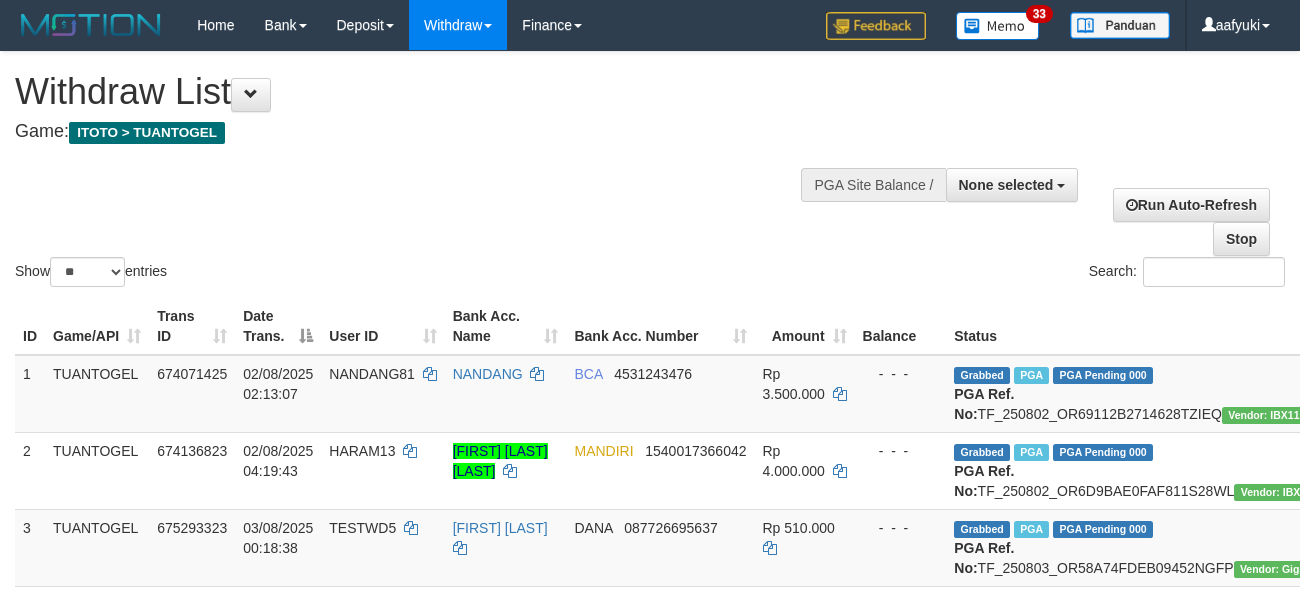 select 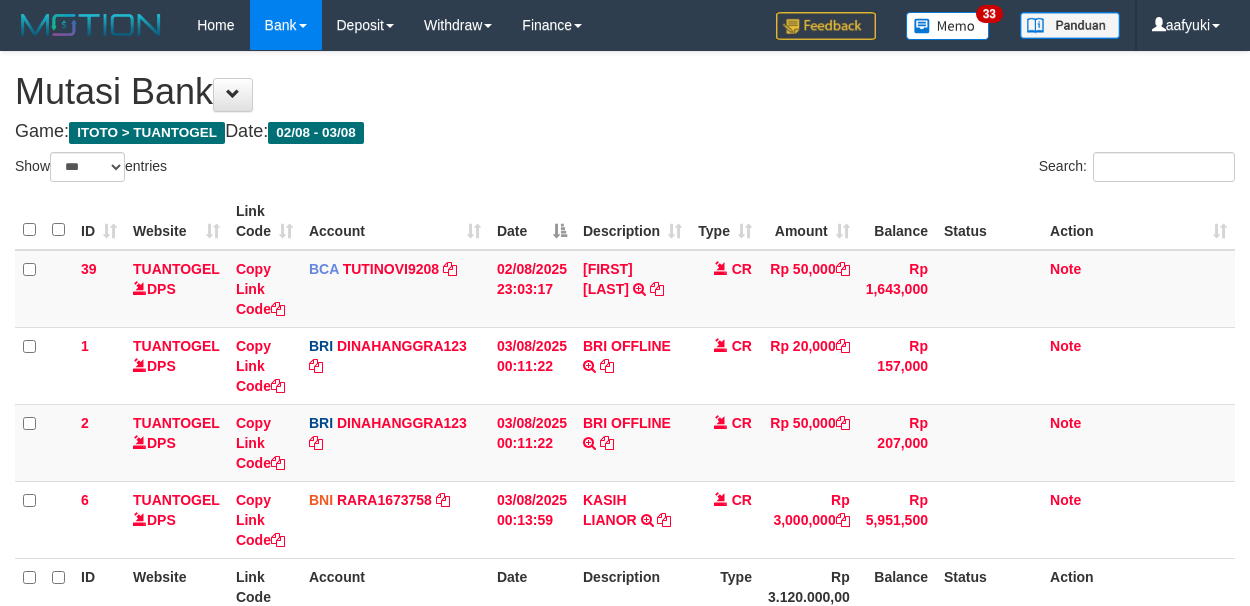 select on "***" 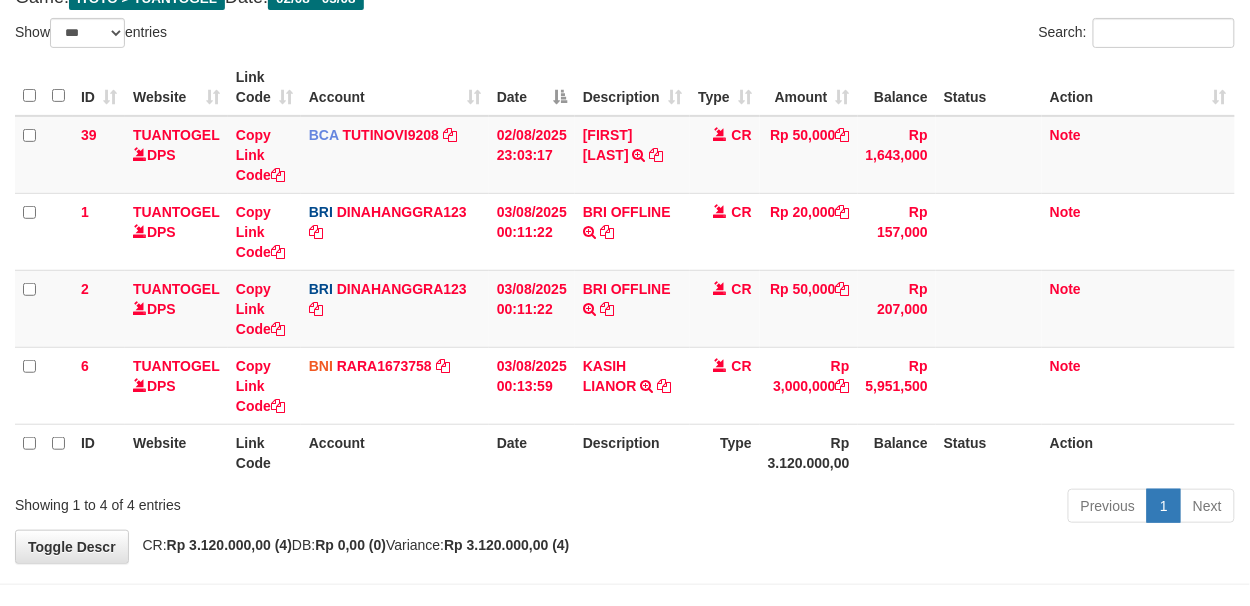 scroll, scrollTop: 133, scrollLeft: 0, axis: vertical 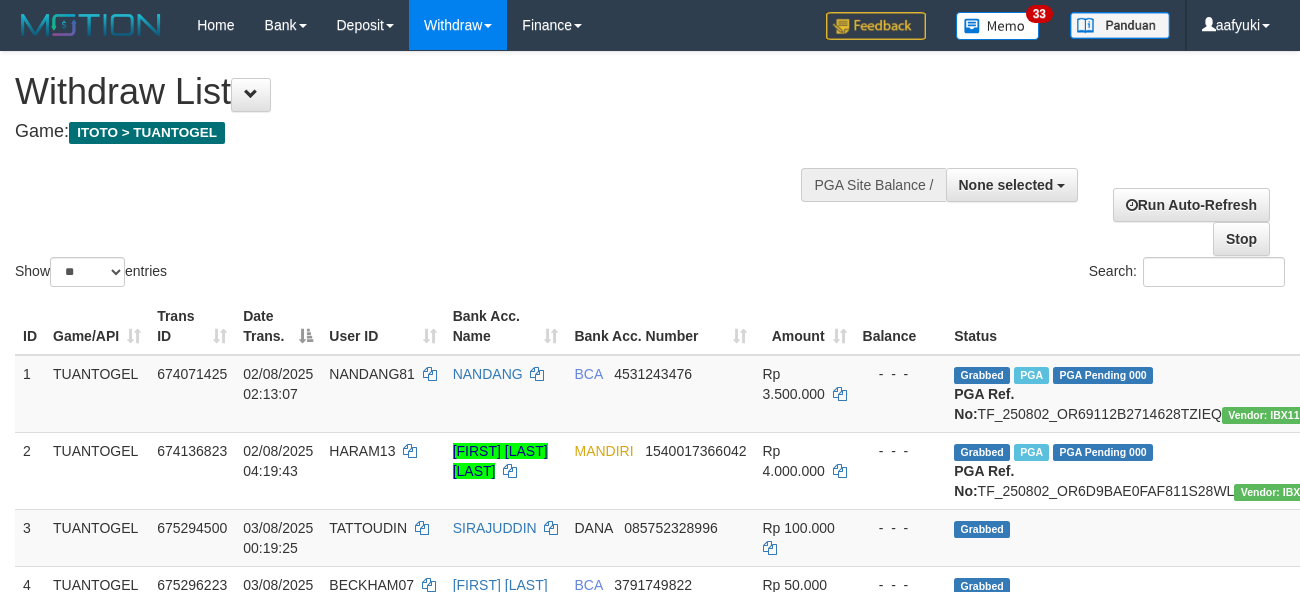 select 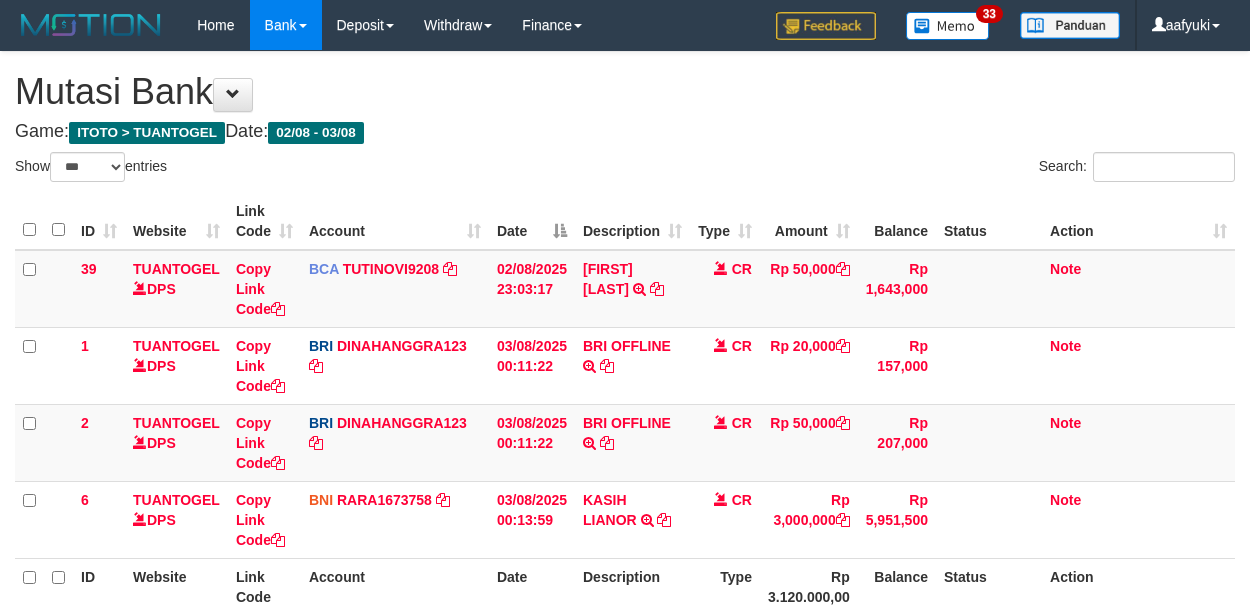 select on "***" 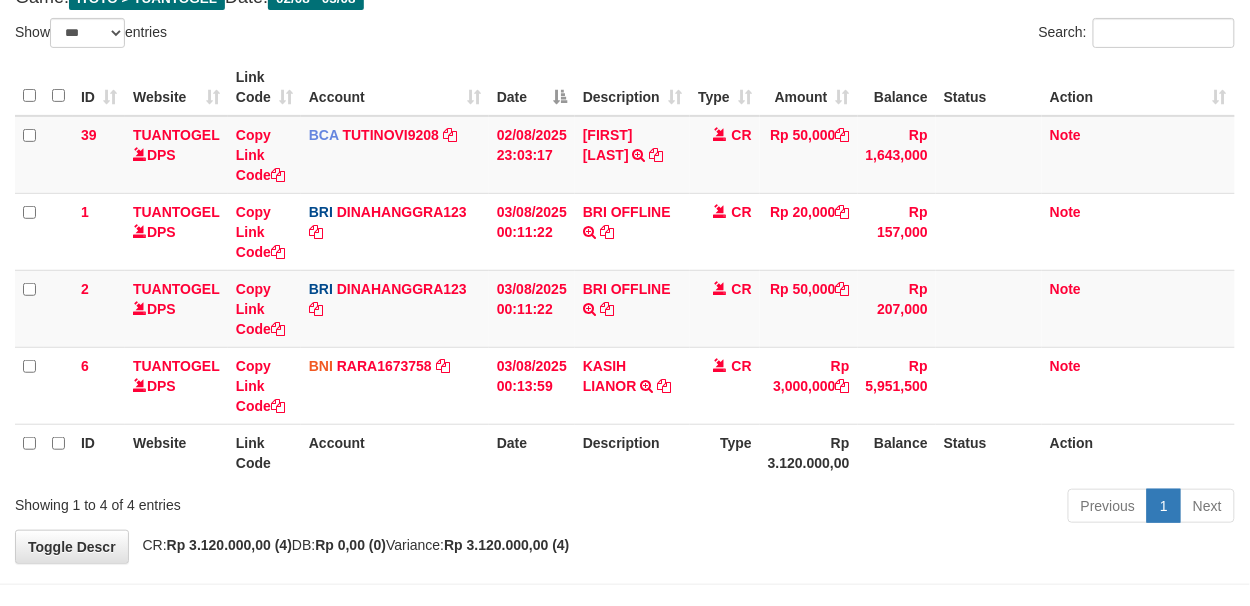 scroll, scrollTop: 133, scrollLeft: 0, axis: vertical 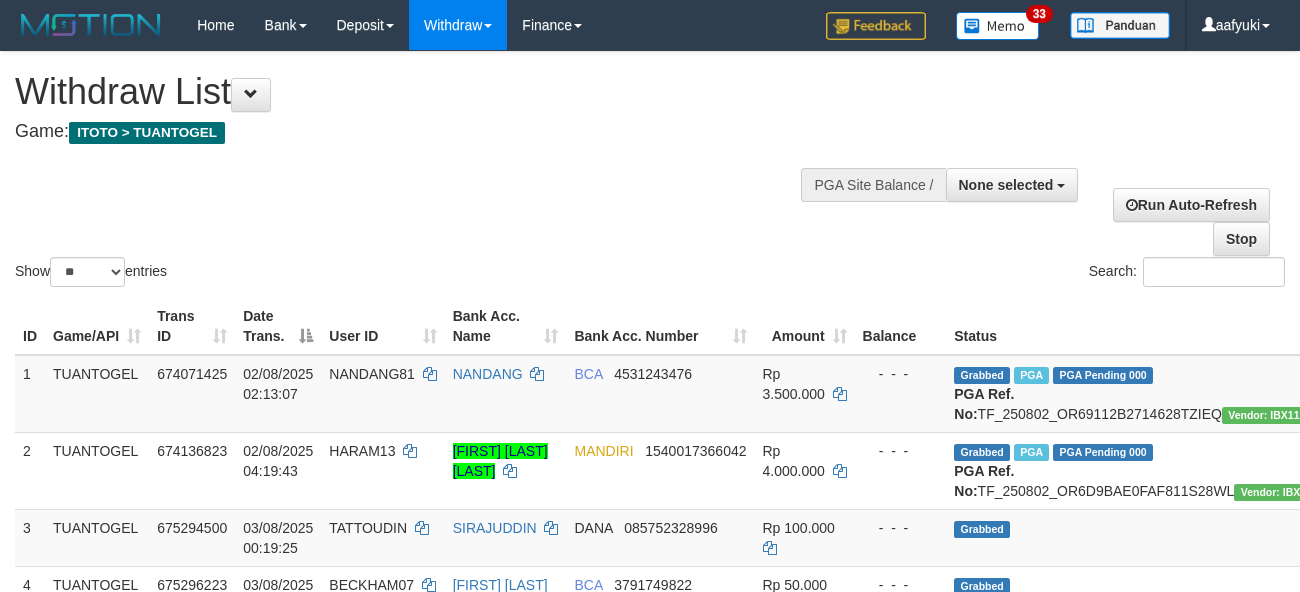 select 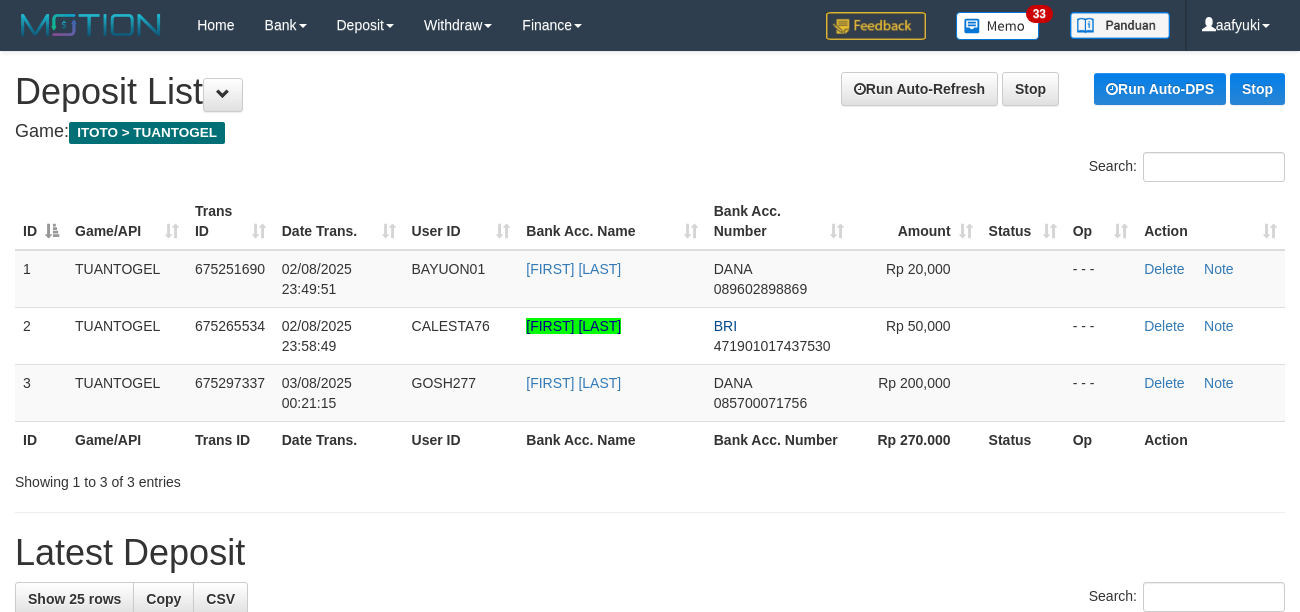 scroll, scrollTop: 0, scrollLeft: 0, axis: both 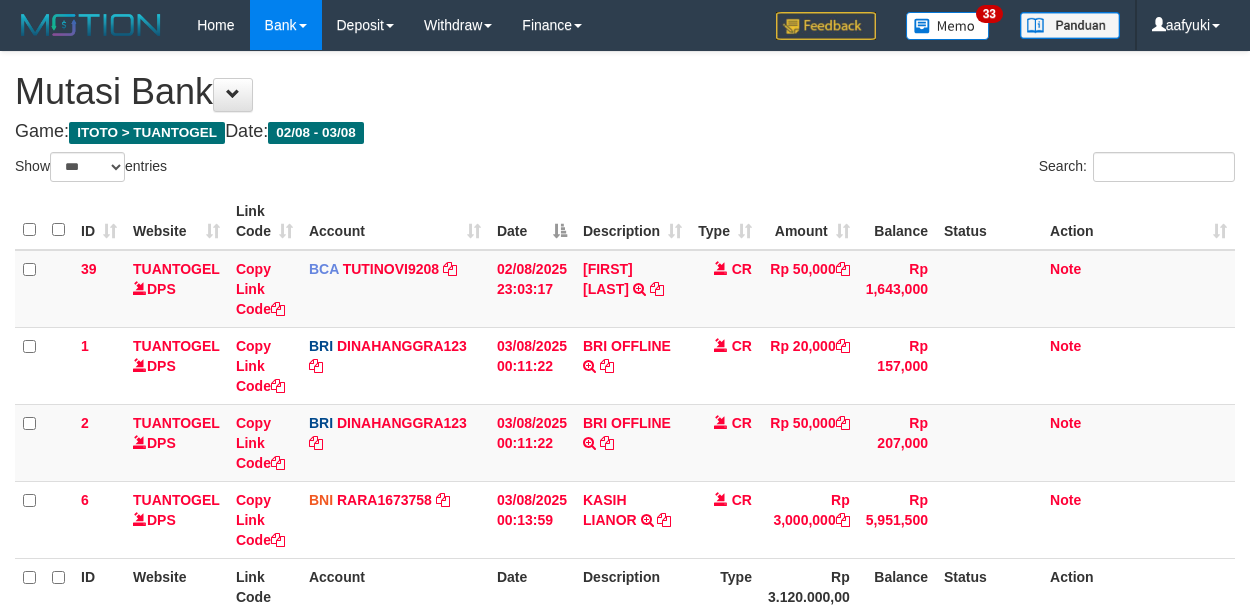 select on "***" 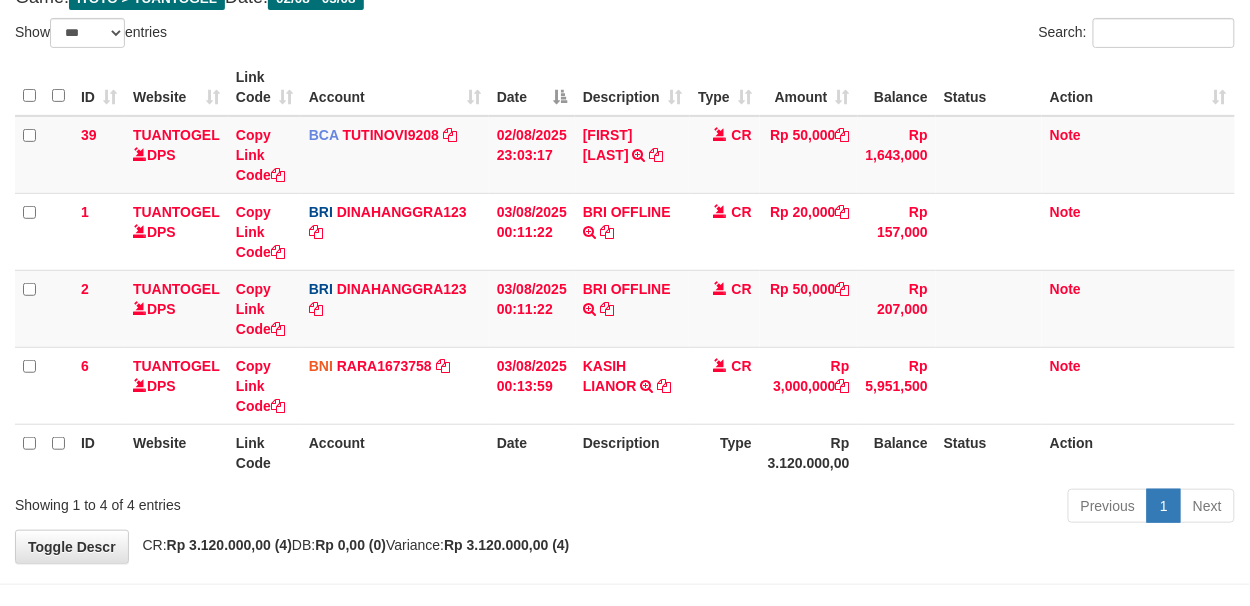 scroll, scrollTop: 133, scrollLeft: 0, axis: vertical 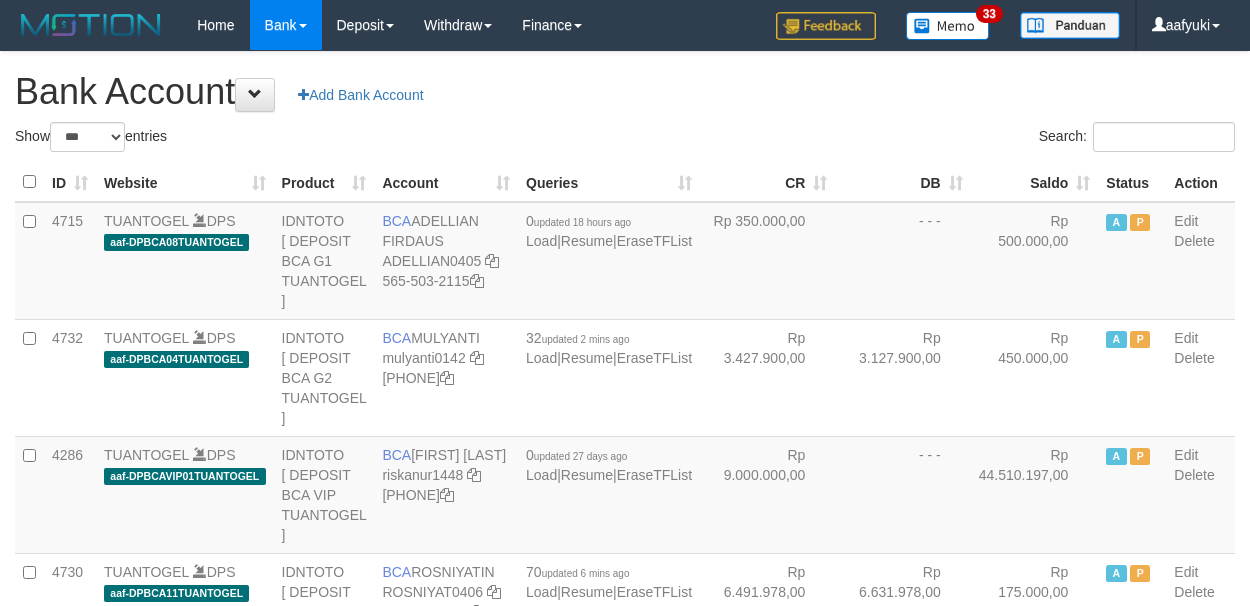 select on "***" 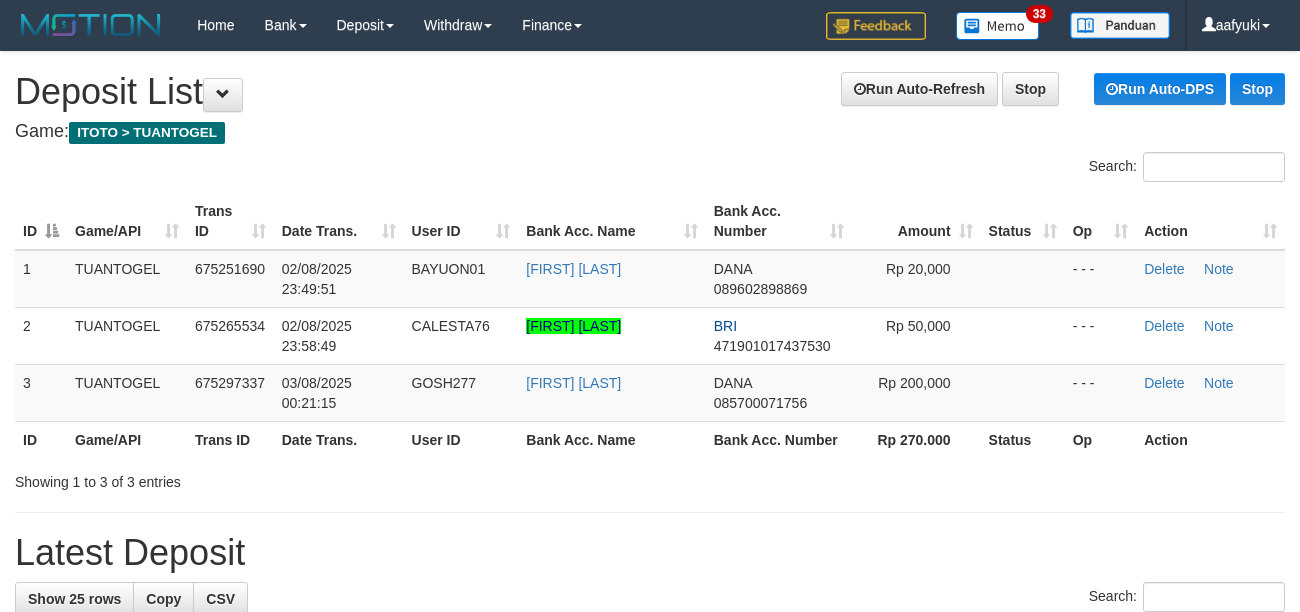 scroll, scrollTop: 0, scrollLeft: 0, axis: both 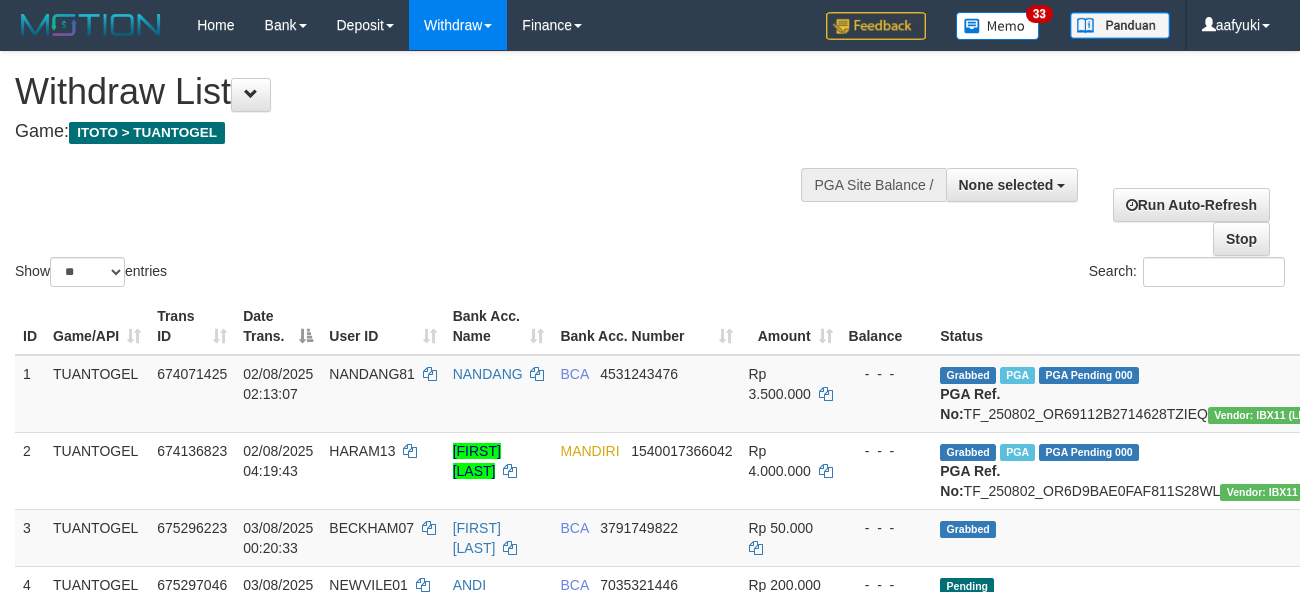 select 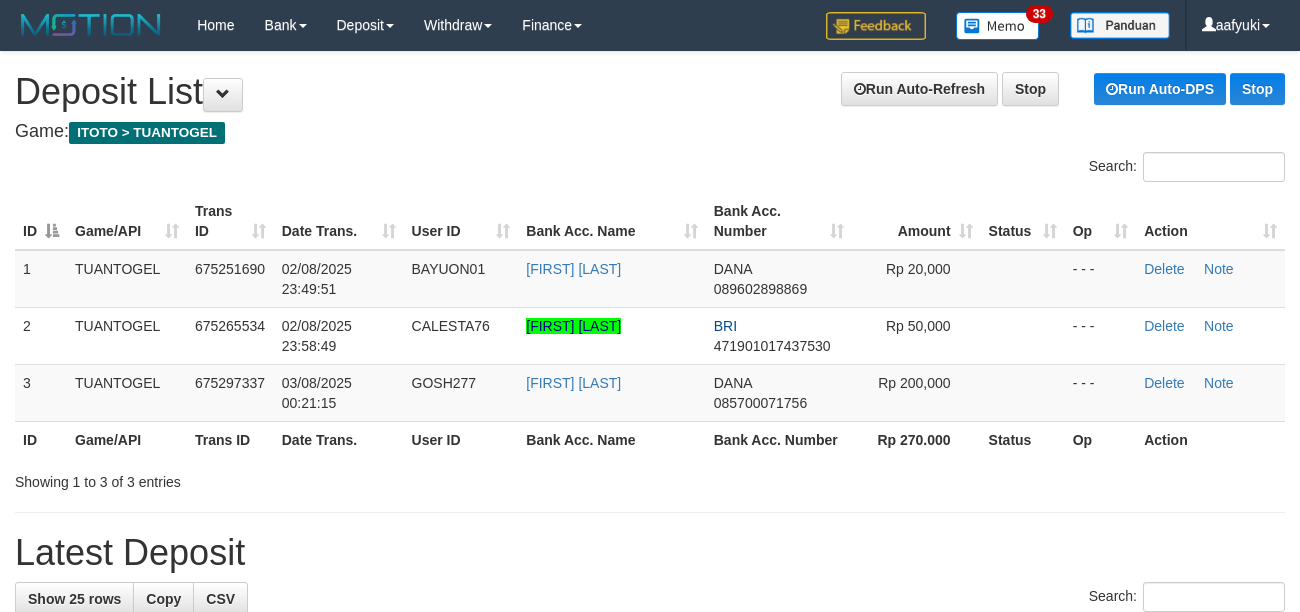 scroll, scrollTop: 0, scrollLeft: 0, axis: both 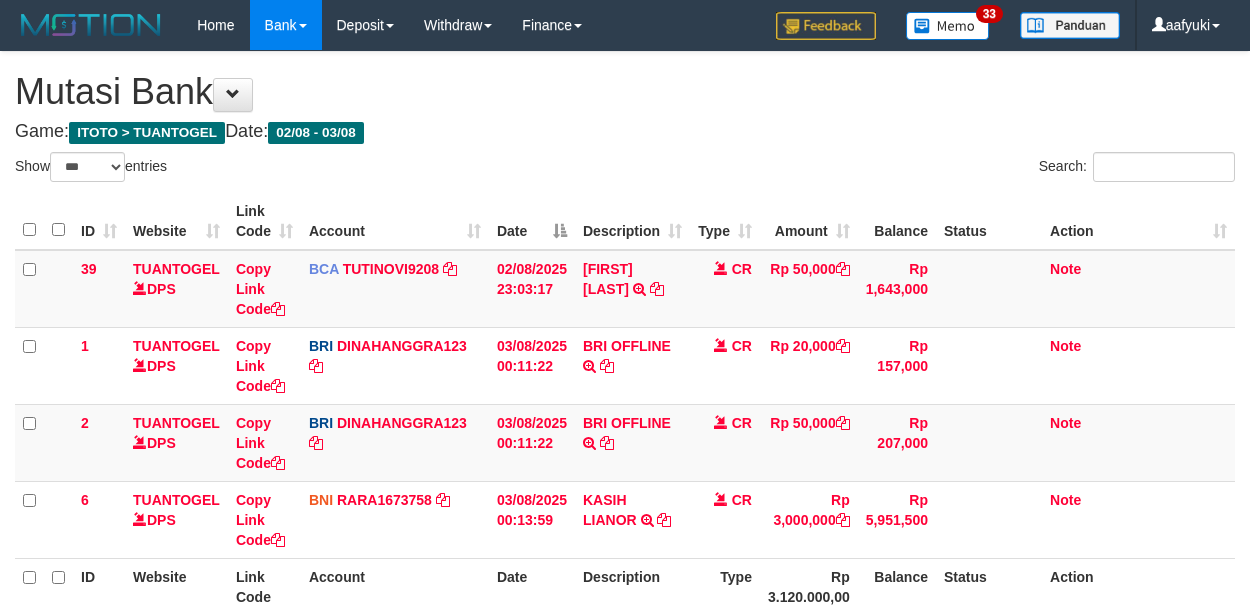 select on "***" 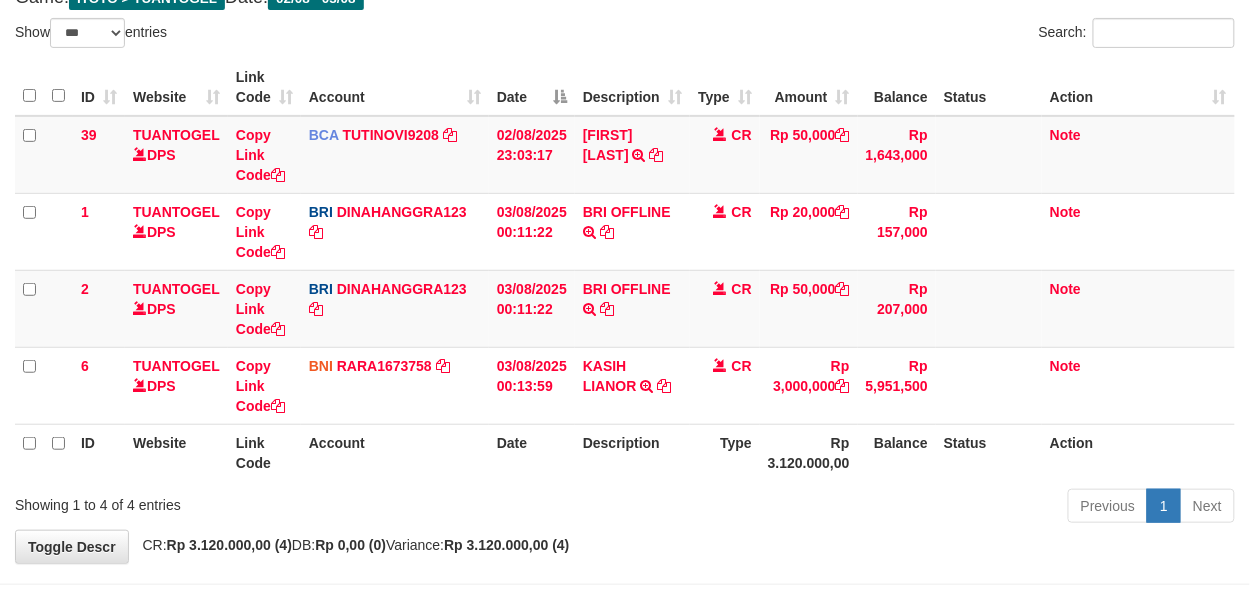 scroll, scrollTop: 133, scrollLeft: 0, axis: vertical 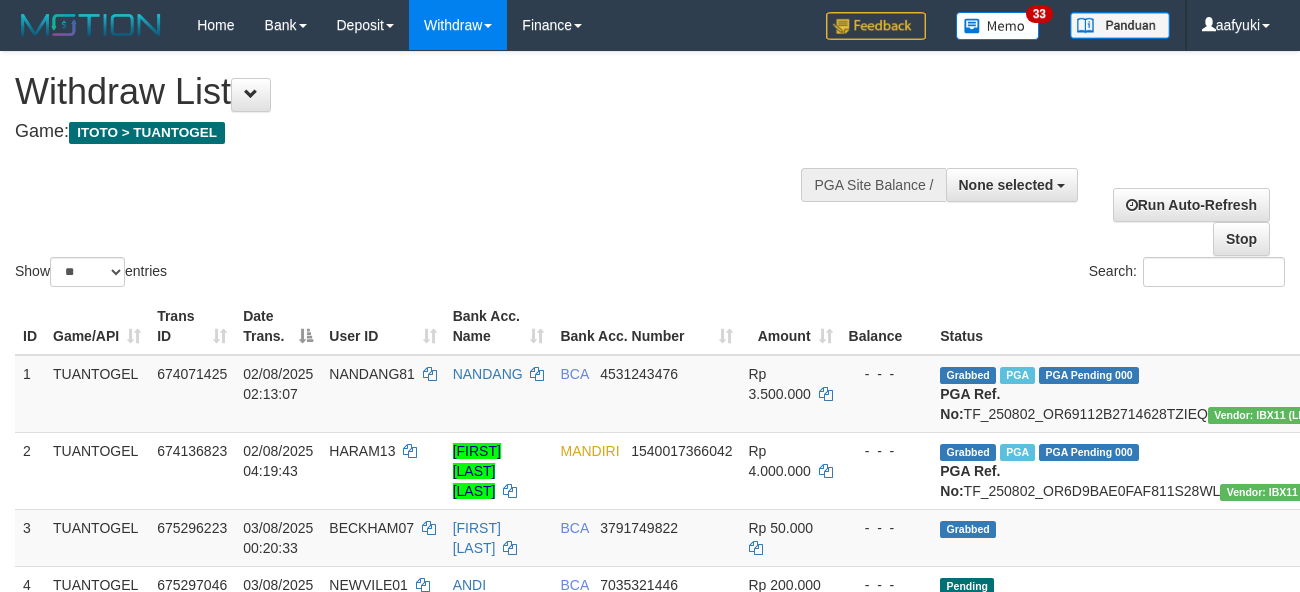select 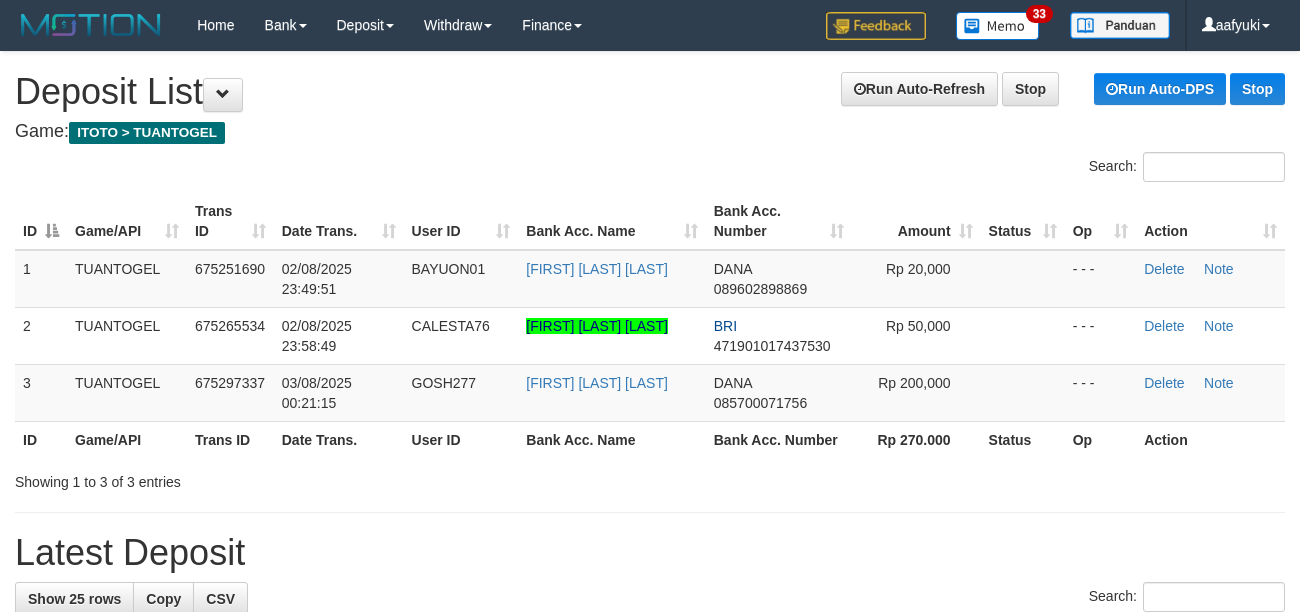 scroll, scrollTop: 0, scrollLeft: 0, axis: both 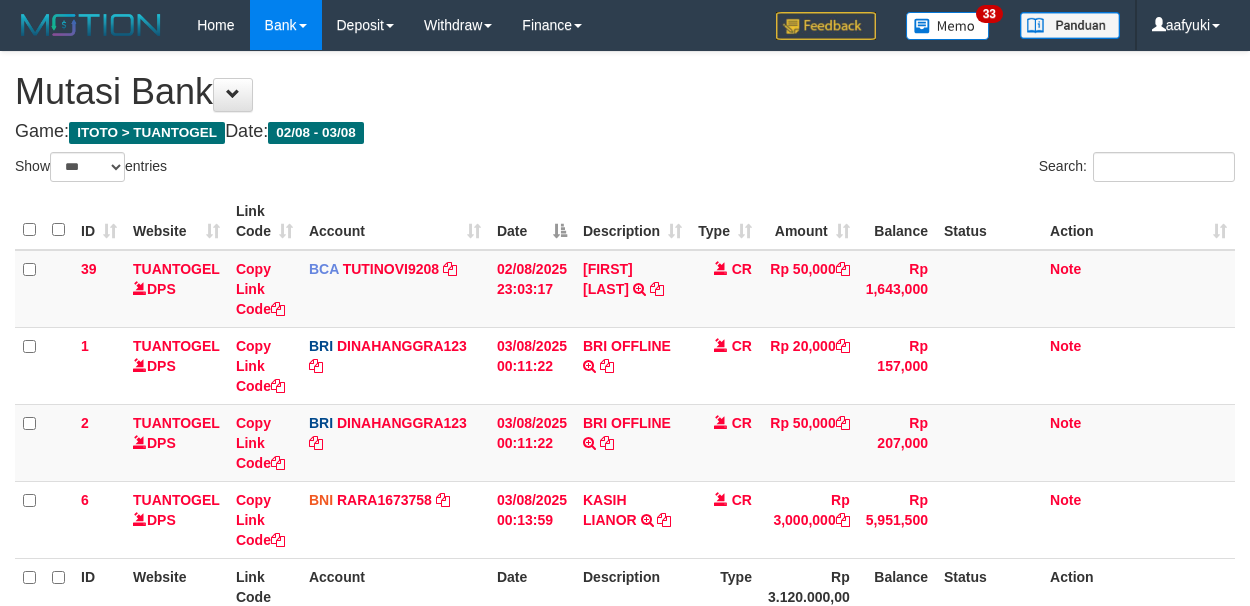 select on "***" 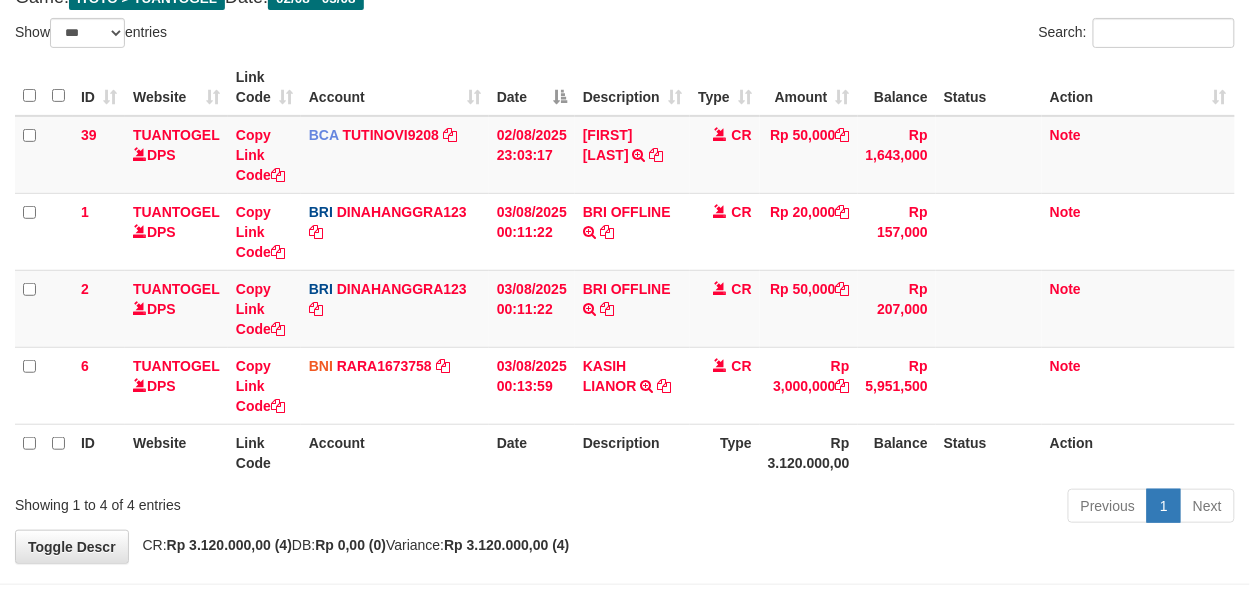 scroll, scrollTop: 133, scrollLeft: 0, axis: vertical 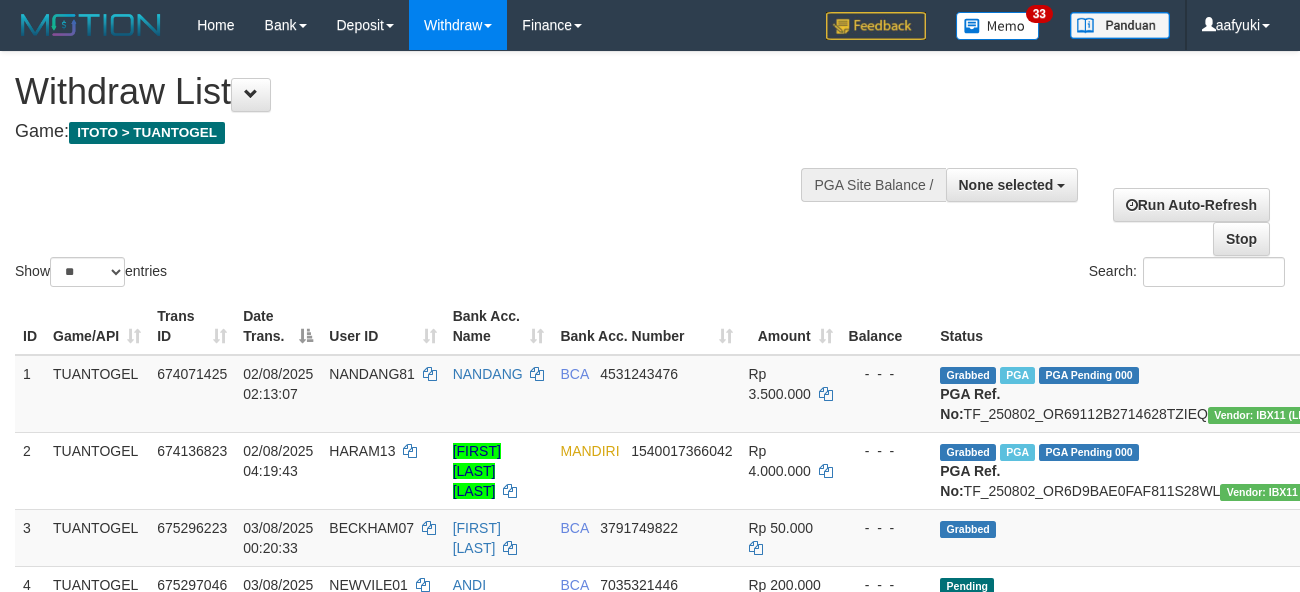 select 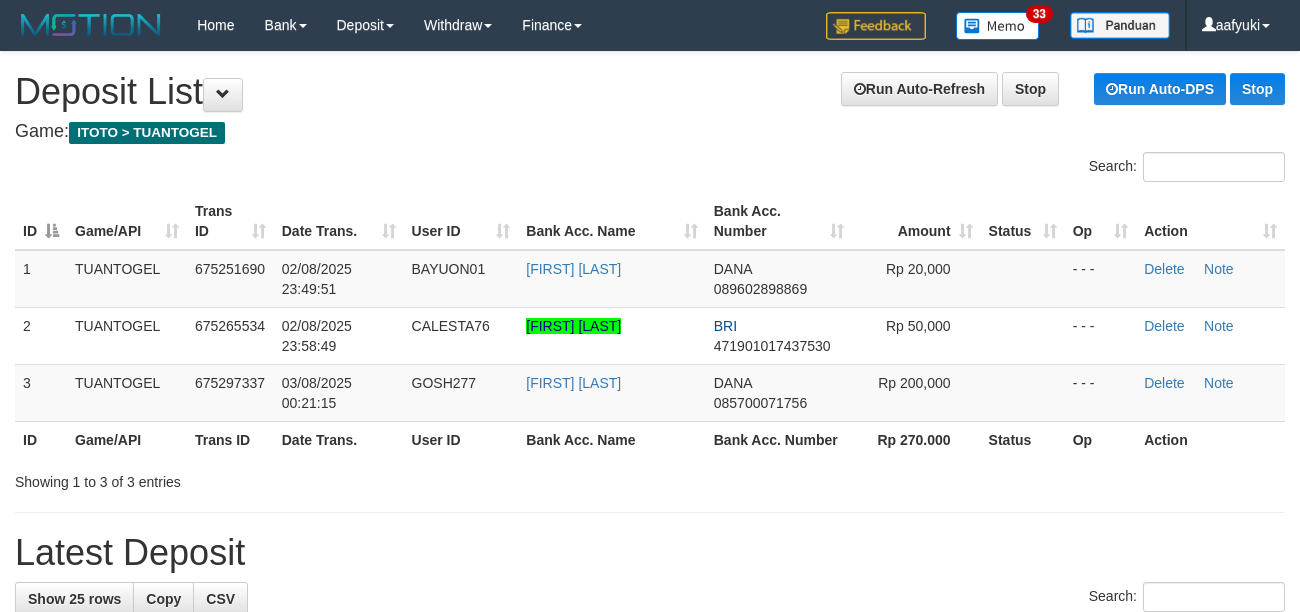 scroll, scrollTop: 0, scrollLeft: 0, axis: both 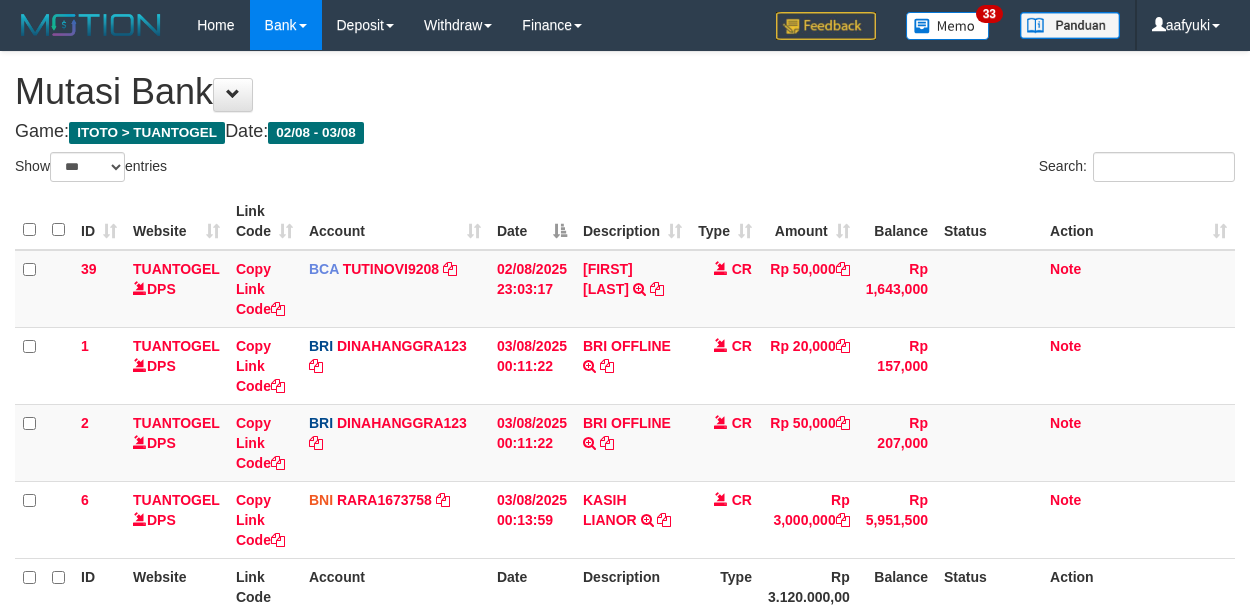 select on "***" 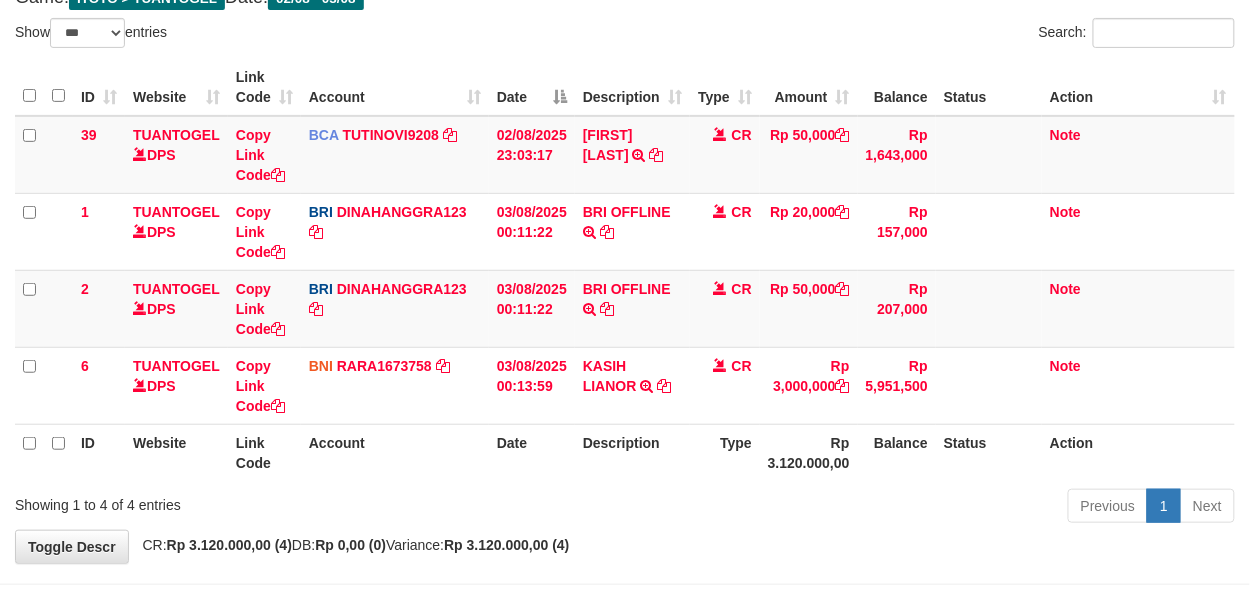 scroll, scrollTop: 133, scrollLeft: 0, axis: vertical 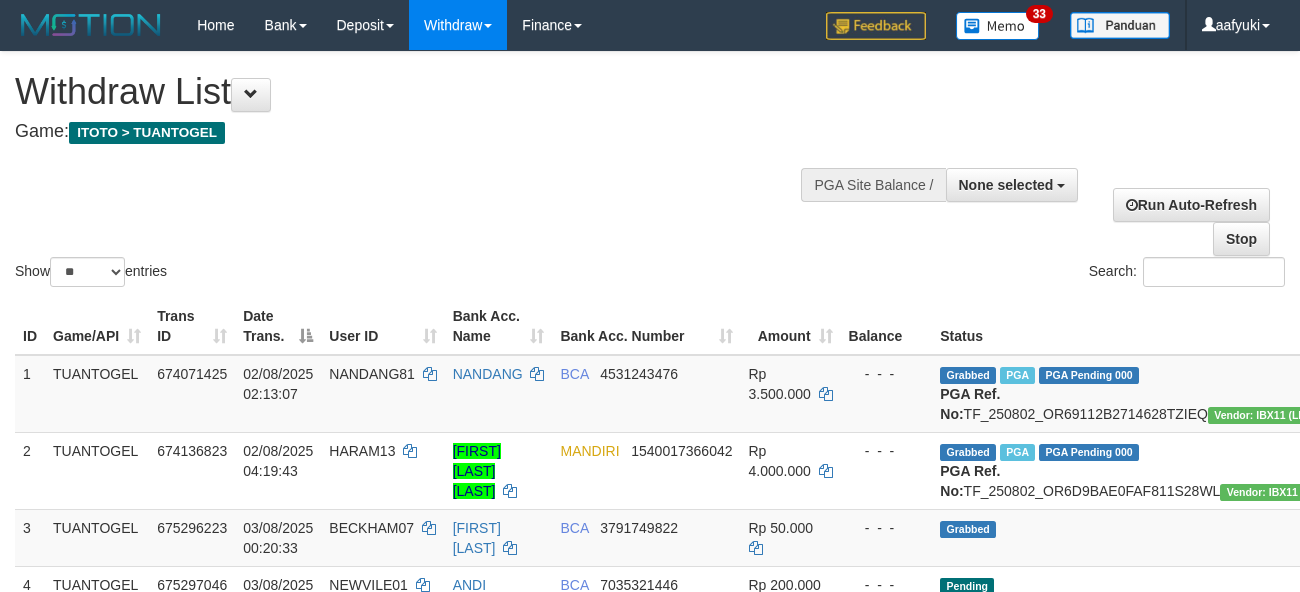 select 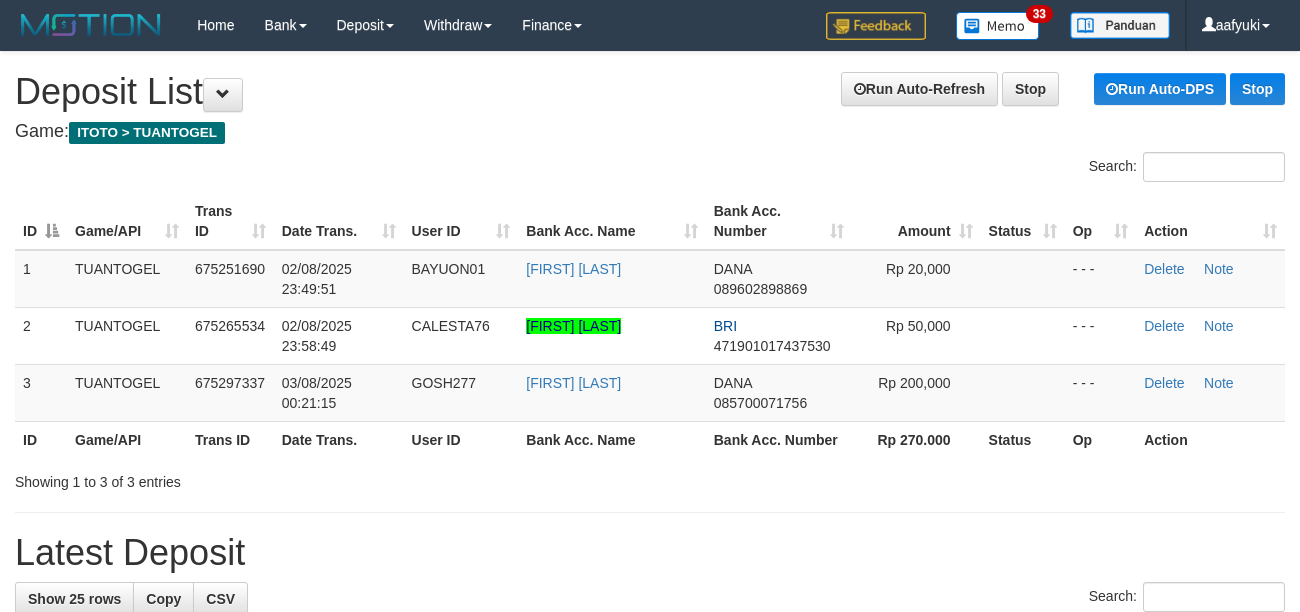 scroll, scrollTop: 0, scrollLeft: 0, axis: both 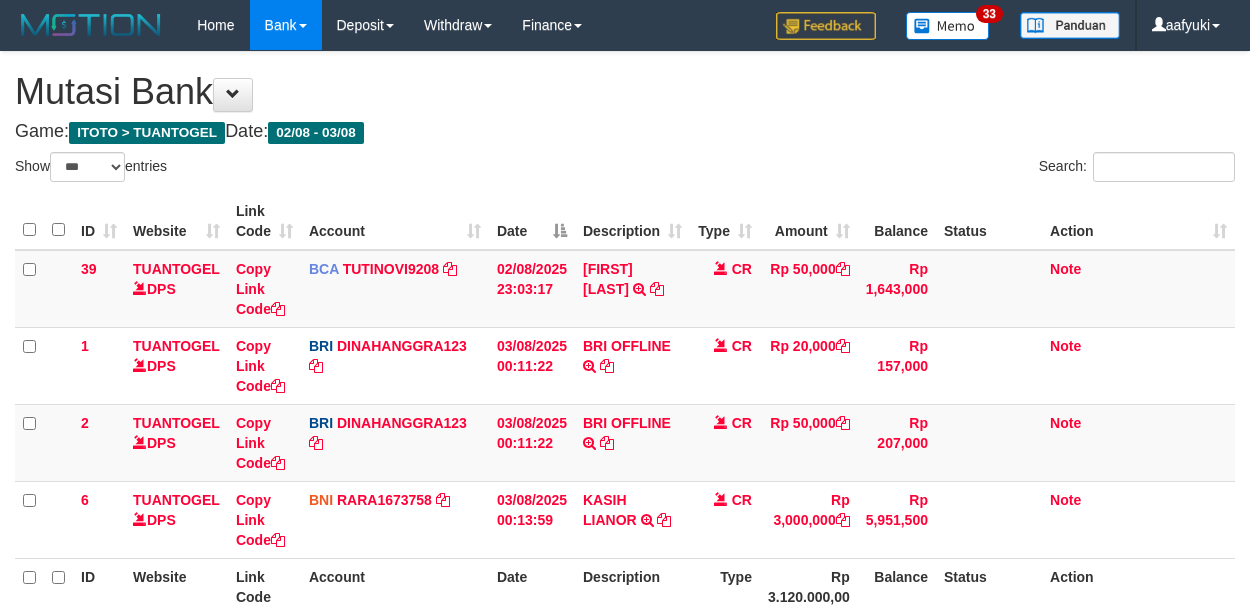 select on "***" 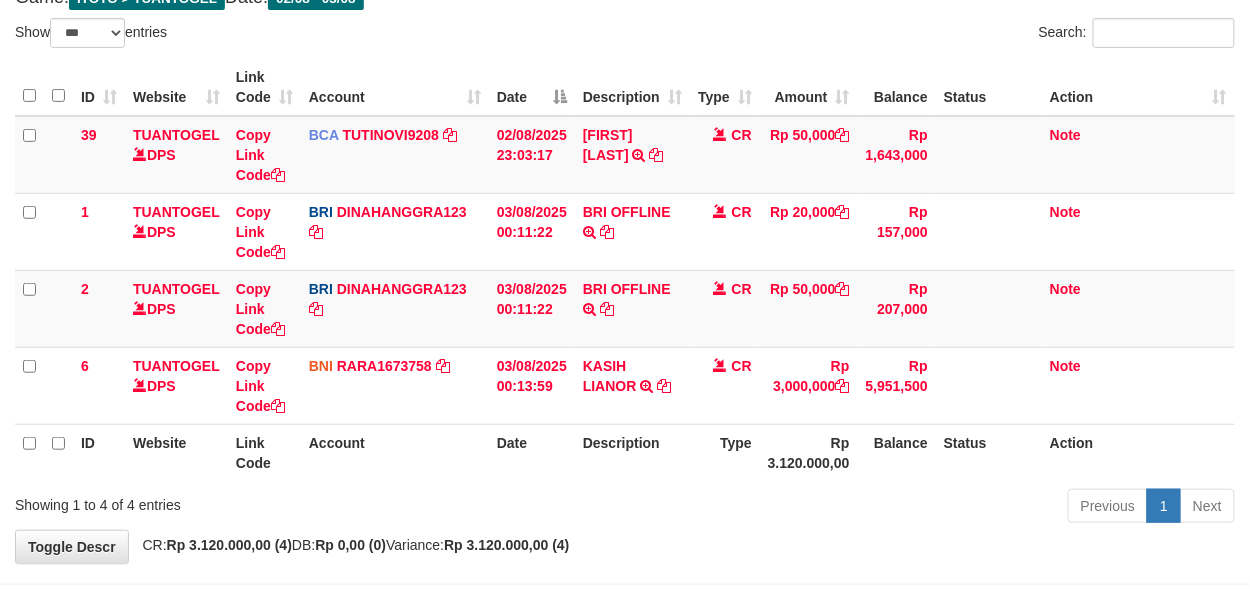 scroll, scrollTop: 133, scrollLeft: 0, axis: vertical 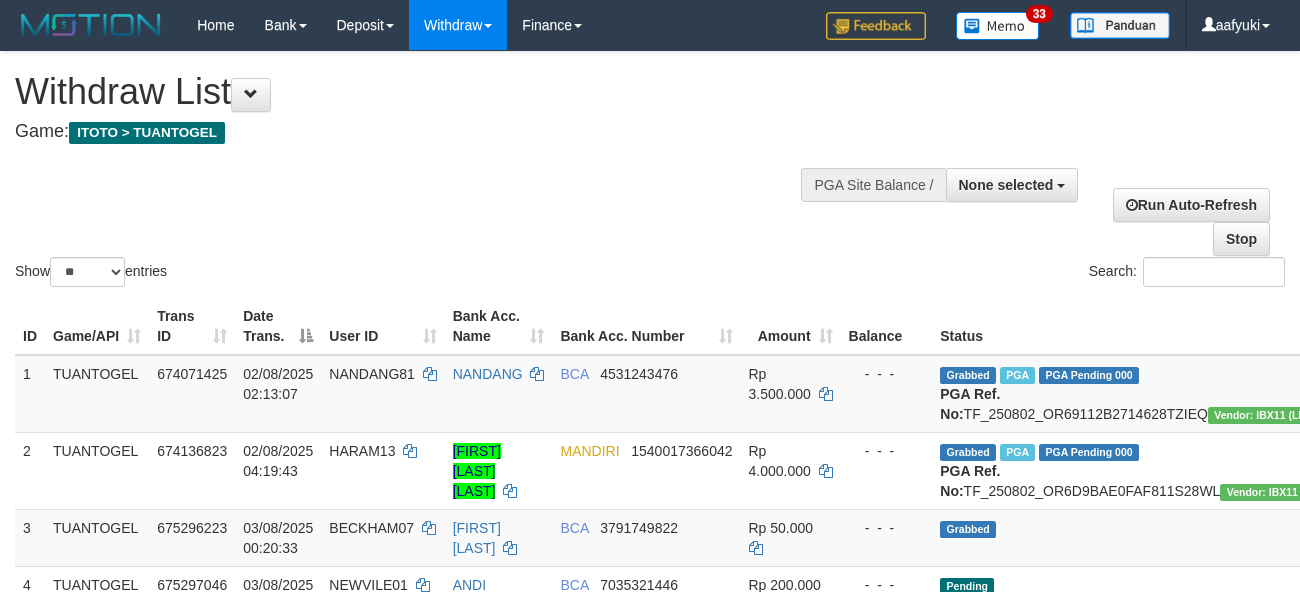 select 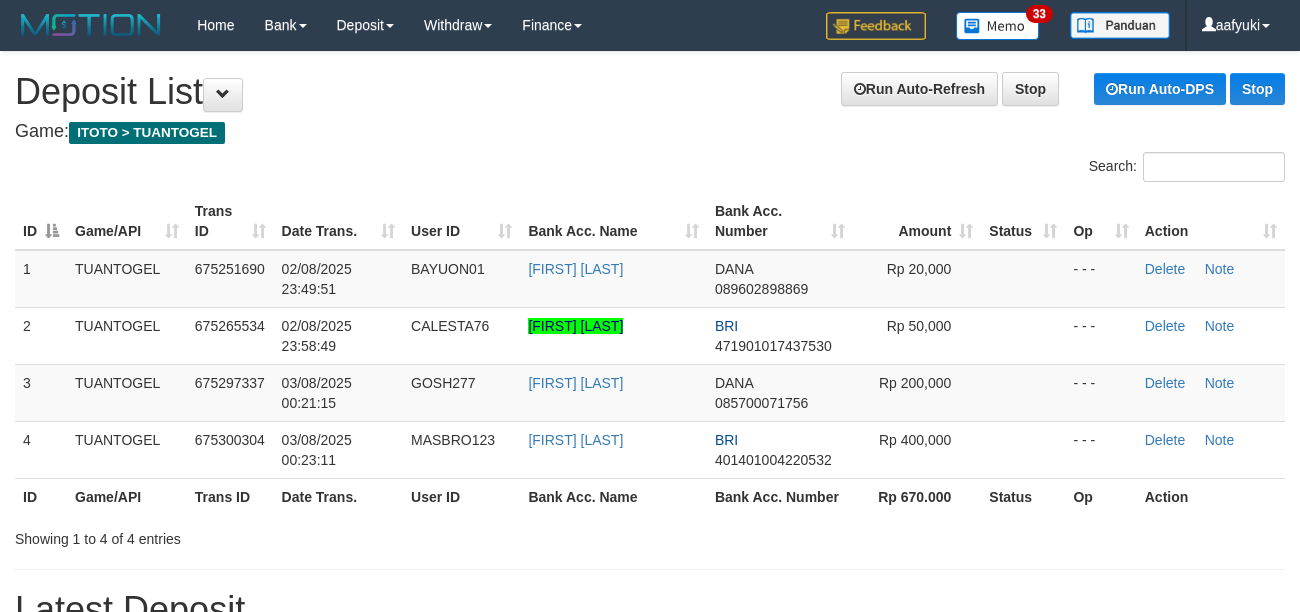 scroll, scrollTop: 0, scrollLeft: 0, axis: both 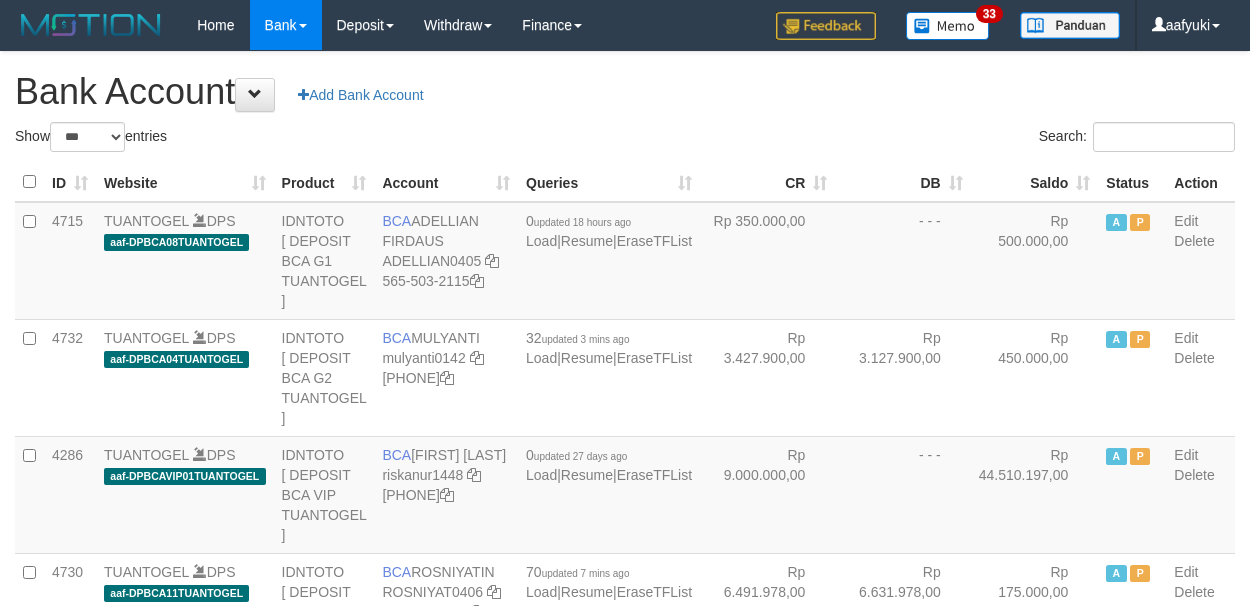 select on "***" 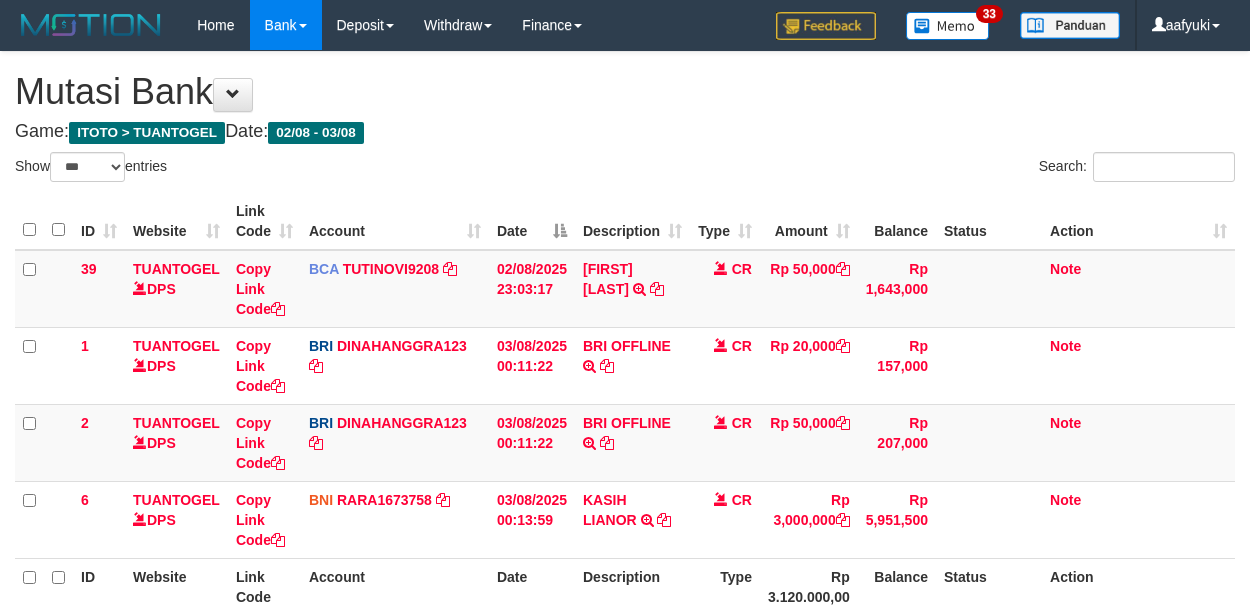 select on "***" 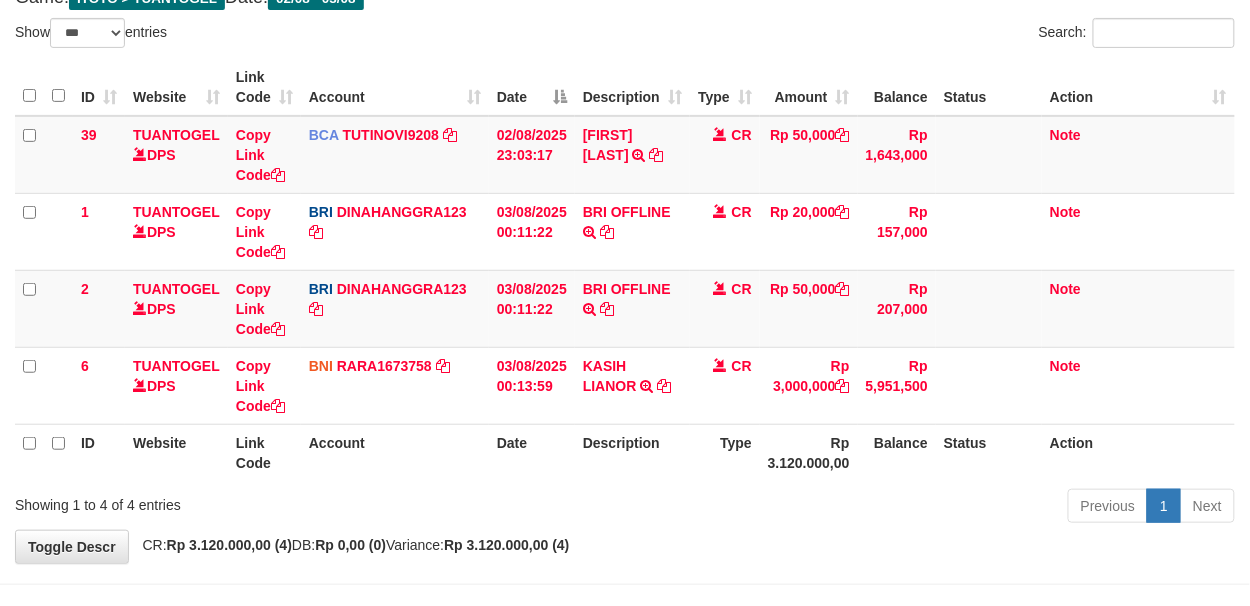 scroll, scrollTop: 133, scrollLeft: 0, axis: vertical 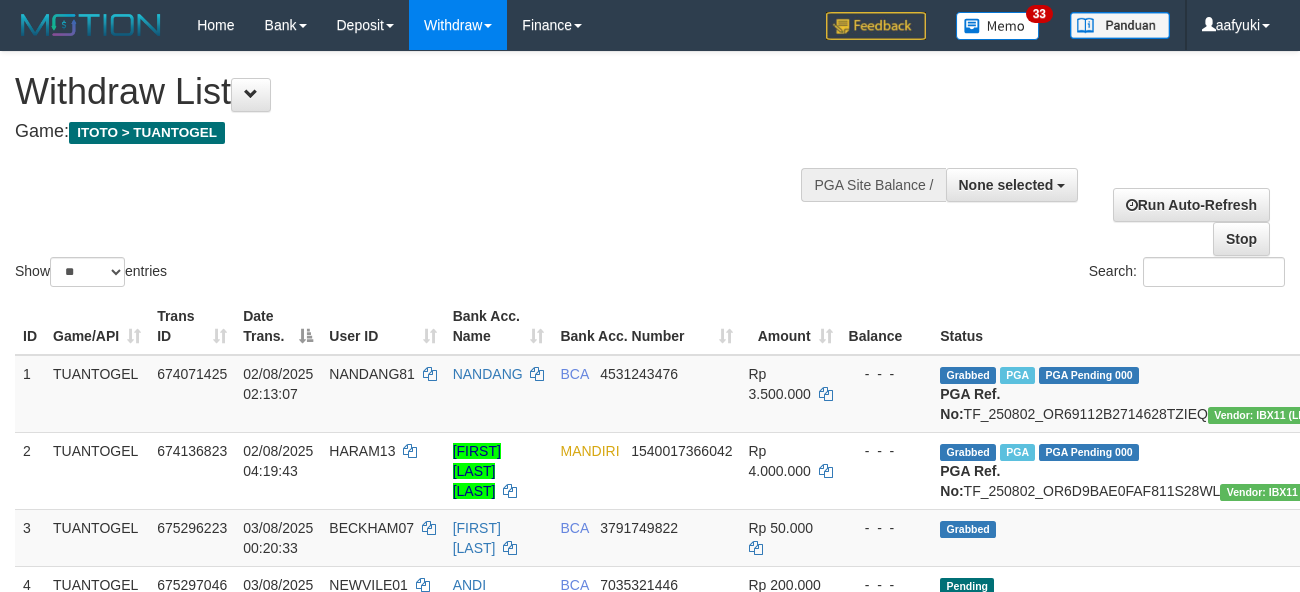 select 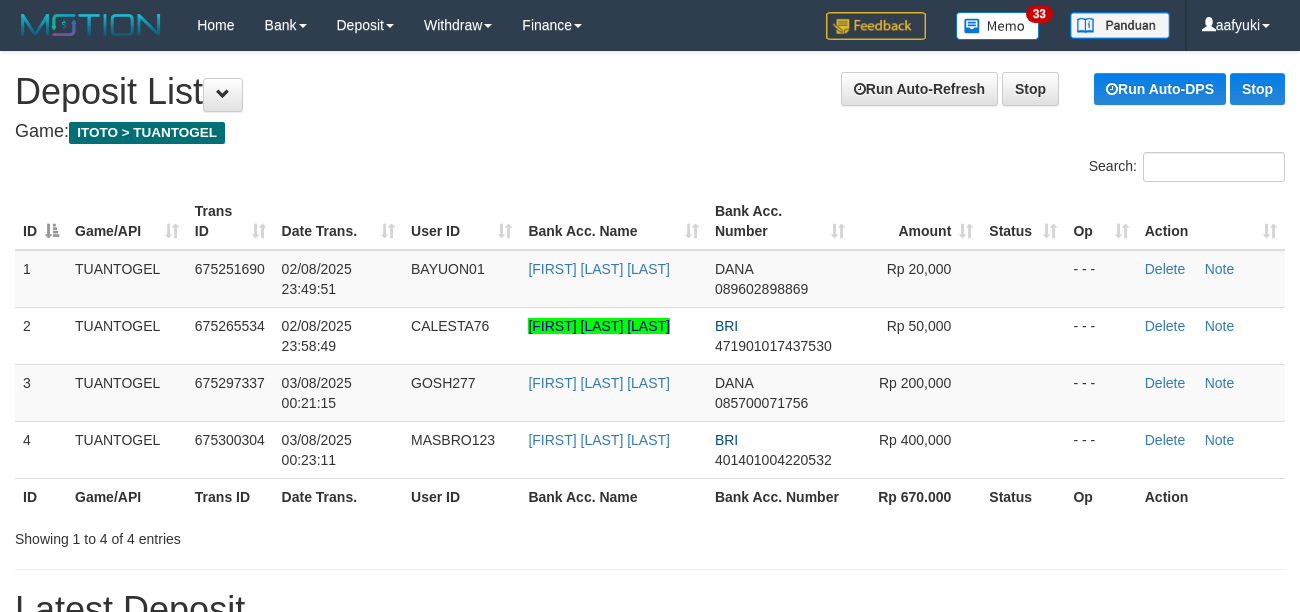 scroll, scrollTop: 0, scrollLeft: 0, axis: both 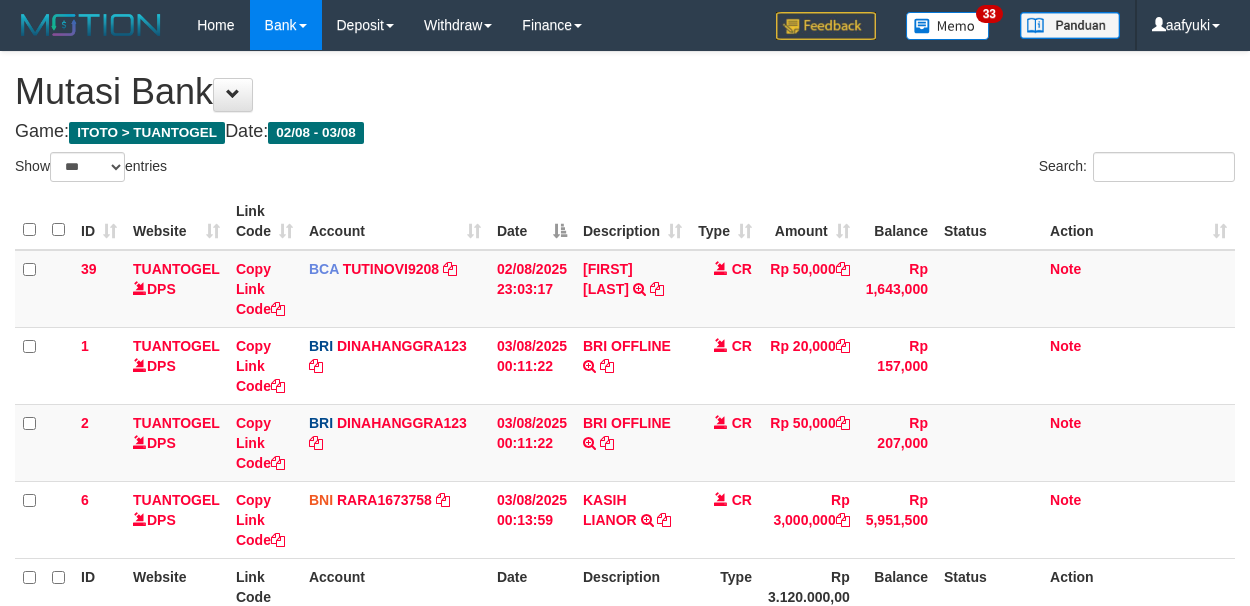 select on "***" 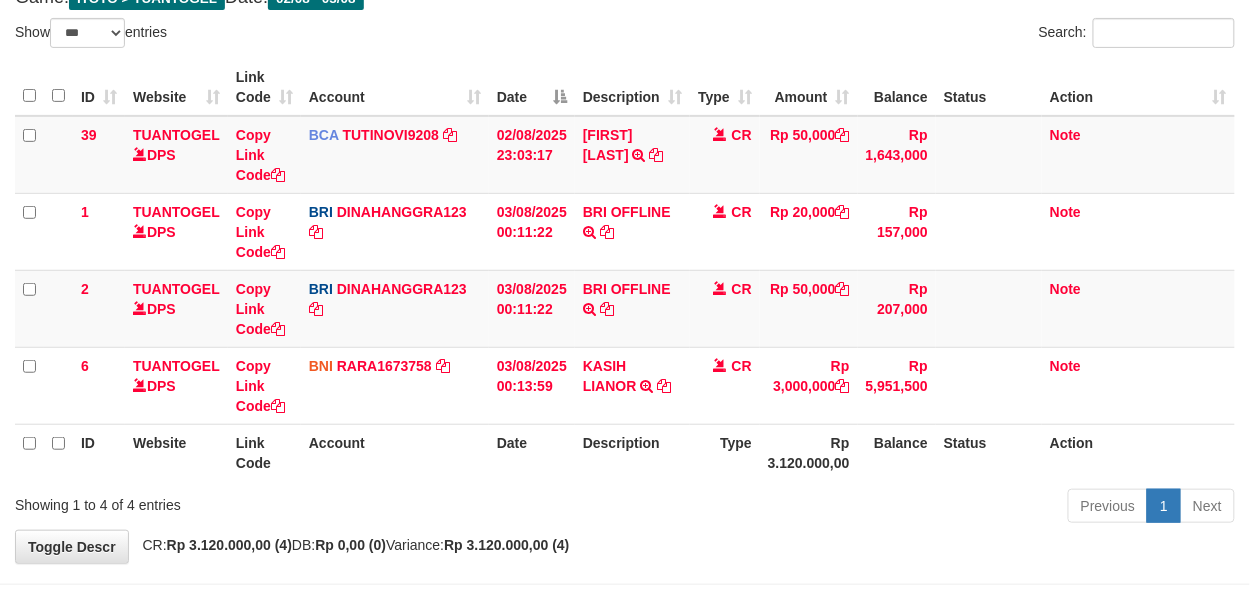 scroll, scrollTop: 133, scrollLeft: 0, axis: vertical 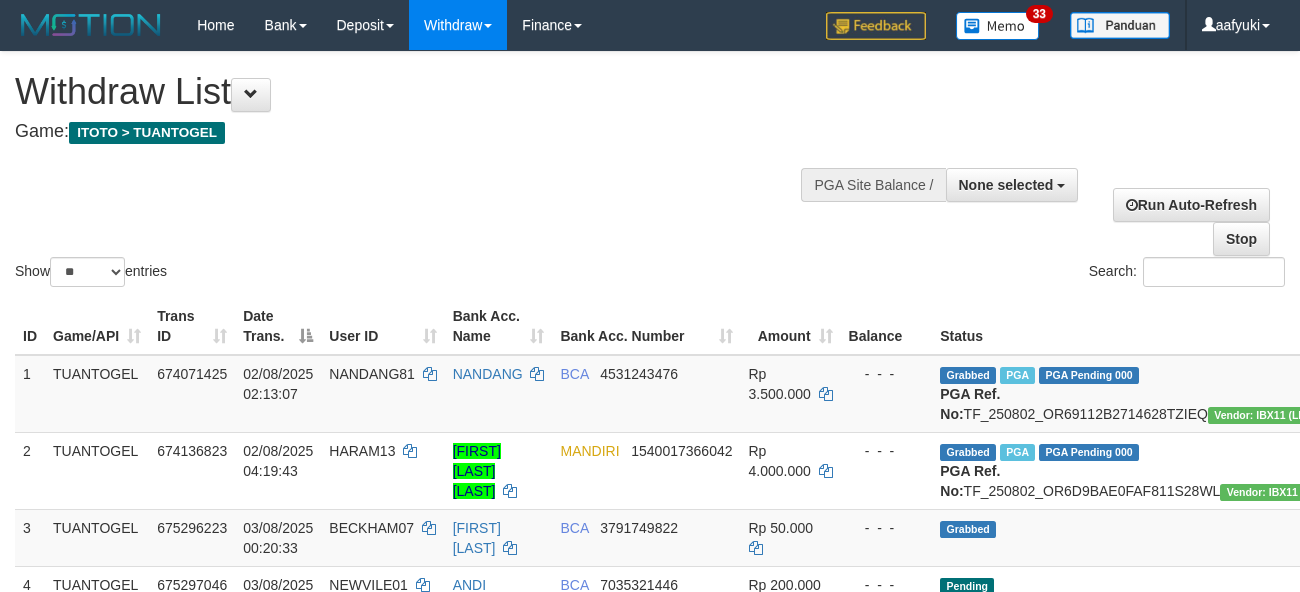 select 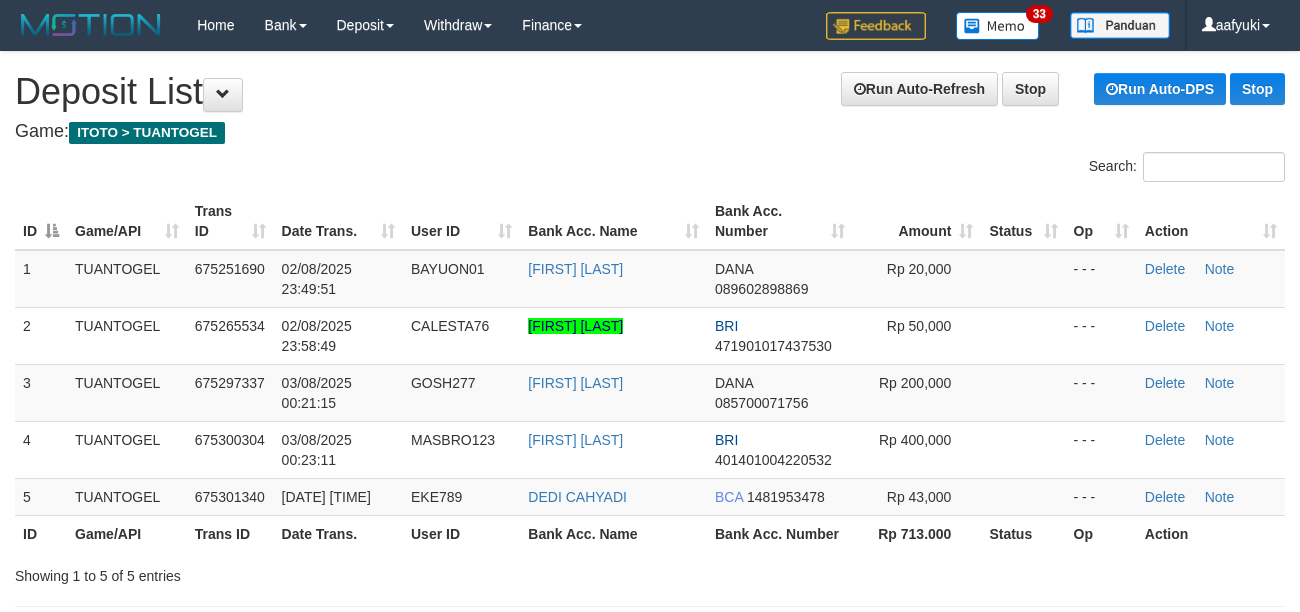 scroll, scrollTop: 0, scrollLeft: 0, axis: both 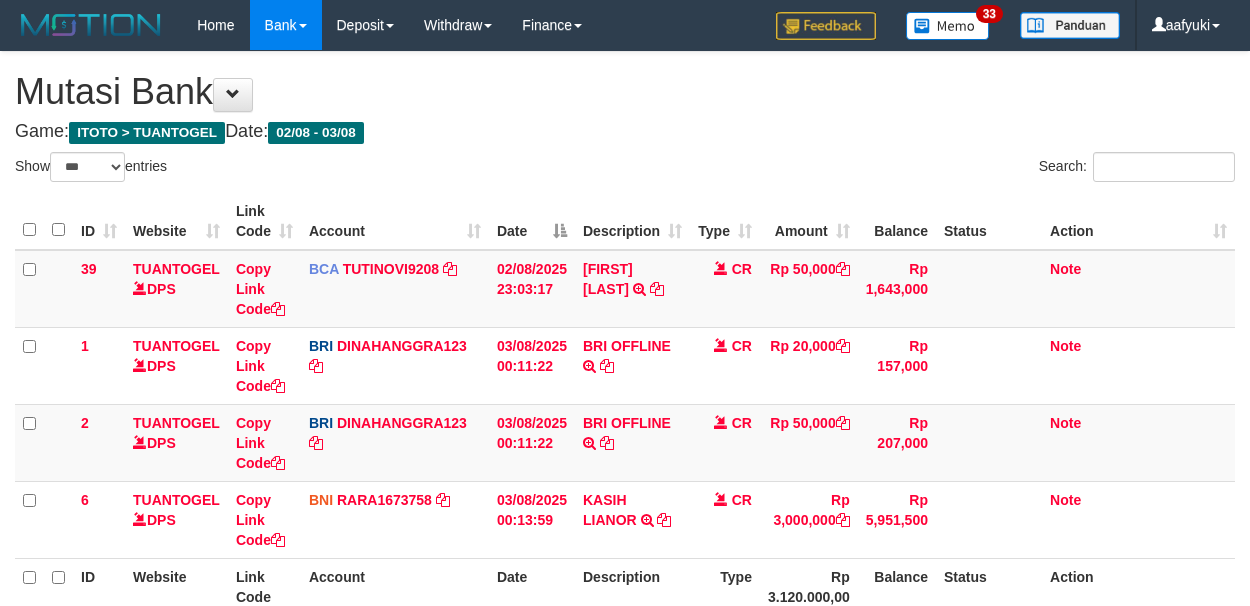 select on "***" 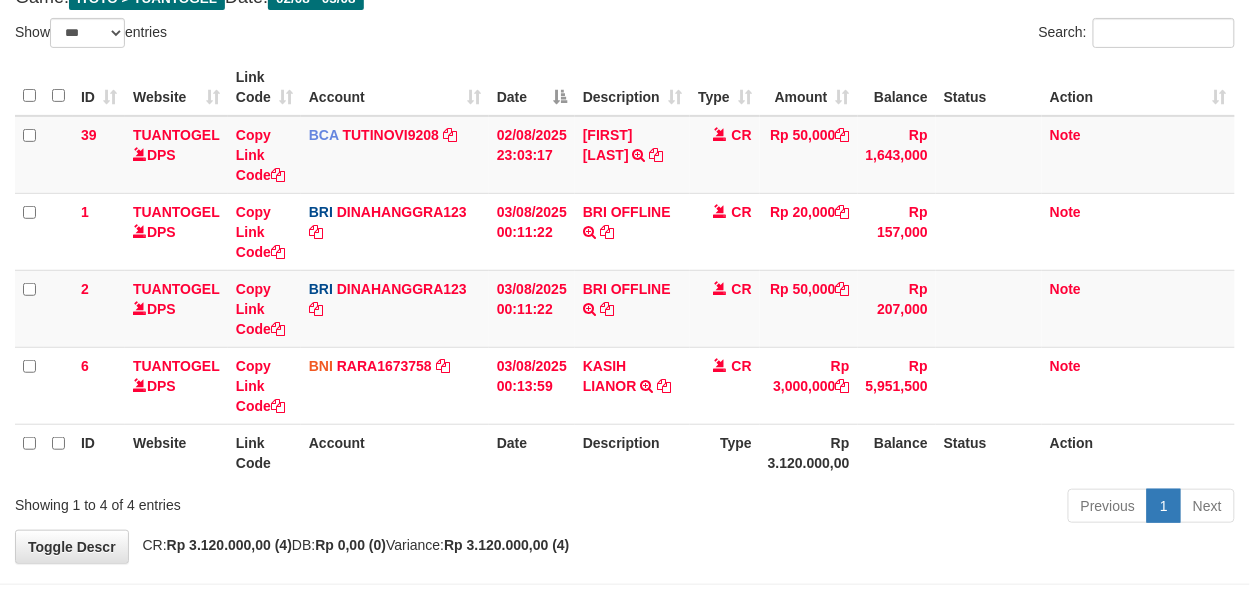 scroll, scrollTop: 133, scrollLeft: 0, axis: vertical 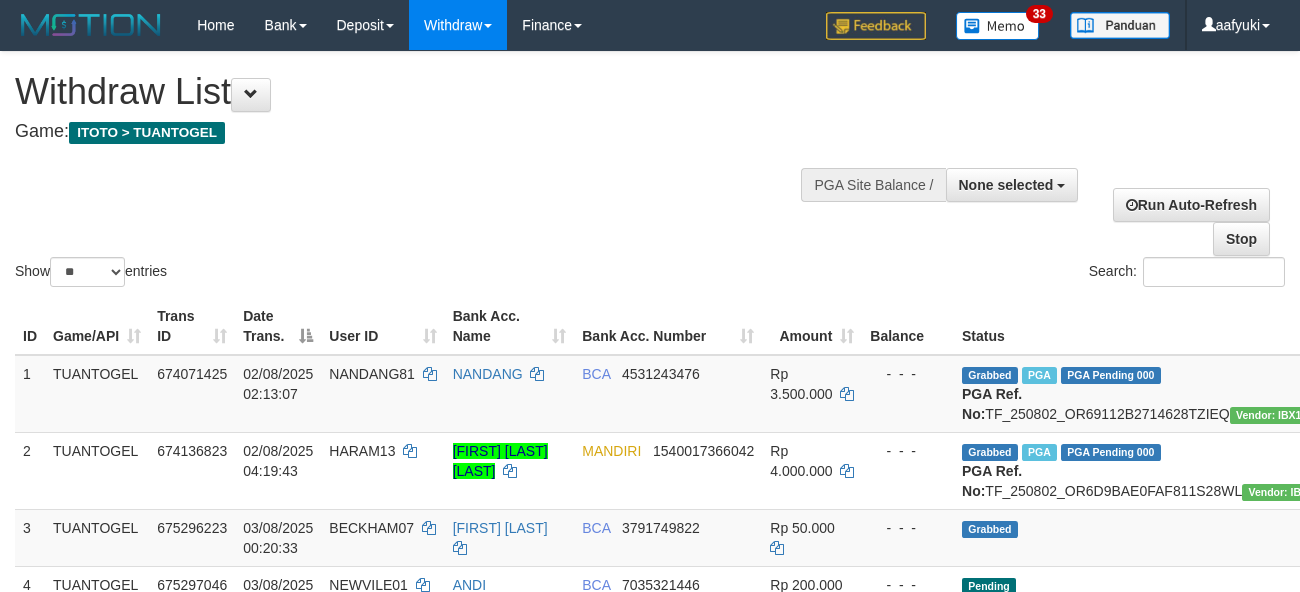 select 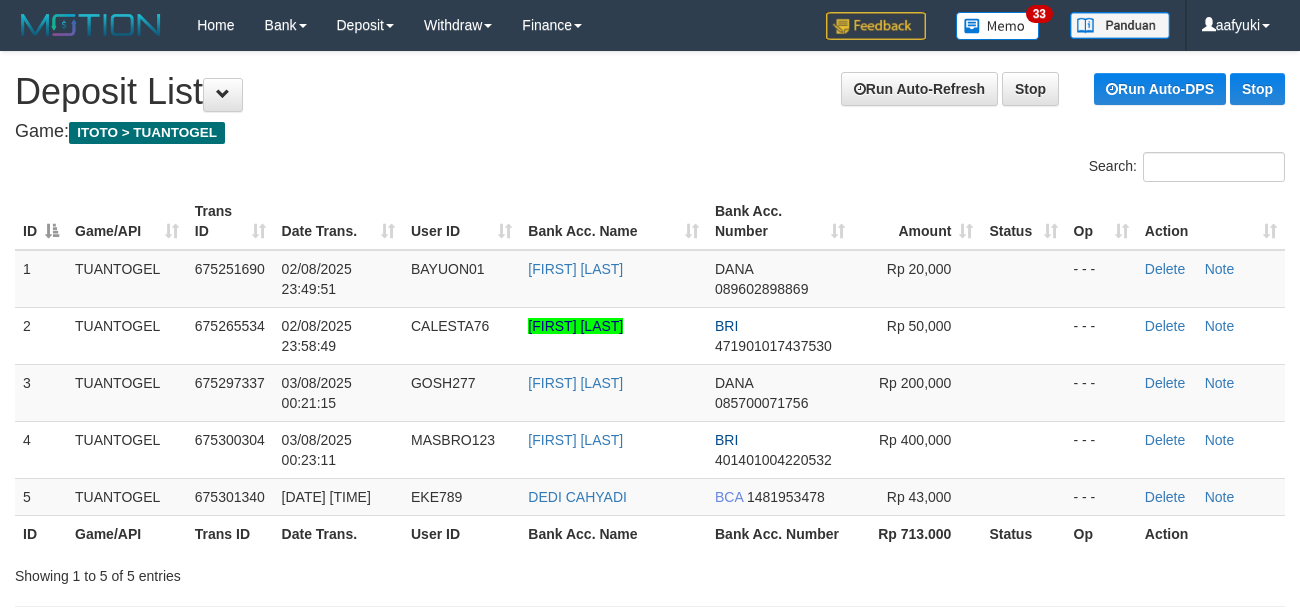scroll, scrollTop: 0, scrollLeft: 0, axis: both 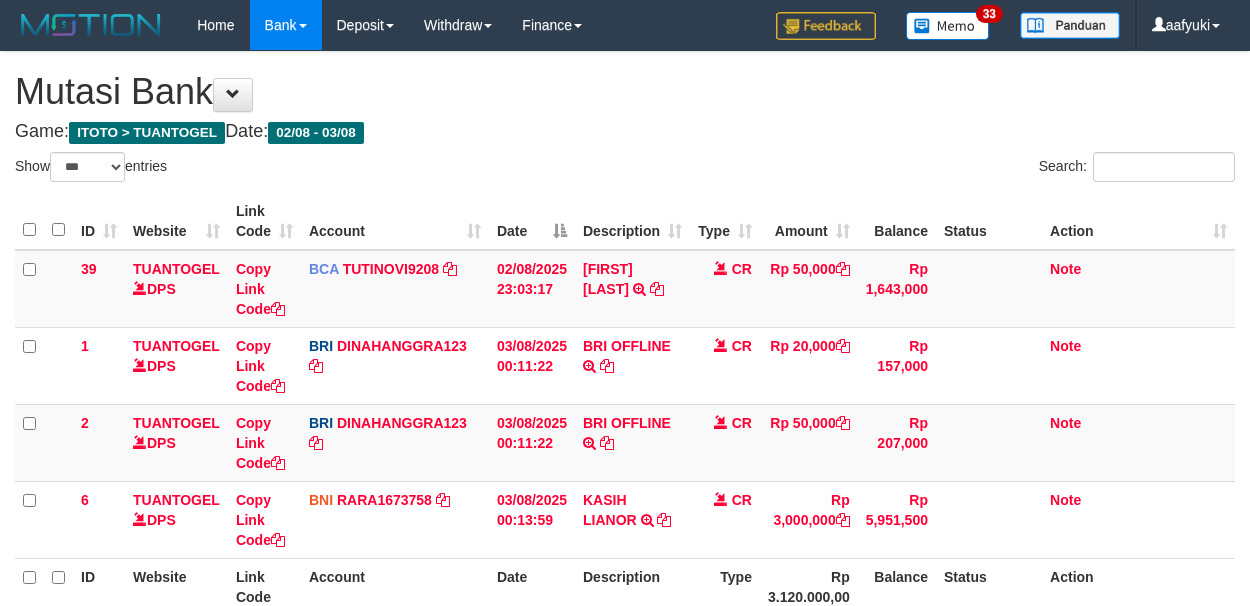 select on "***" 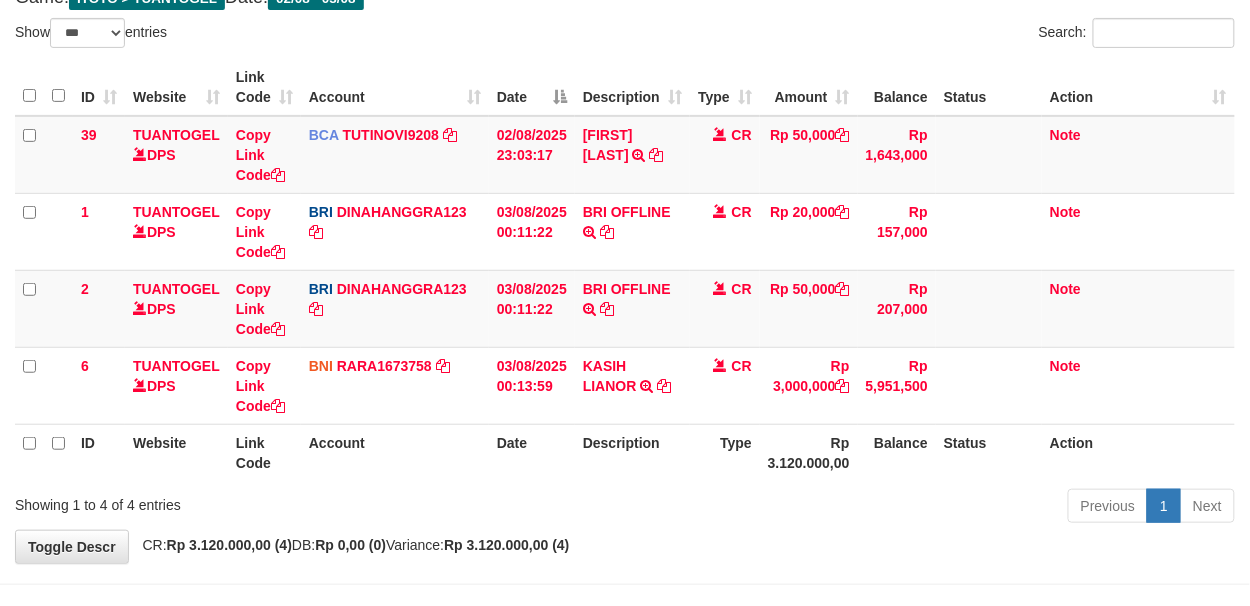 scroll, scrollTop: 133, scrollLeft: 0, axis: vertical 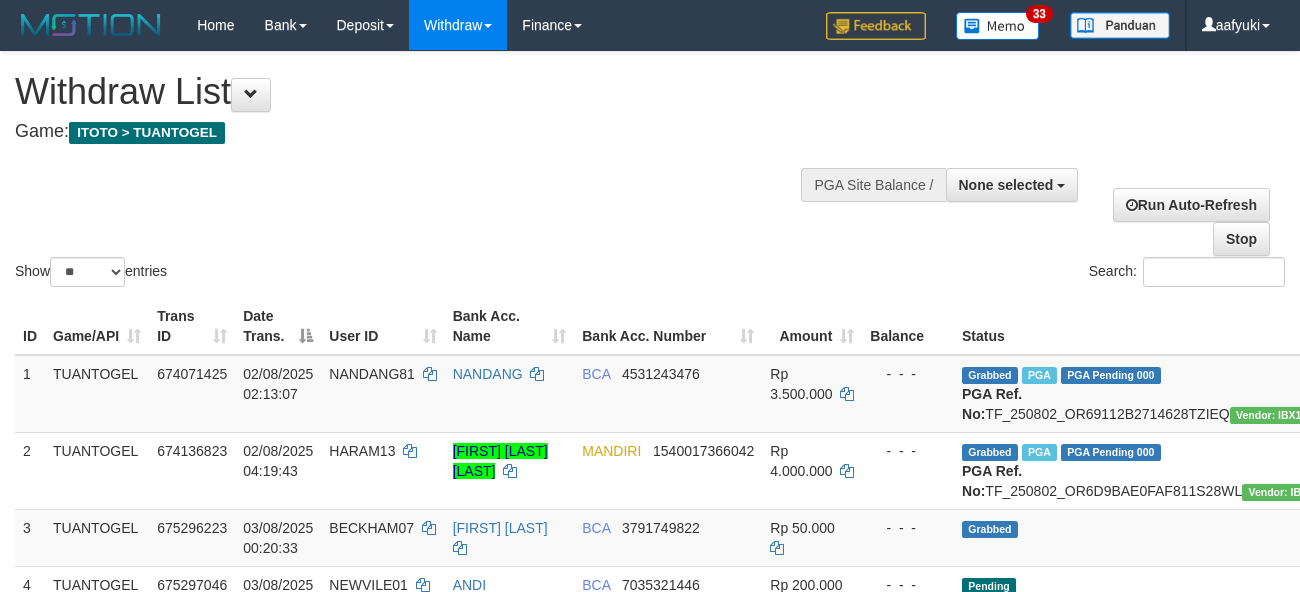 select 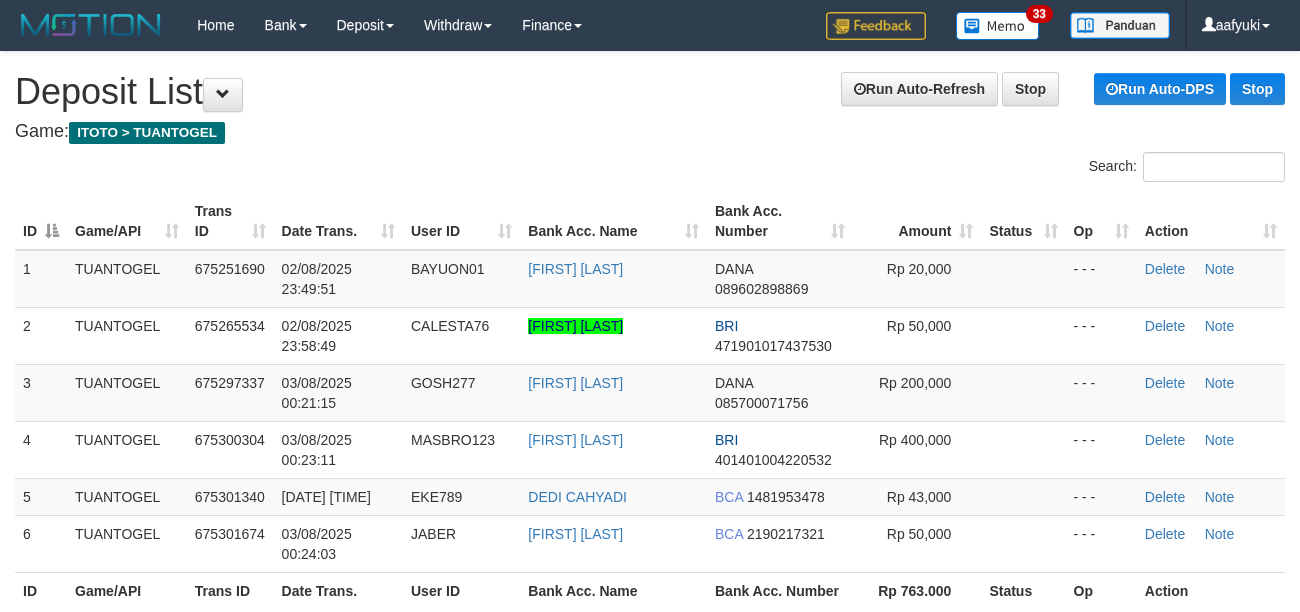 scroll, scrollTop: 0, scrollLeft: 0, axis: both 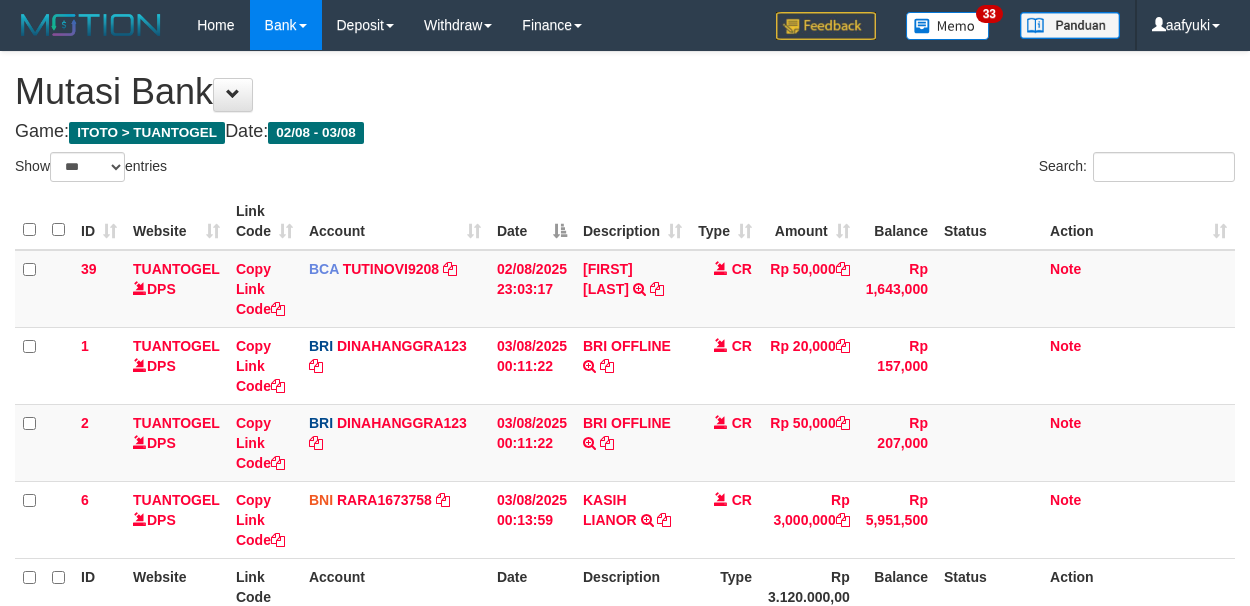 select on "***" 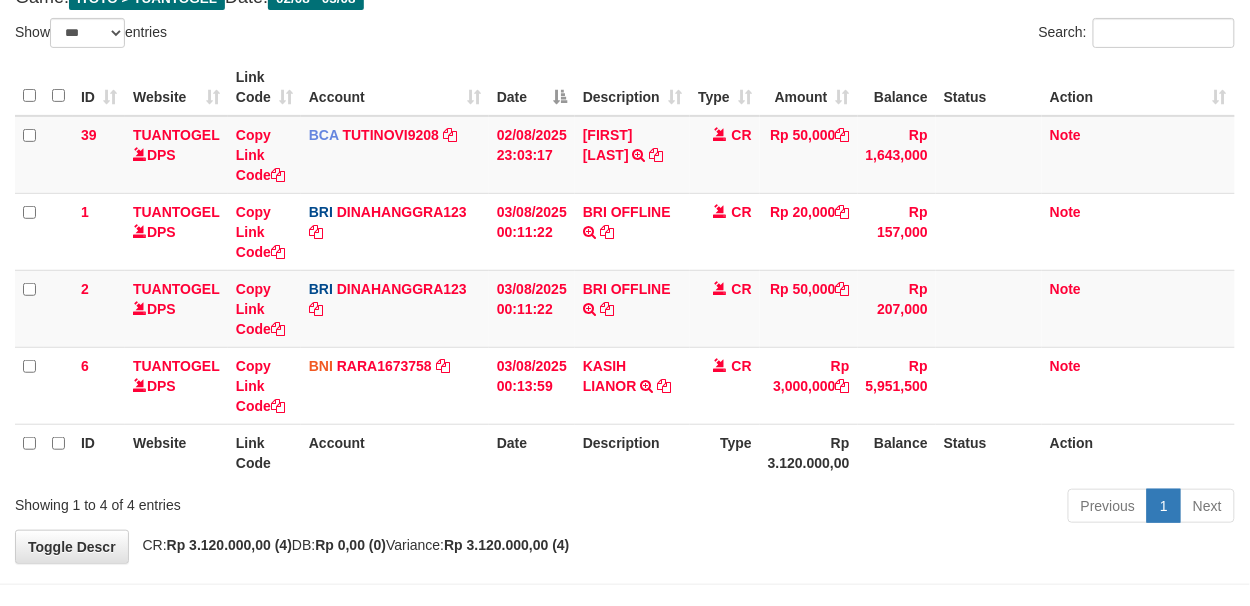 scroll, scrollTop: 133, scrollLeft: 0, axis: vertical 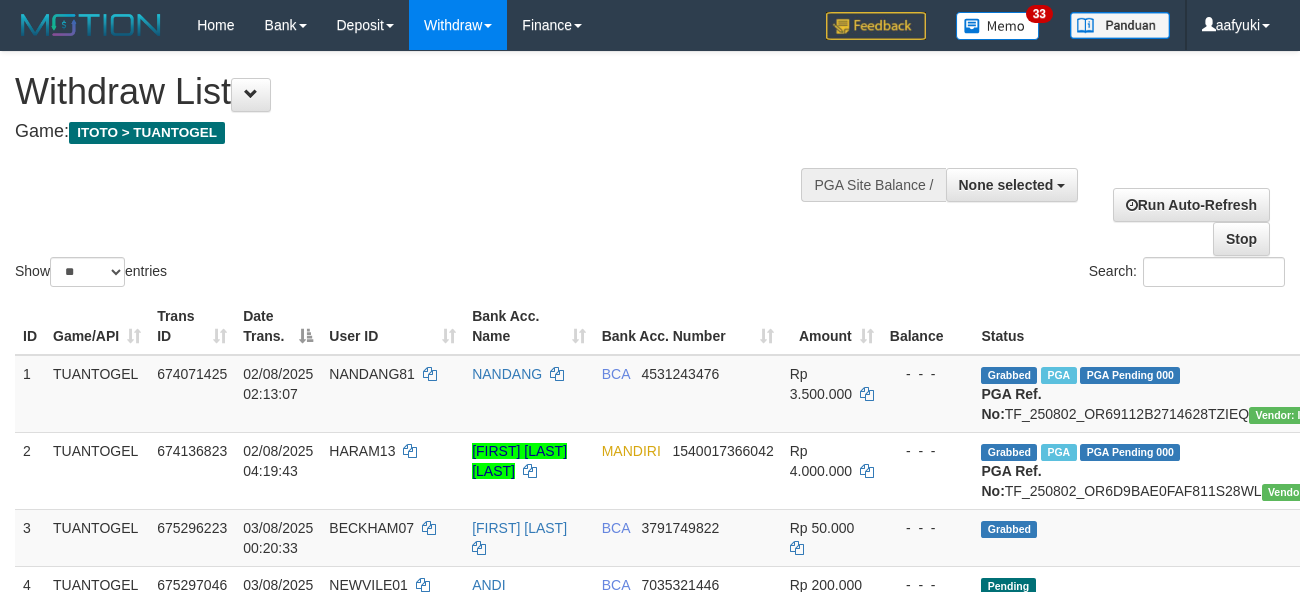 select 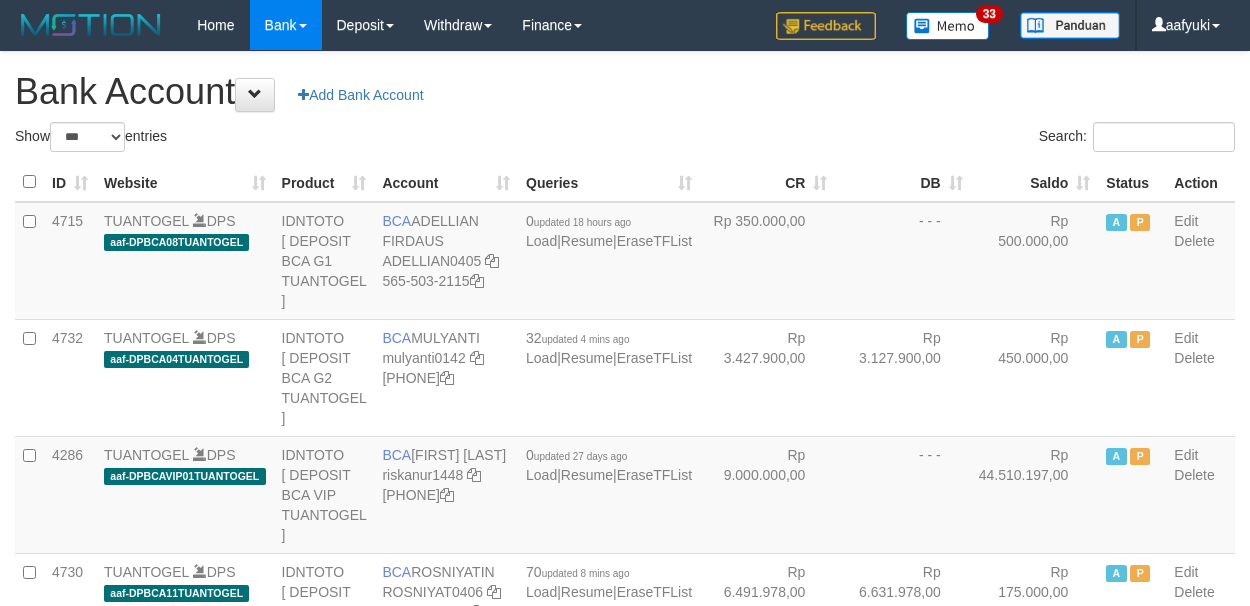 select on "***" 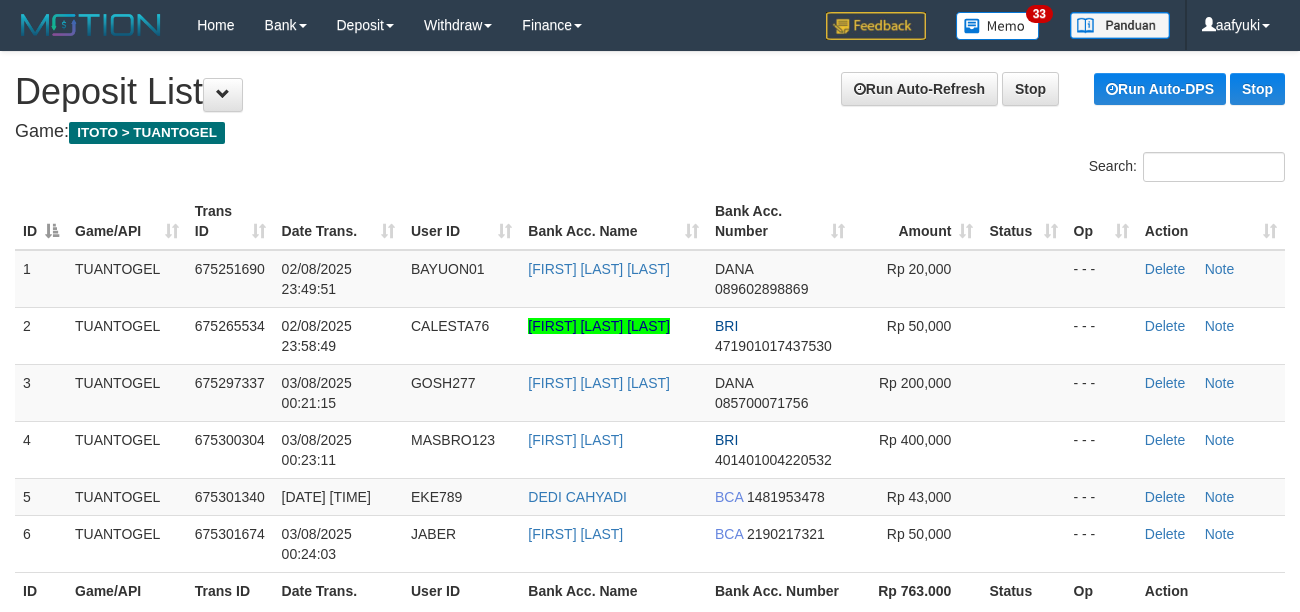 scroll, scrollTop: 0, scrollLeft: 0, axis: both 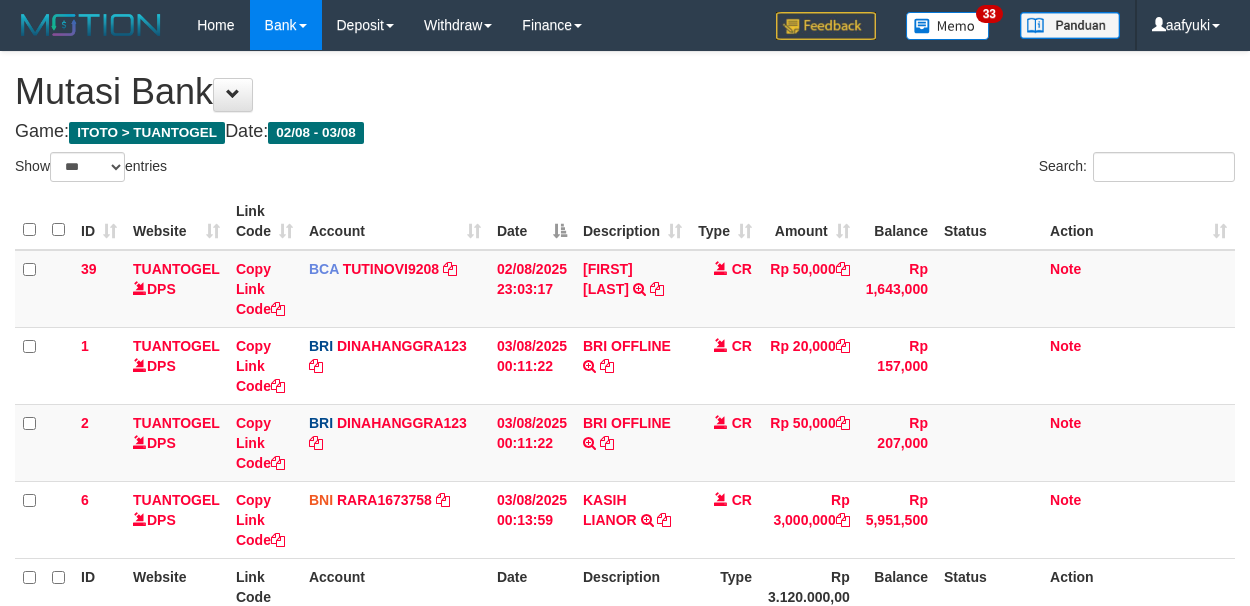 select on "***" 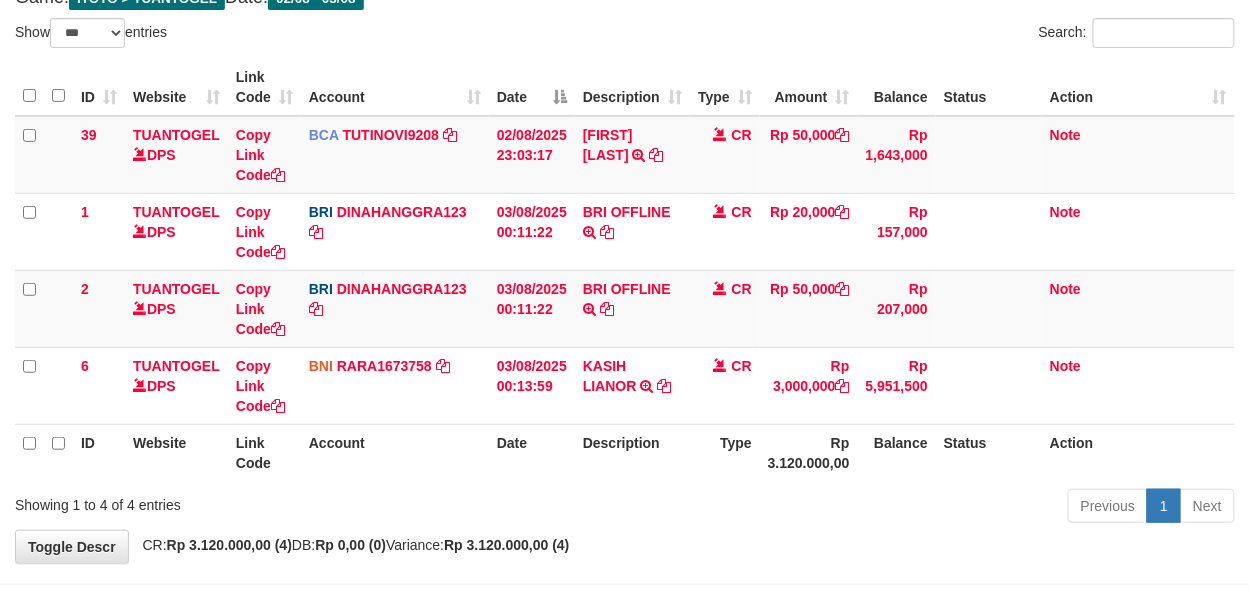 scroll, scrollTop: 133, scrollLeft: 0, axis: vertical 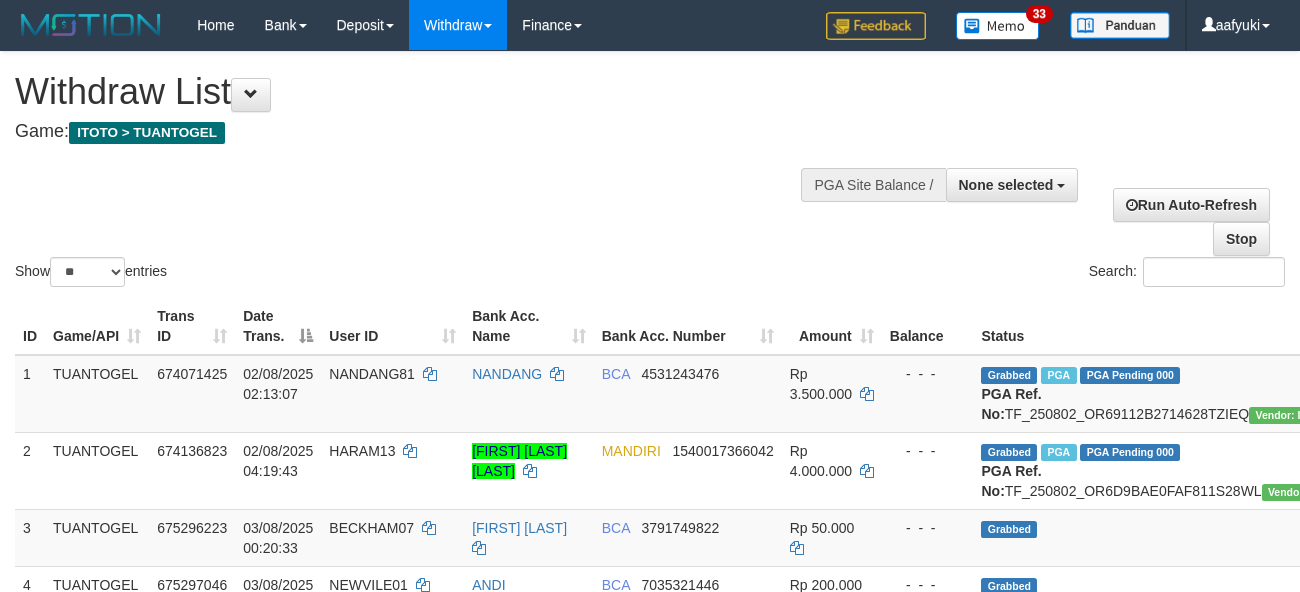 select 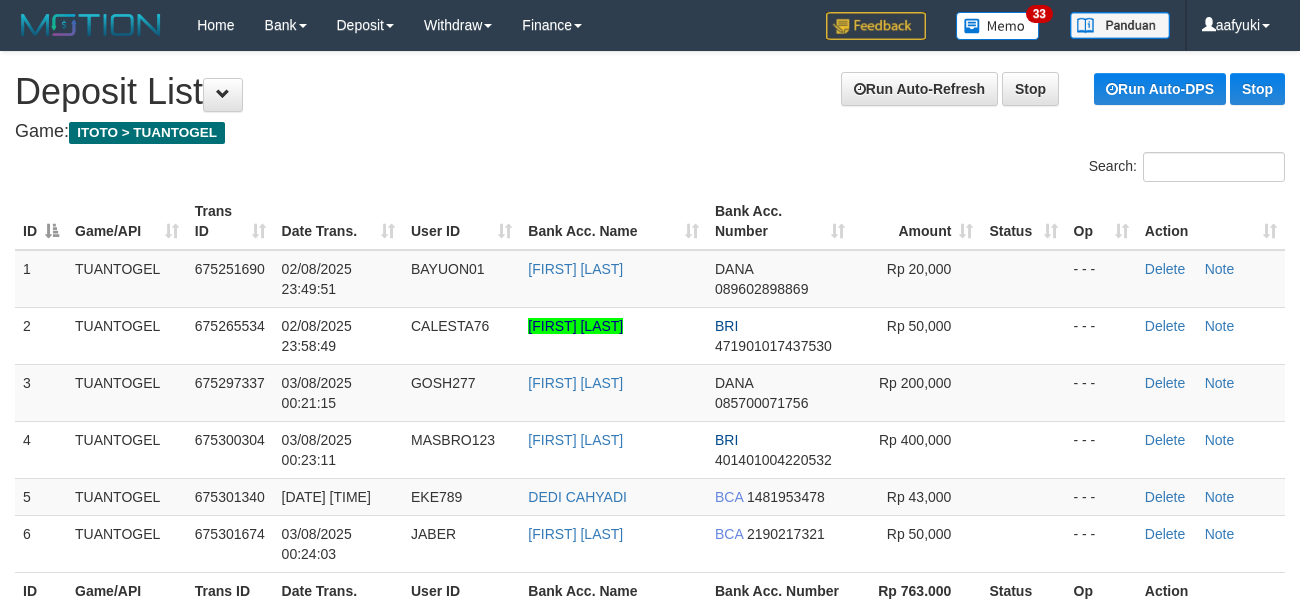 scroll, scrollTop: 0, scrollLeft: 0, axis: both 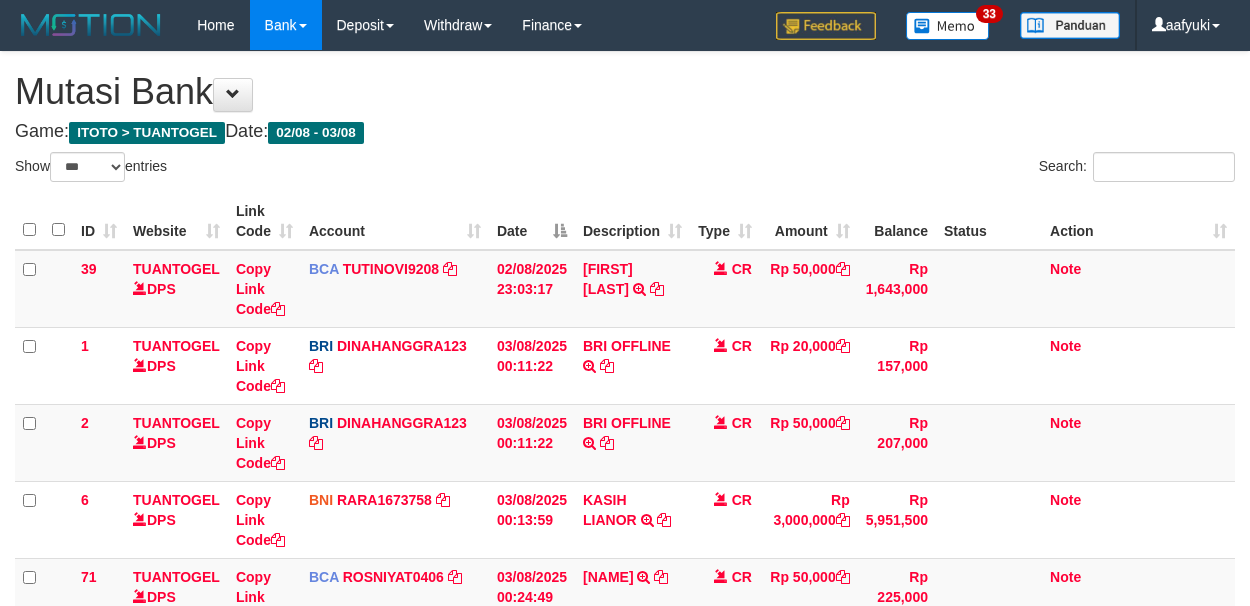 select on "***" 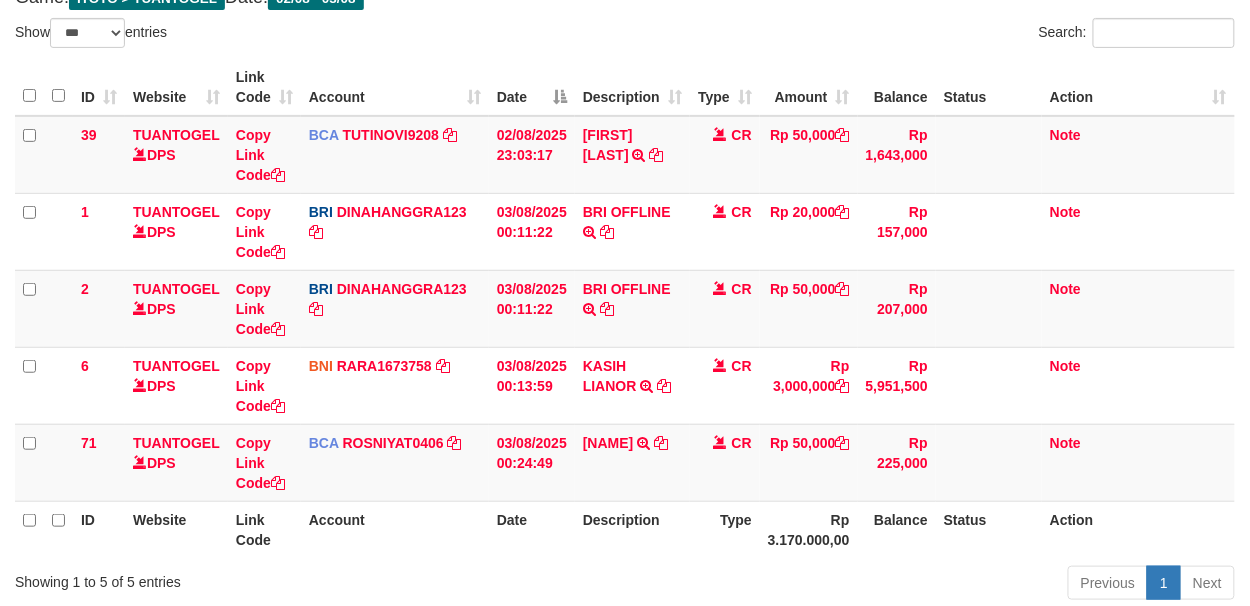 scroll, scrollTop: 133, scrollLeft: 0, axis: vertical 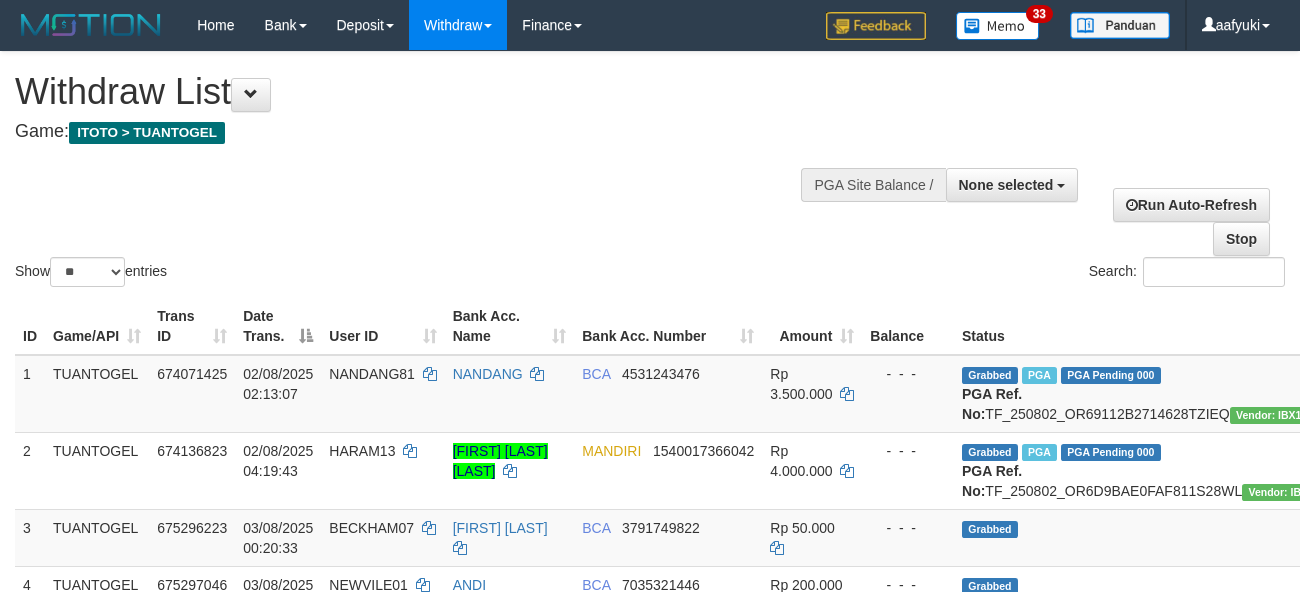 select 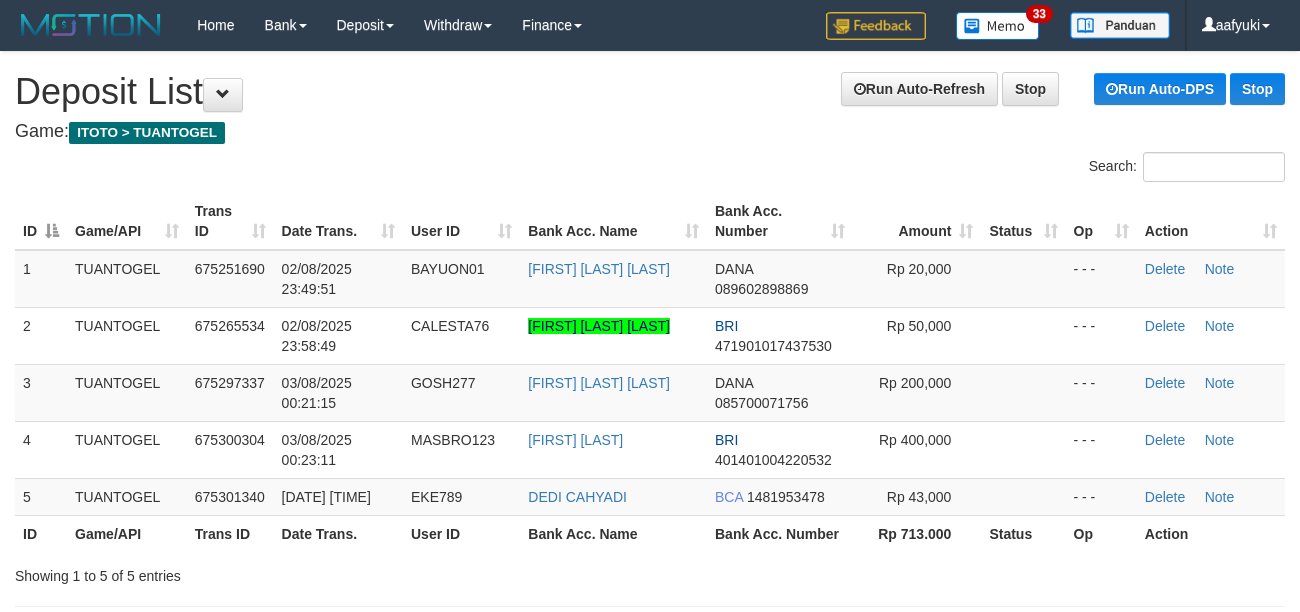 scroll, scrollTop: 0, scrollLeft: 0, axis: both 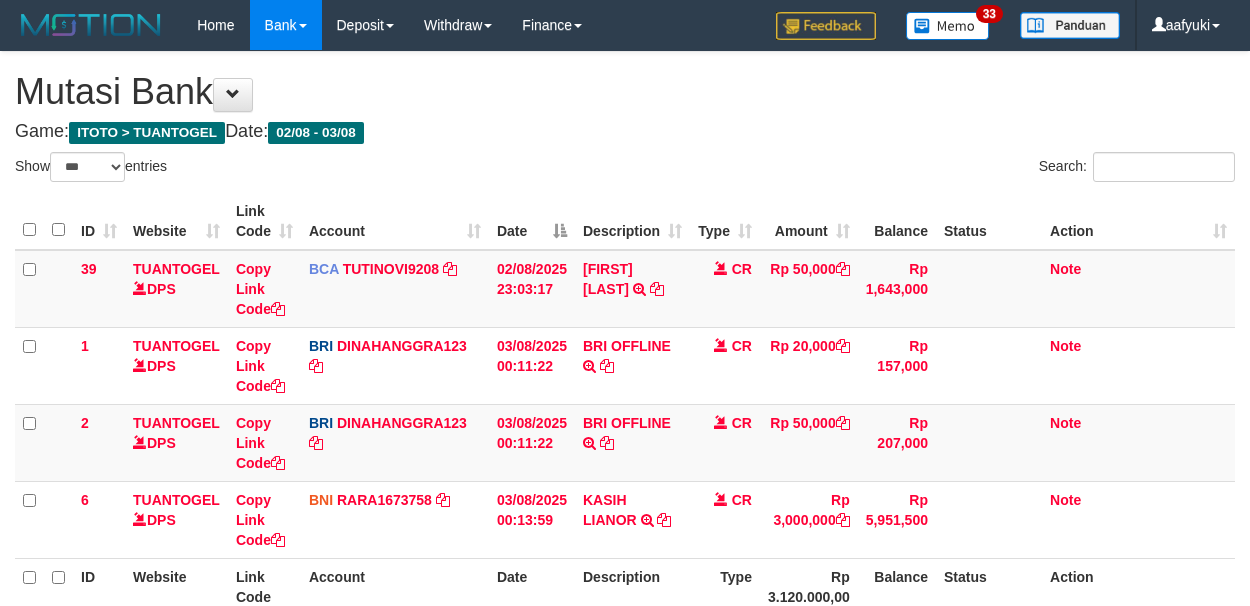 select on "***" 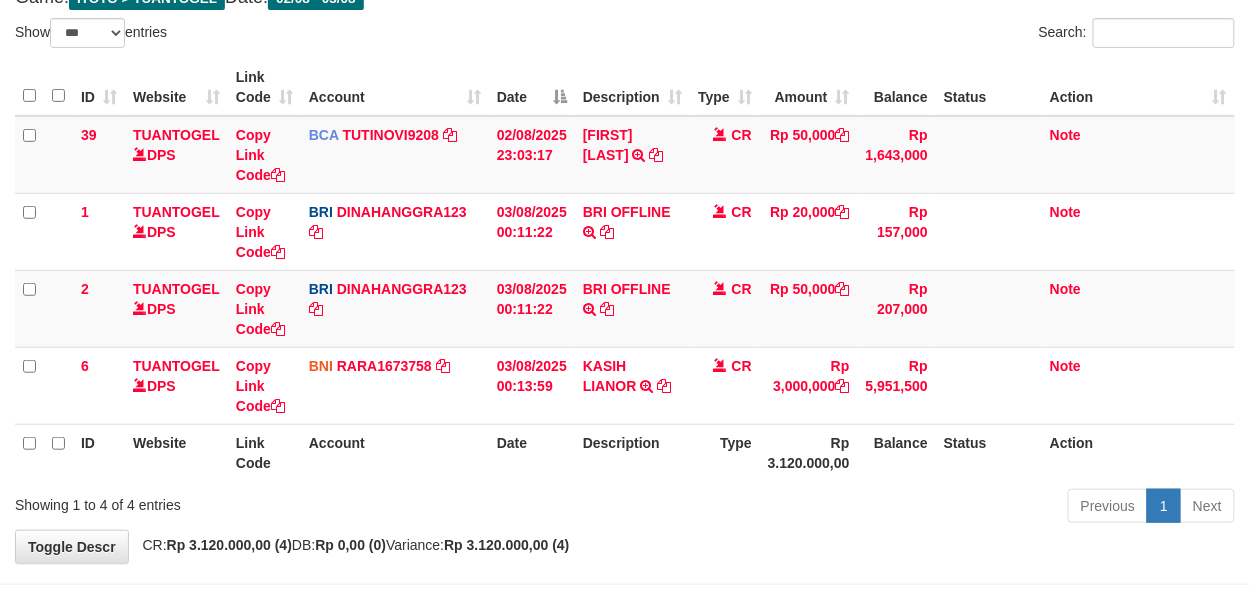 scroll, scrollTop: 133, scrollLeft: 0, axis: vertical 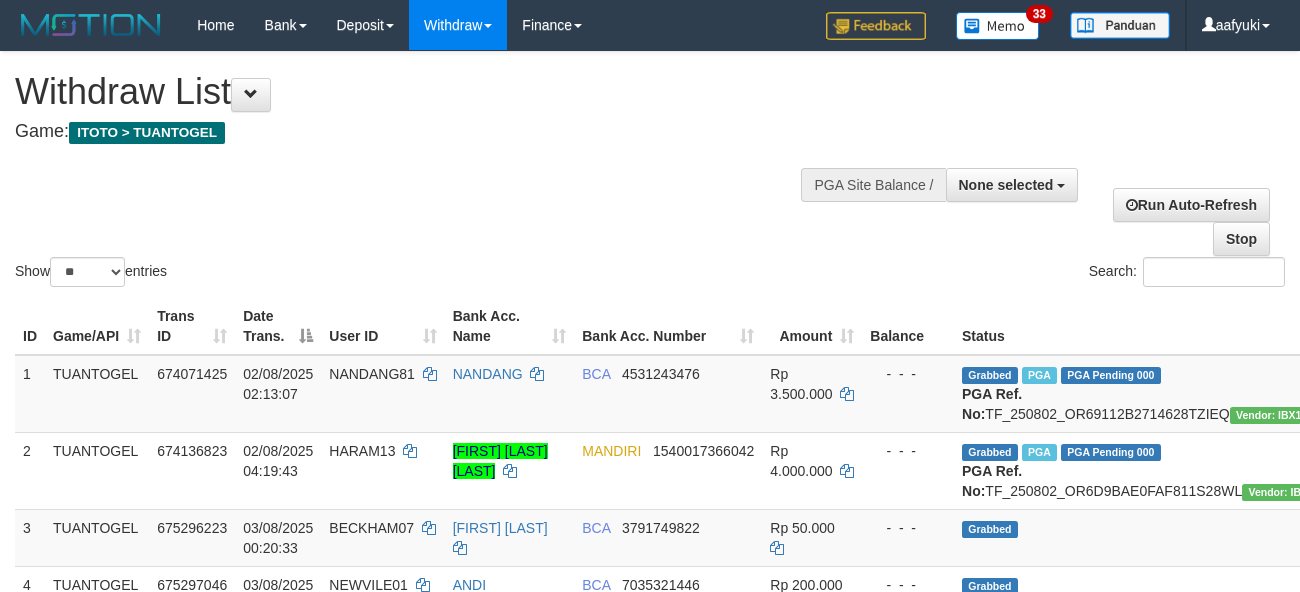 select 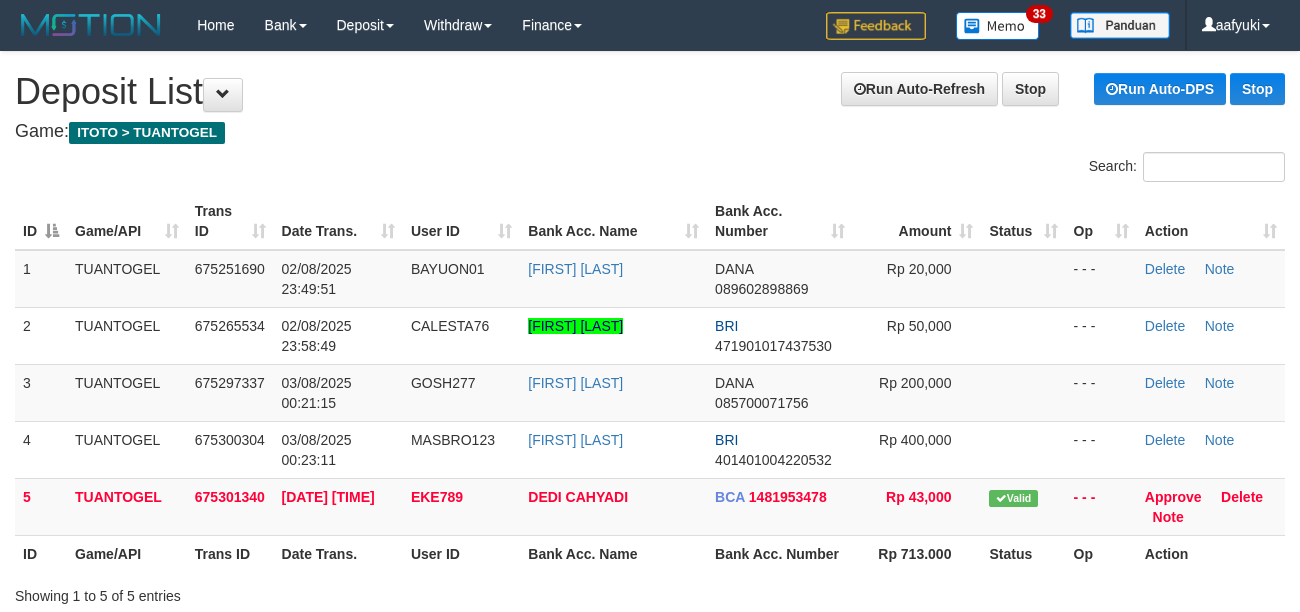 scroll, scrollTop: 0, scrollLeft: 0, axis: both 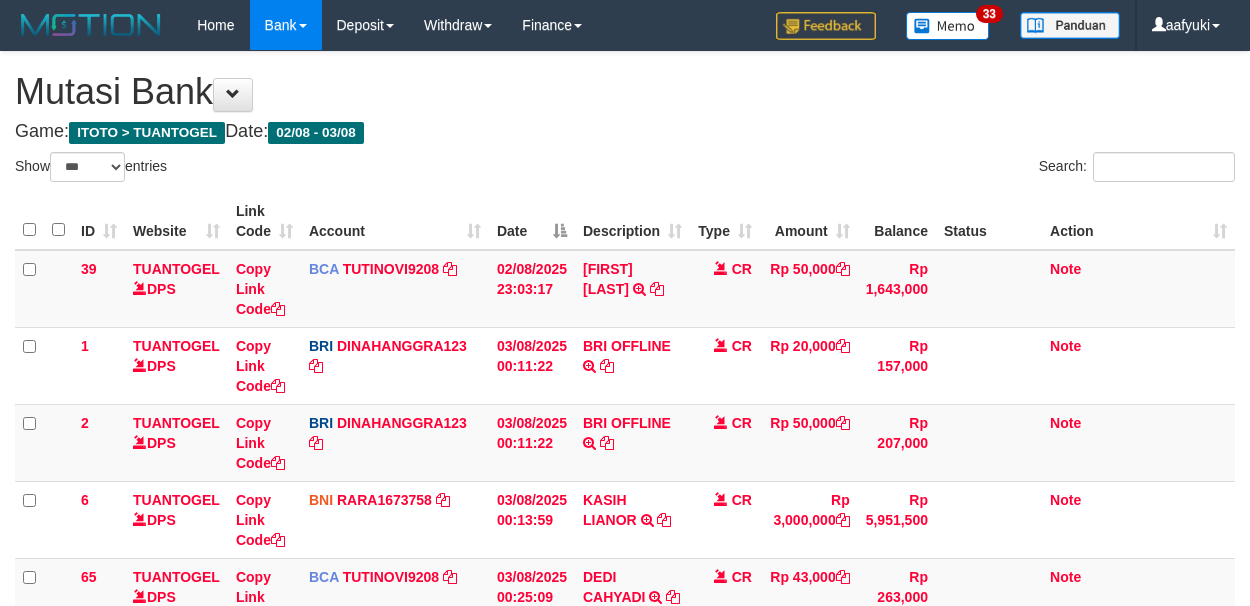select on "***" 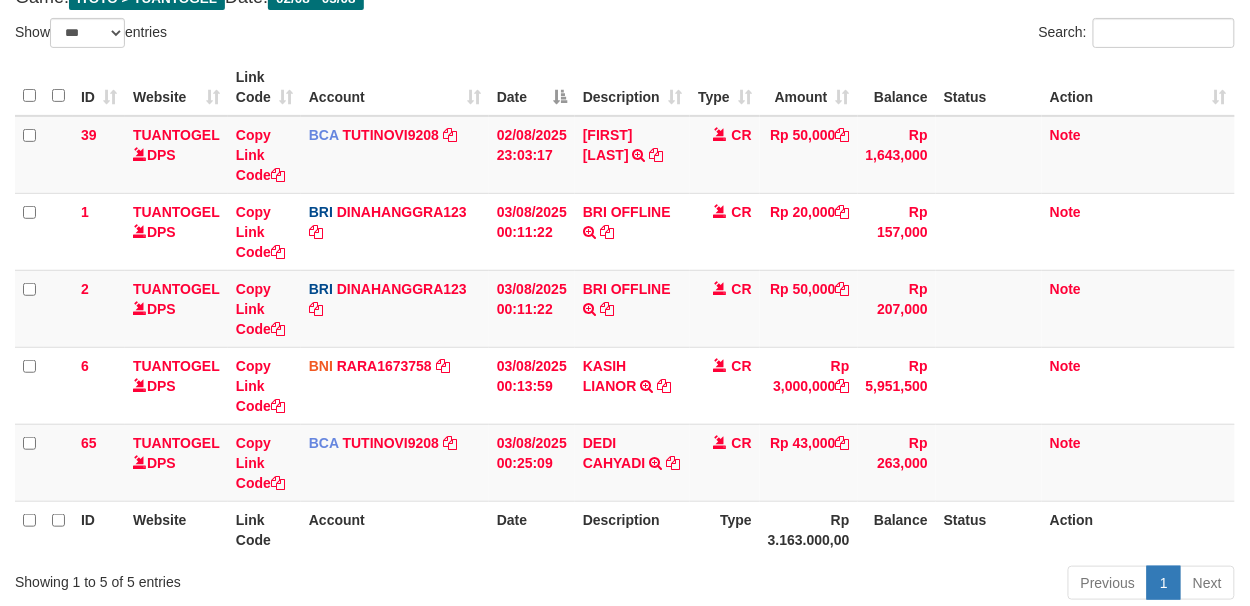 scroll, scrollTop: 133, scrollLeft: 0, axis: vertical 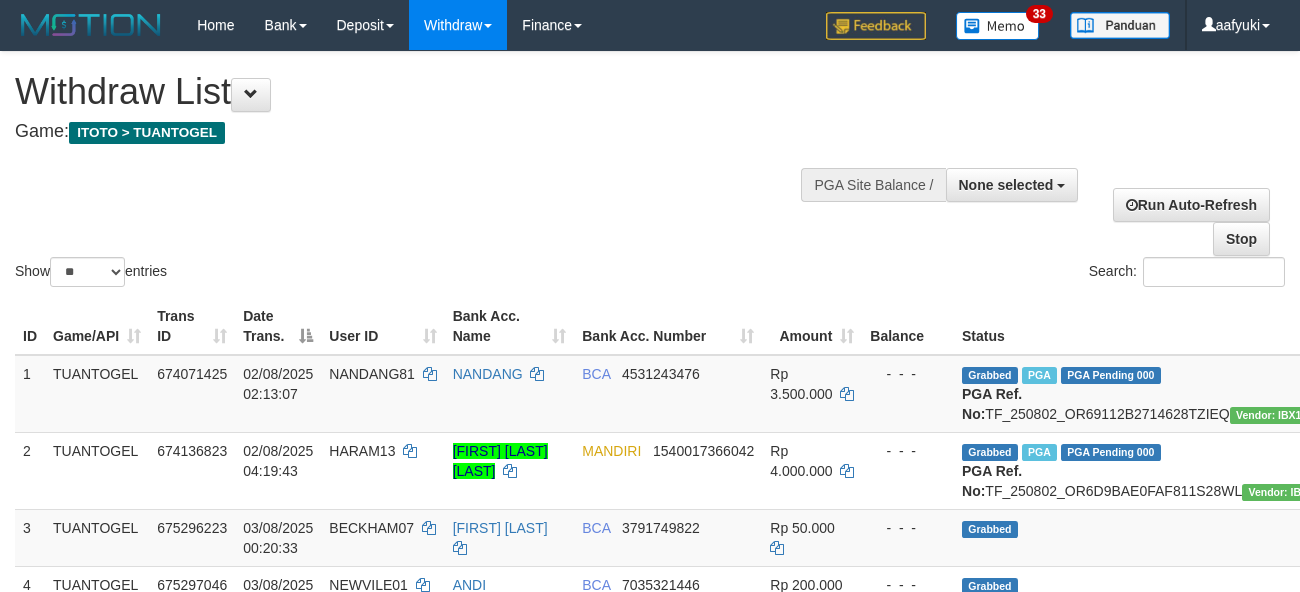 select 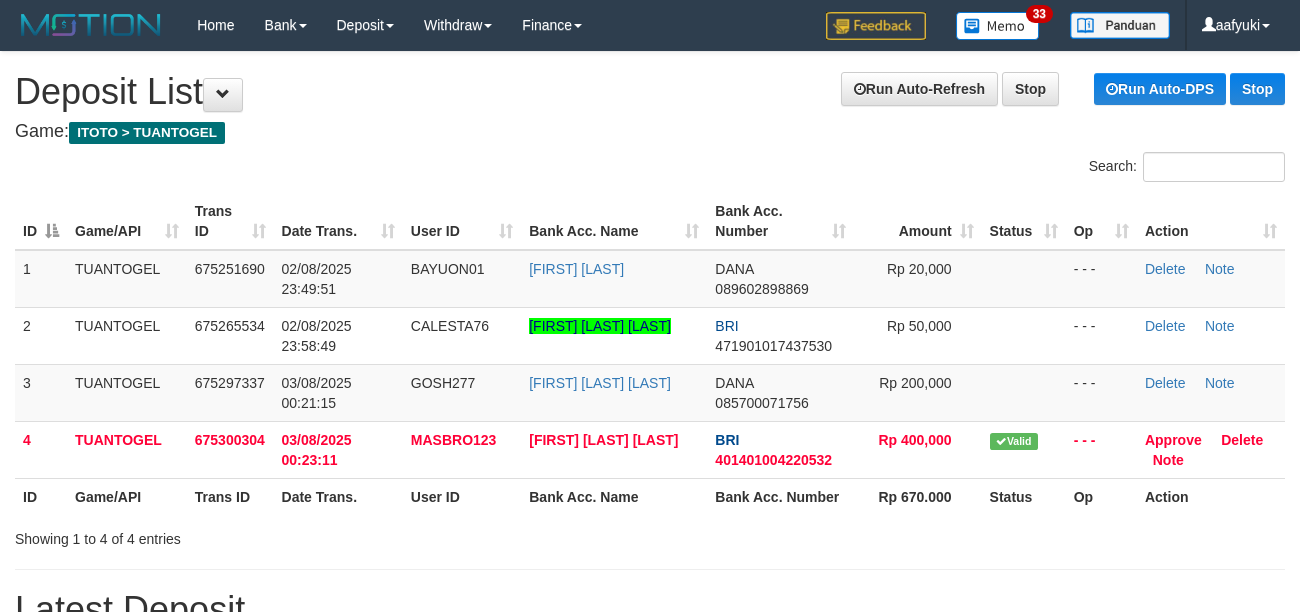 scroll, scrollTop: 0, scrollLeft: 0, axis: both 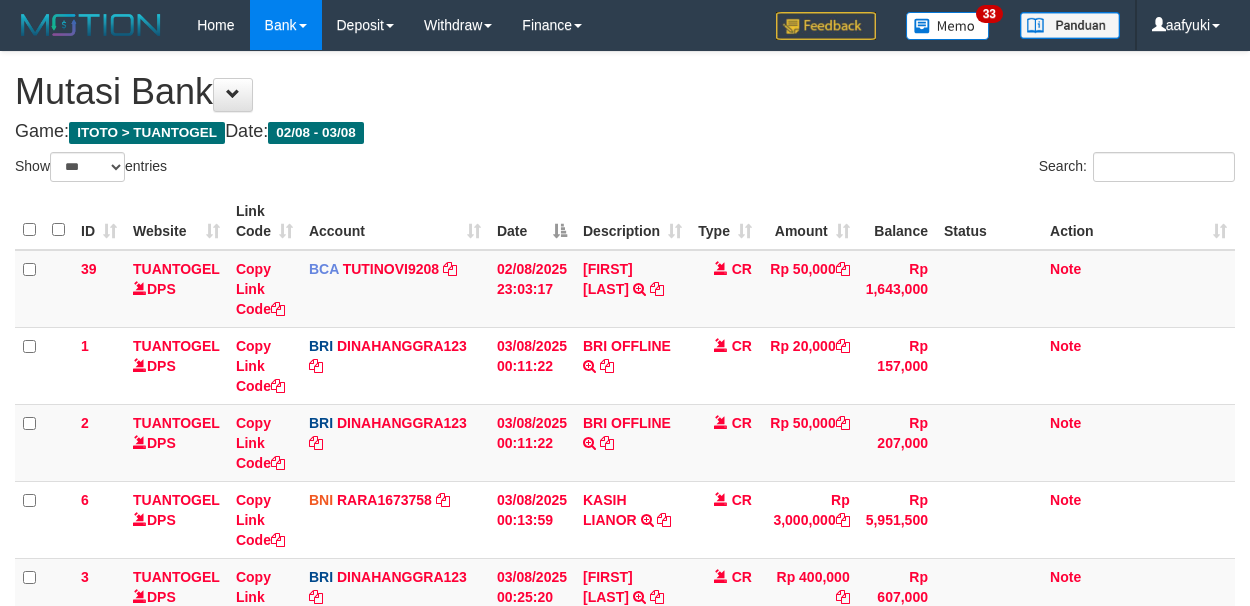 select on "***" 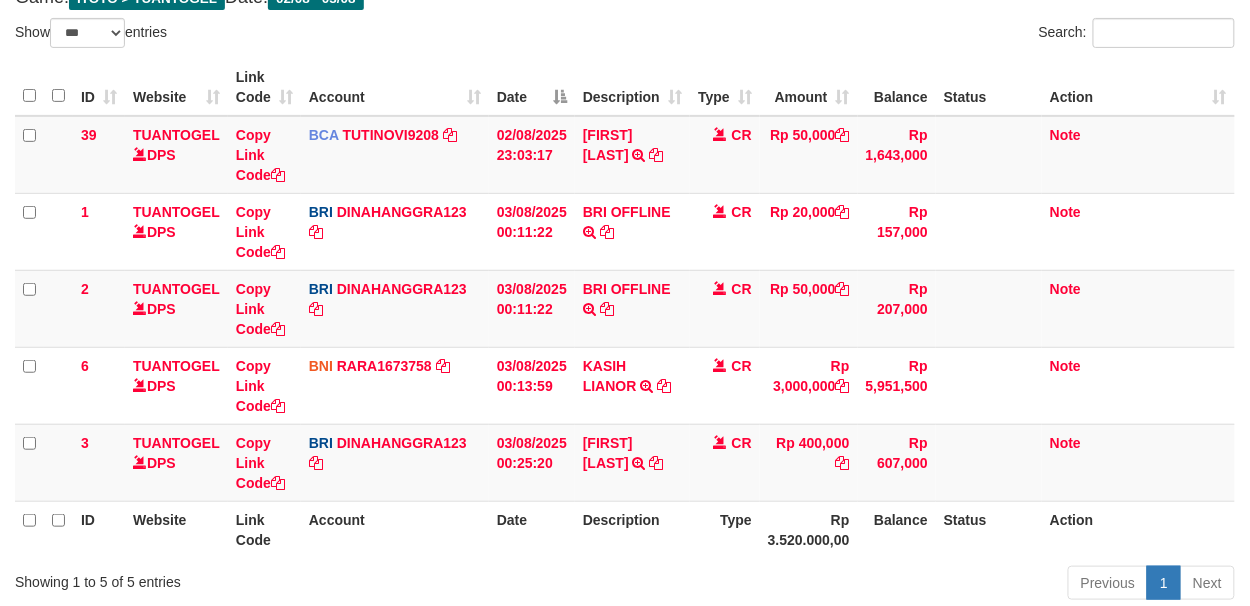 scroll, scrollTop: 133, scrollLeft: 0, axis: vertical 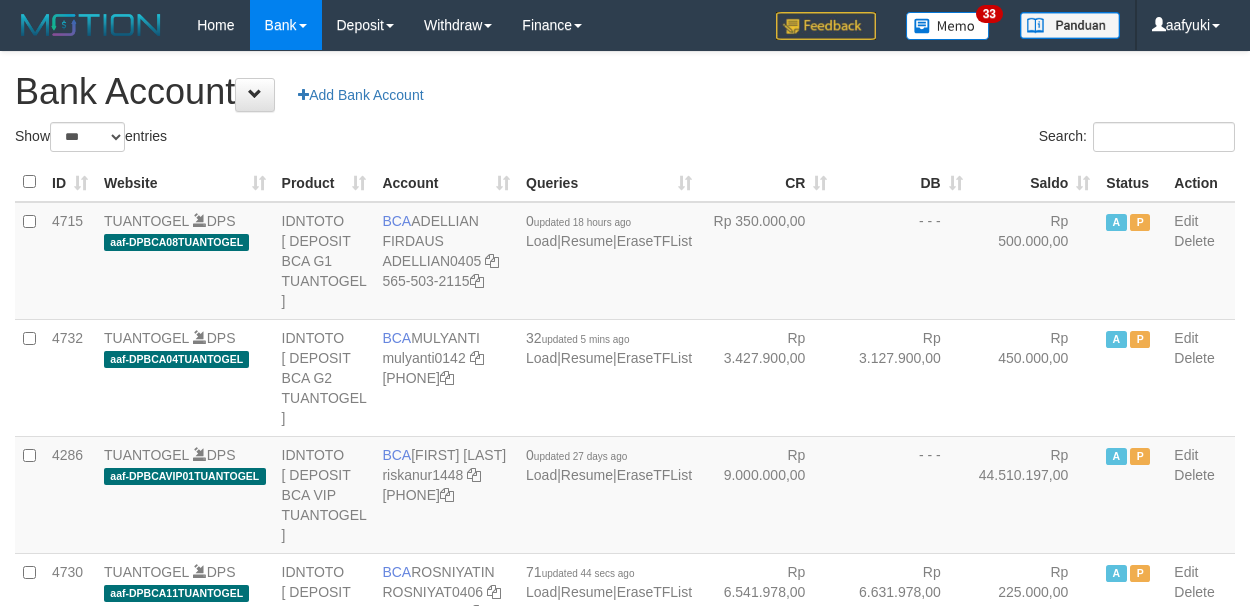 select on "***" 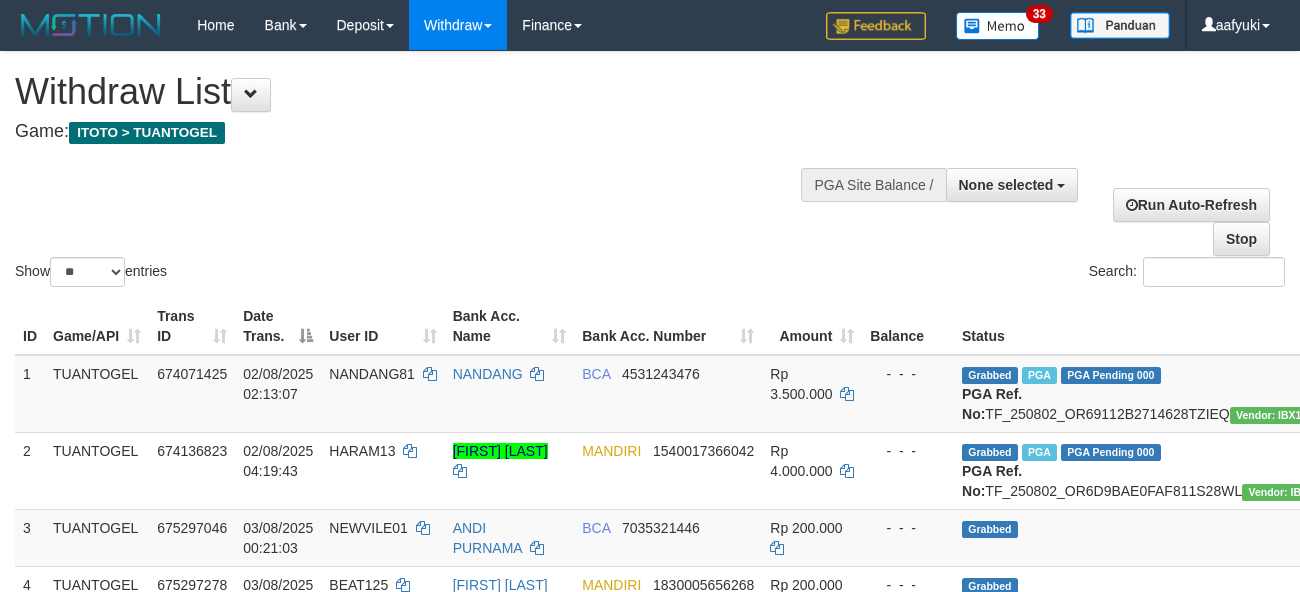 select 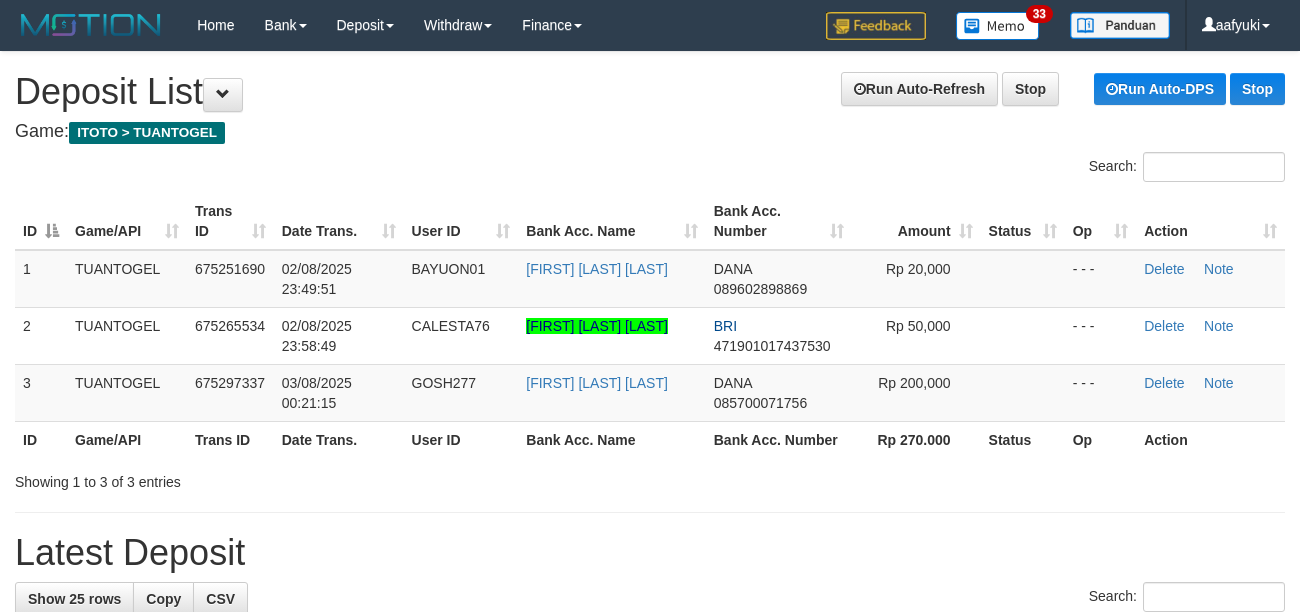 scroll, scrollTop: 0, scrollLeft: 0, axis: both 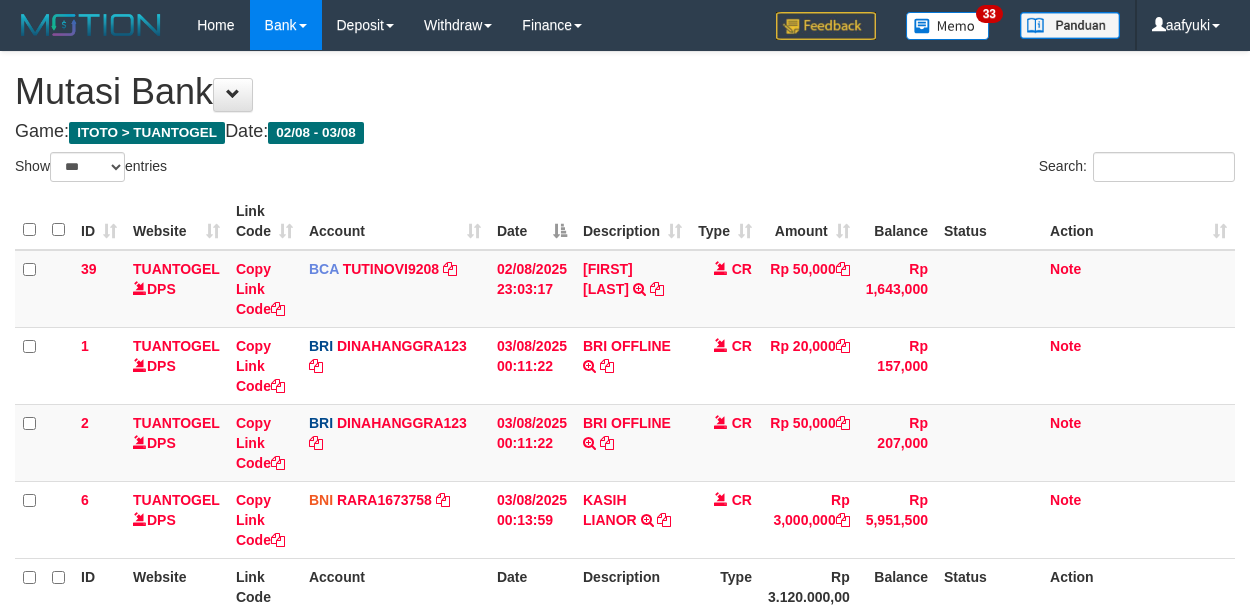 select on "***" 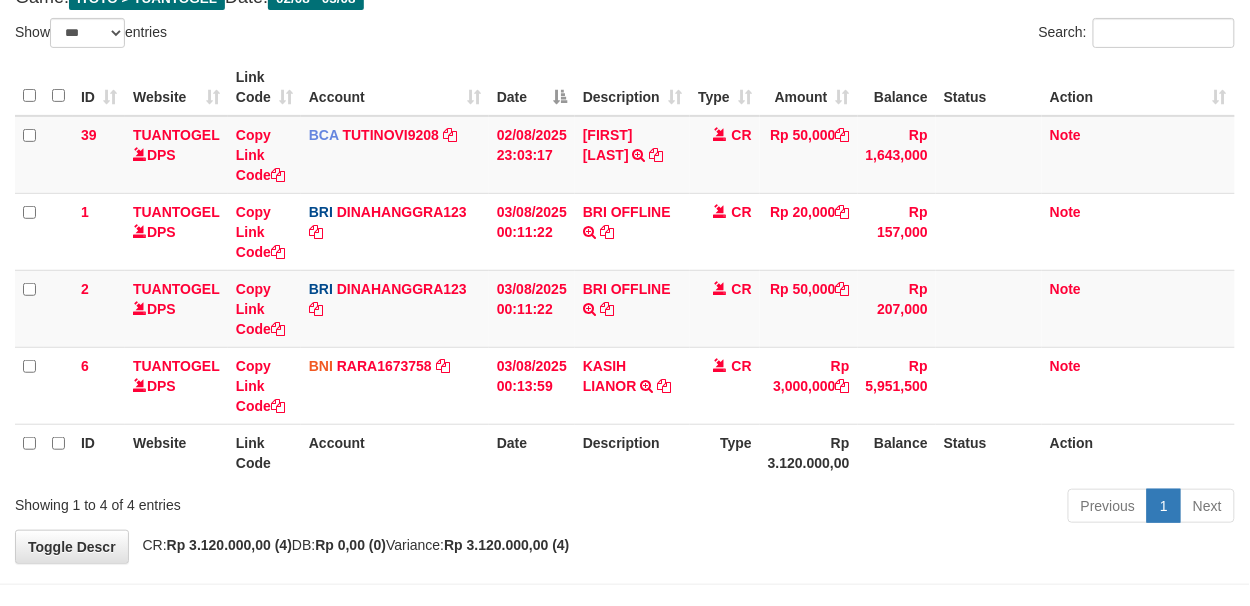 scroll, scrollTop: 133, scrollLeft: 0, axis: vertical 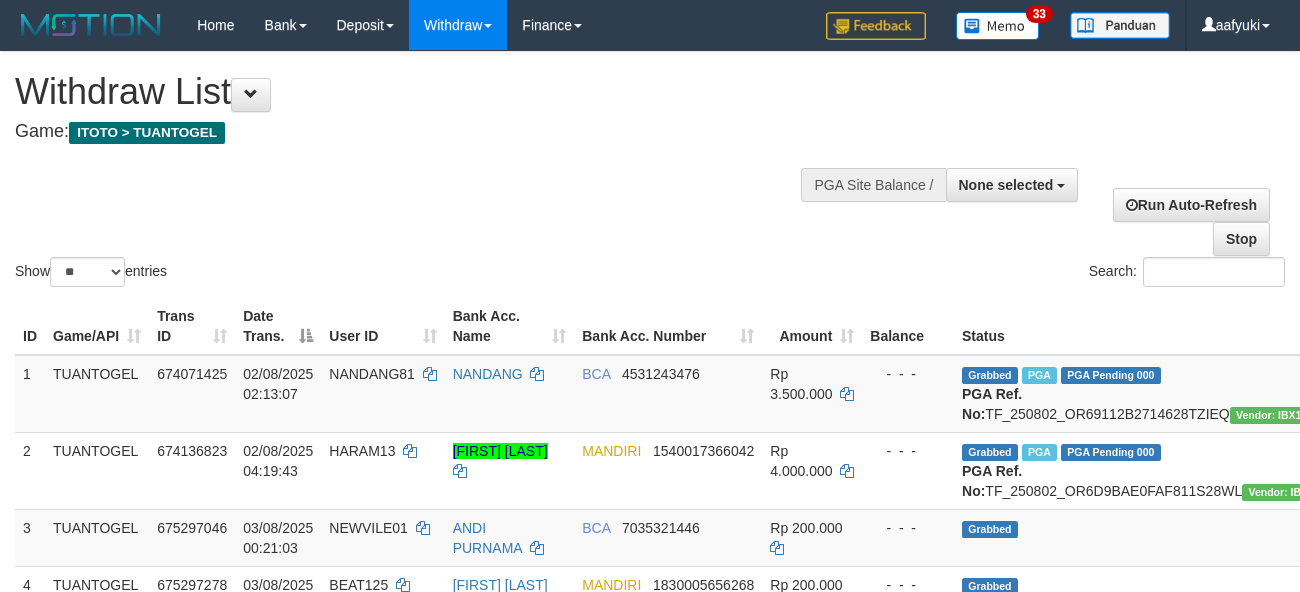 select 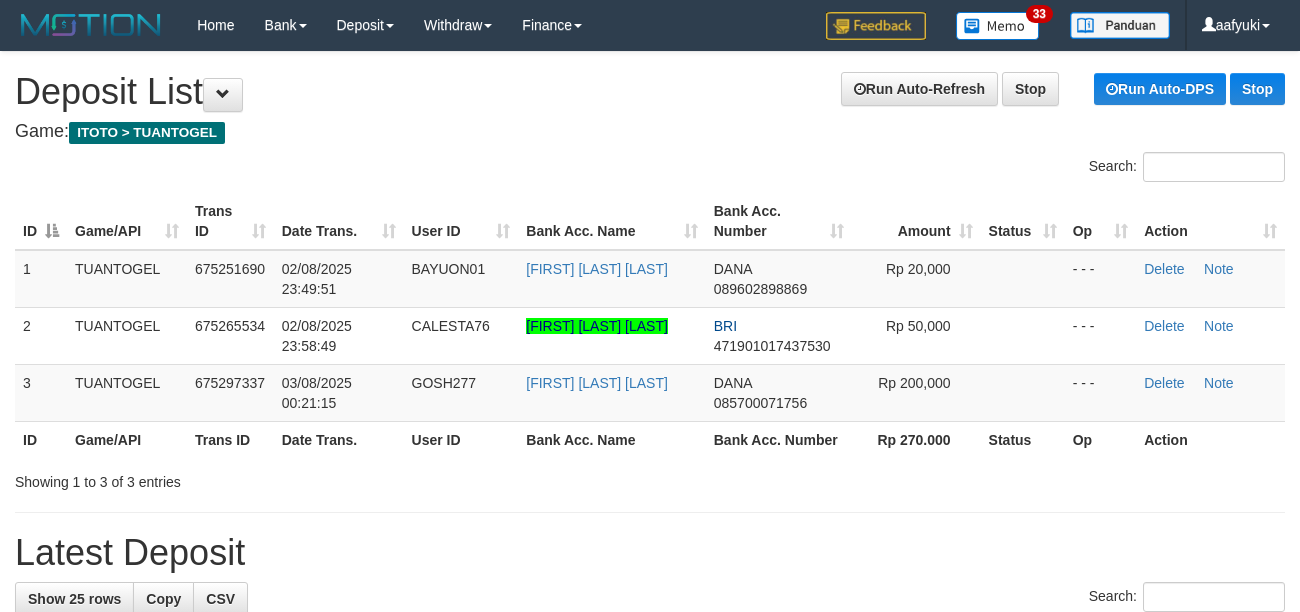 scroll, scrollTop: 0, scrollLeft: 0, axis: both 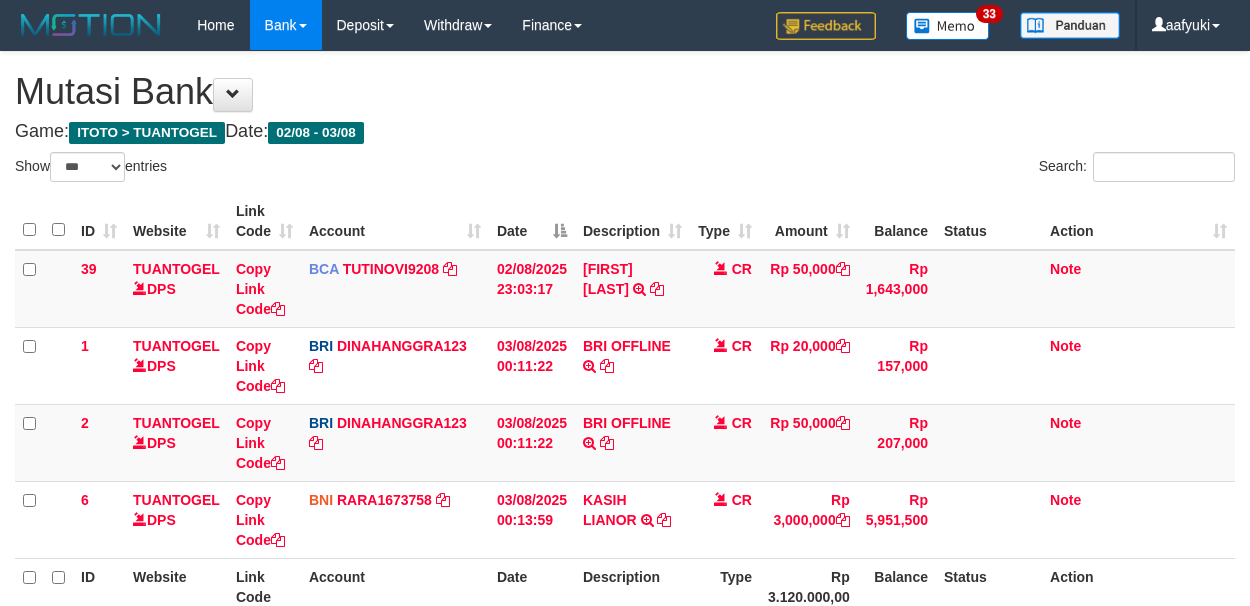 select on "***" 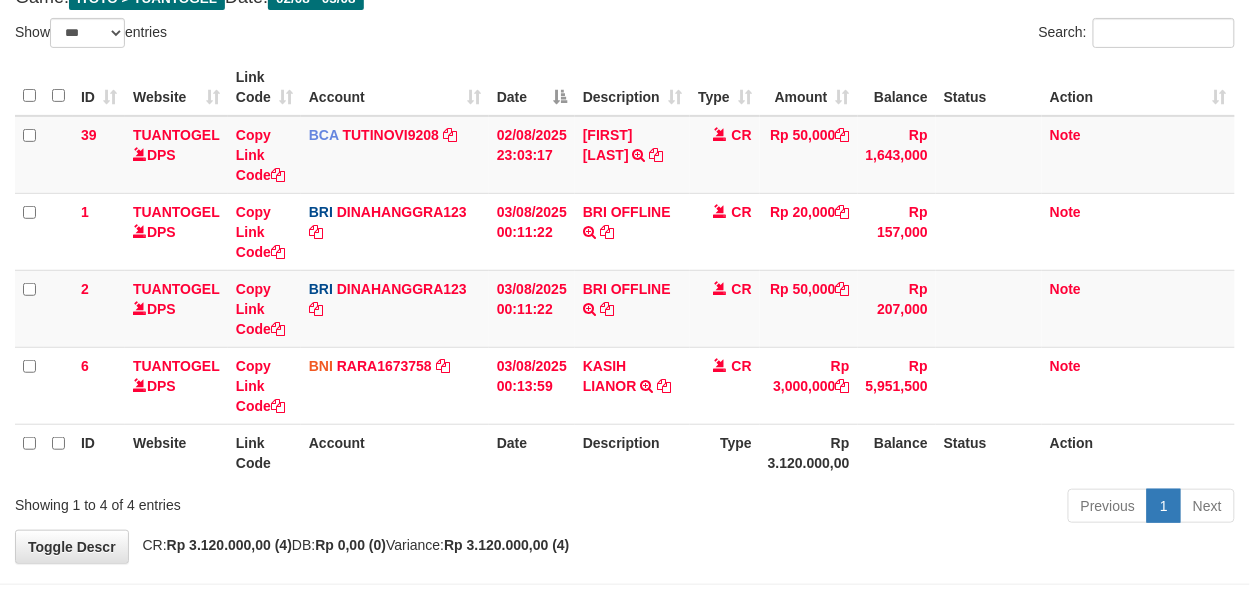 scroll, scrollTop: 133, scrollLeft: 0, axis: vertical 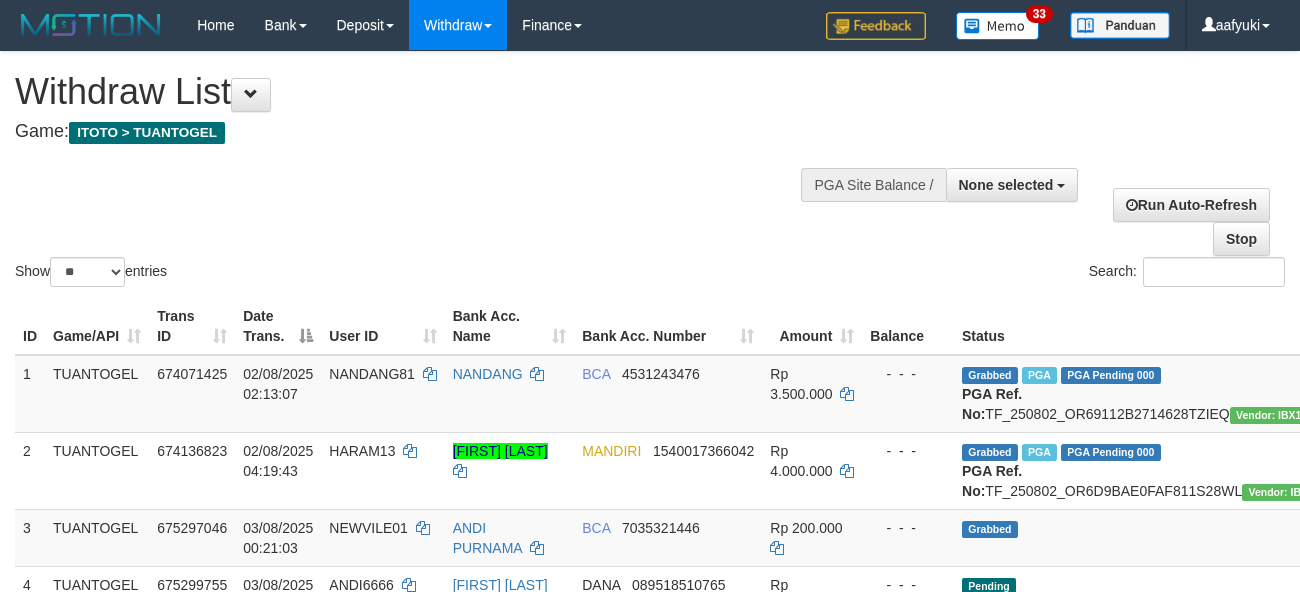 select 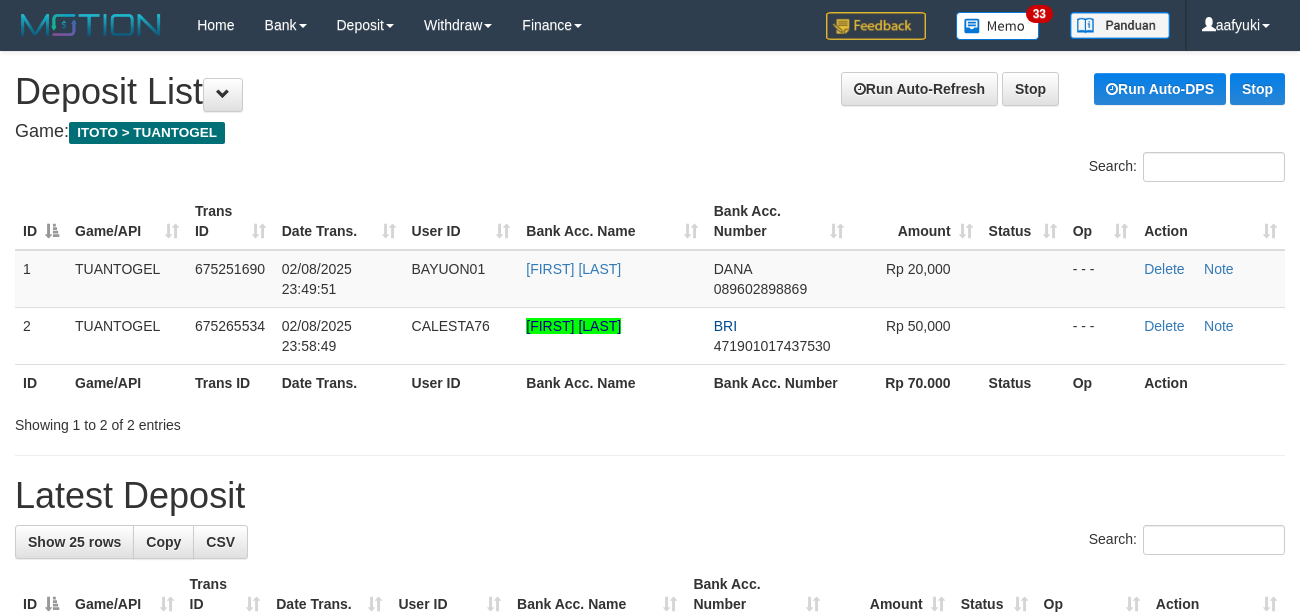 scroll, scrollTop: 0, scrollLeft: 0, axis: both 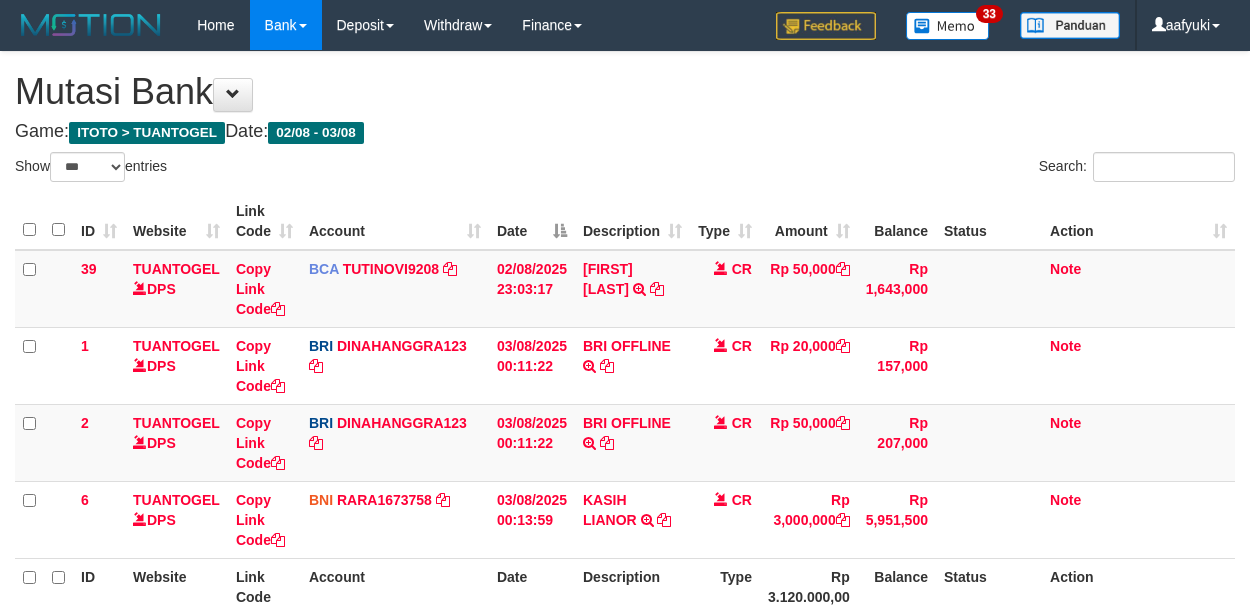 select on "***" 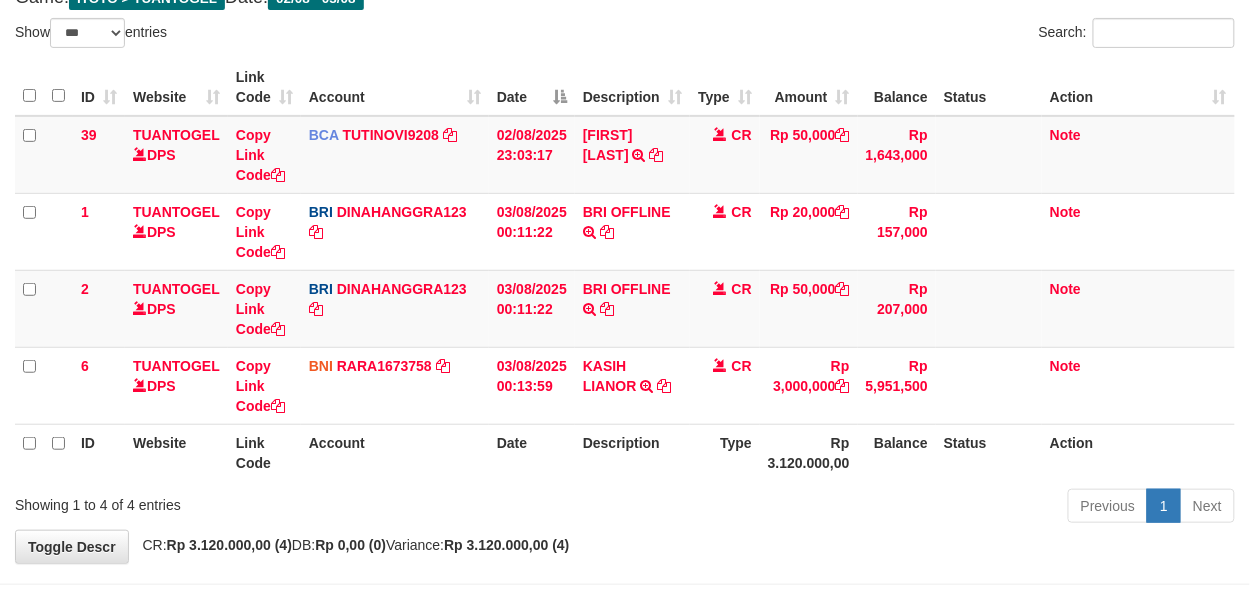scroll, scrollTop: 133, scrollLeft: 0, axis: vertical 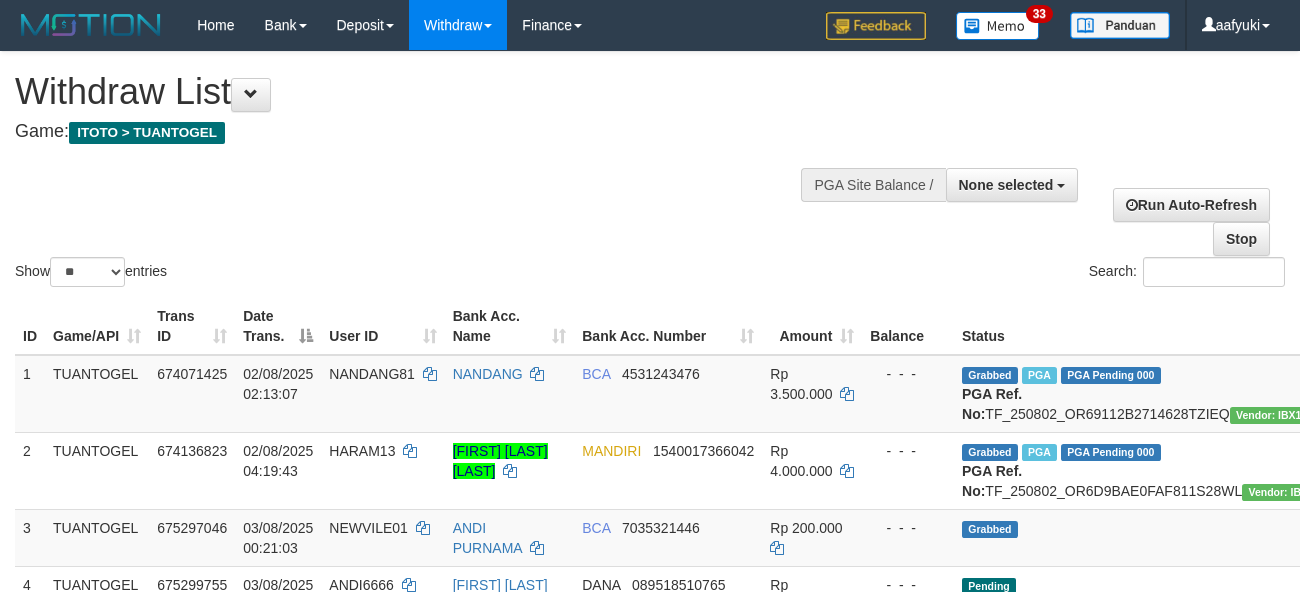 select 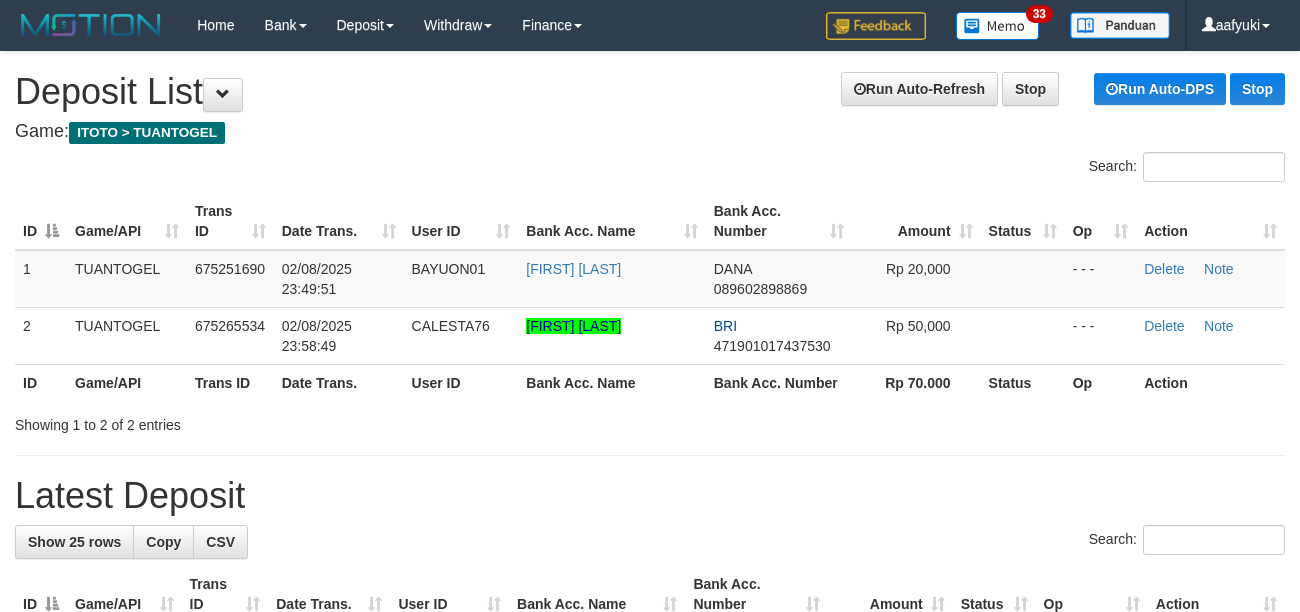 scroll, scrollTop: 0, scrollLeft: 0, axis: both 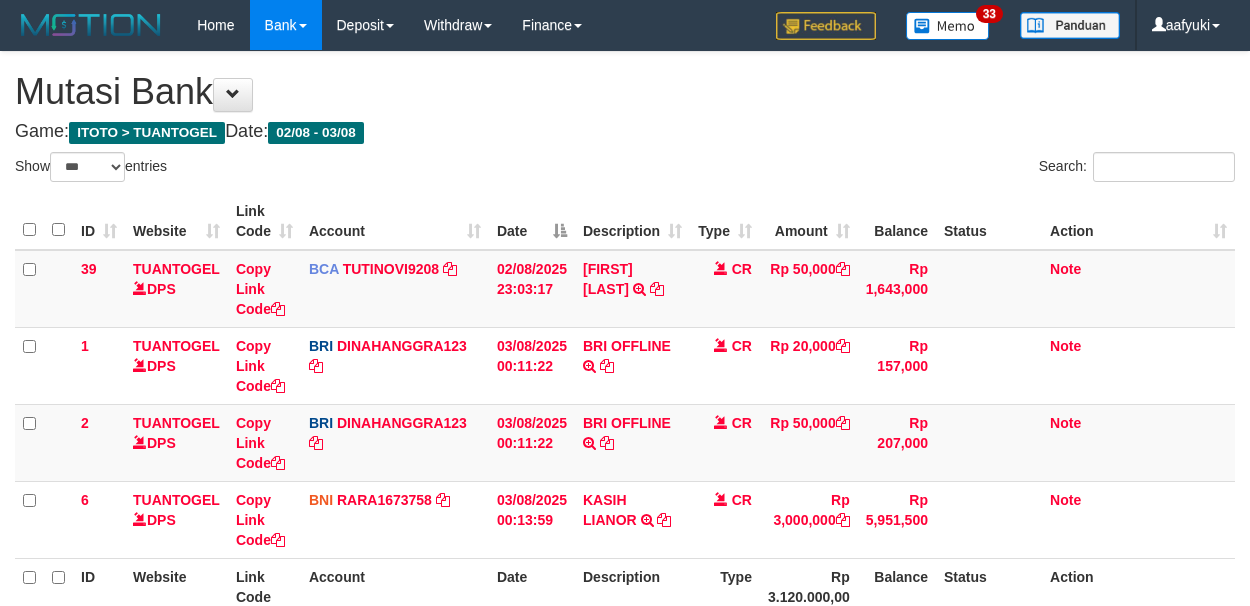 select on "***" 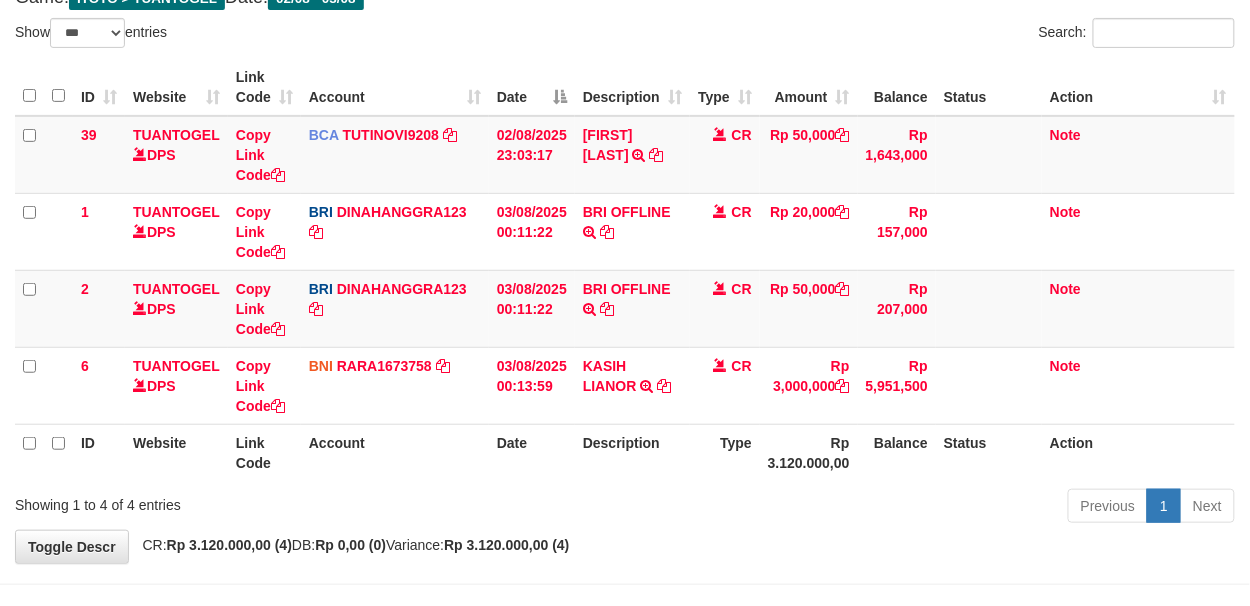 scroll, scrollTop: 133, scrollLeft: 0, axis: vertical 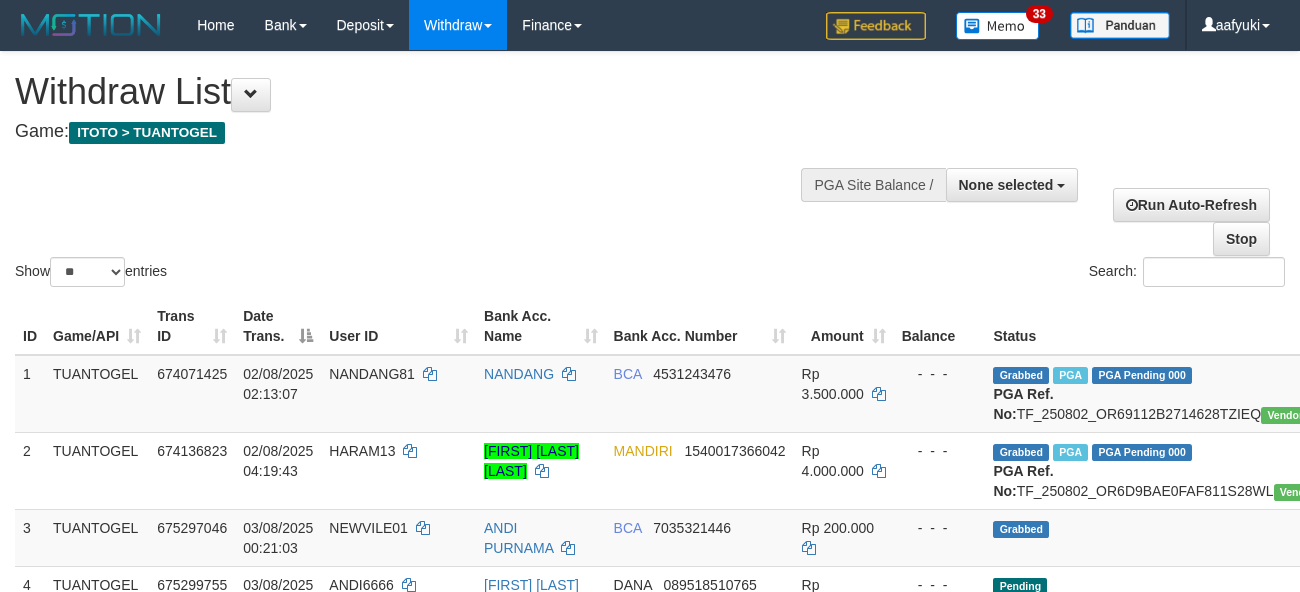 select 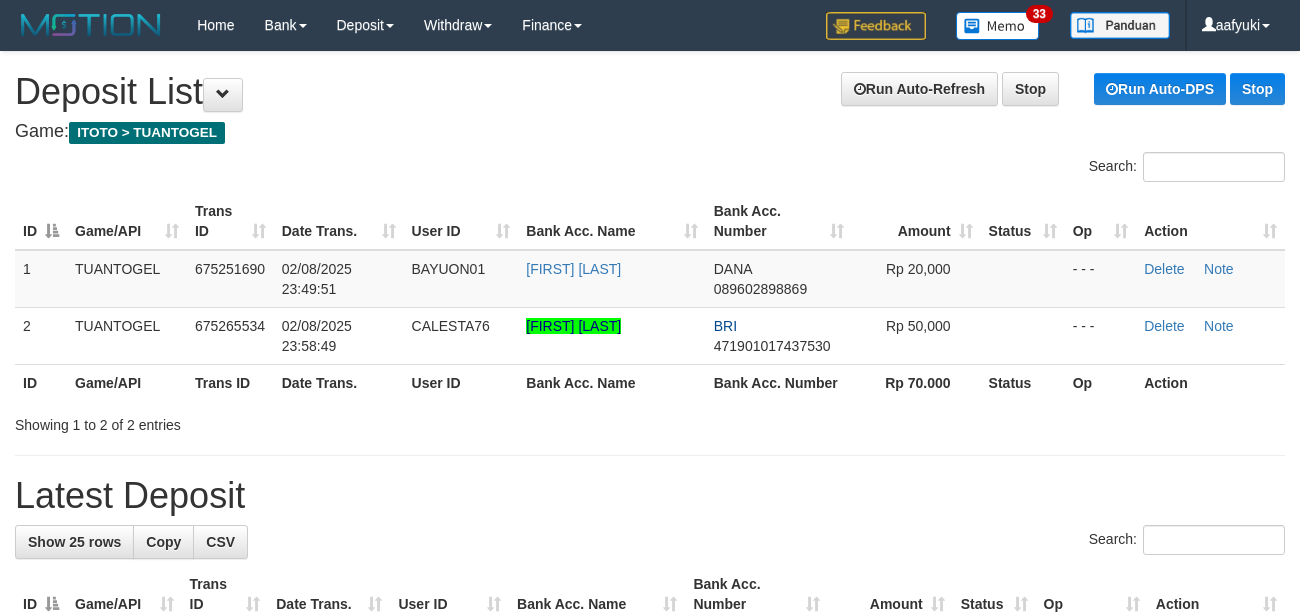 scroll, scrollTop: 0, scrollLeft: 0, axis: both 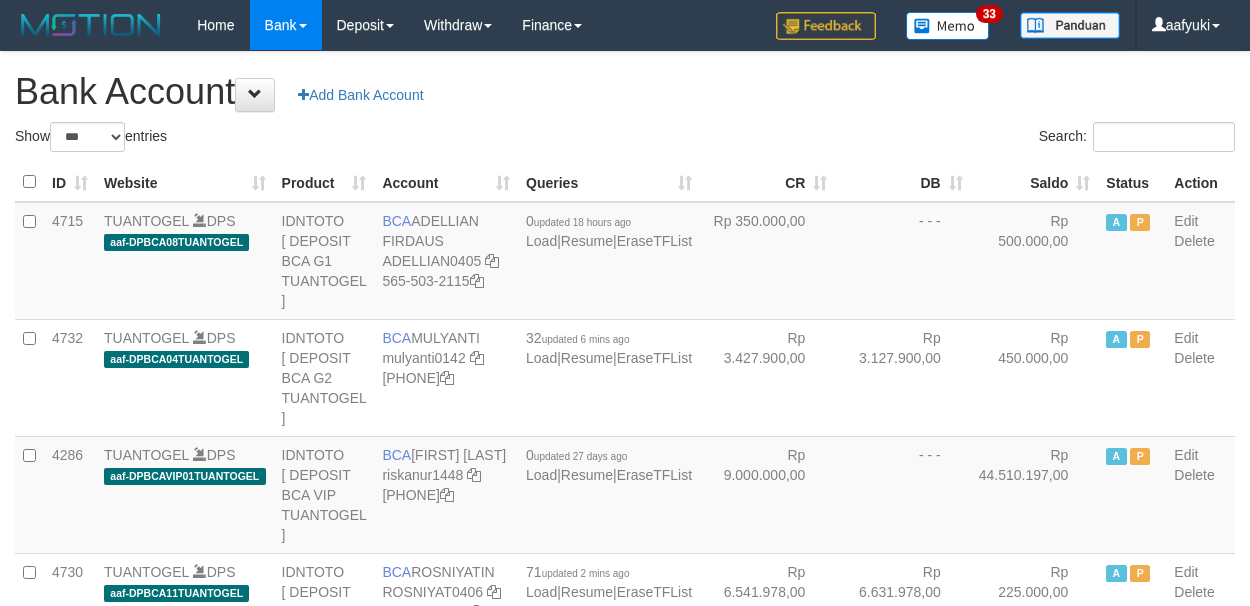 select on "***" 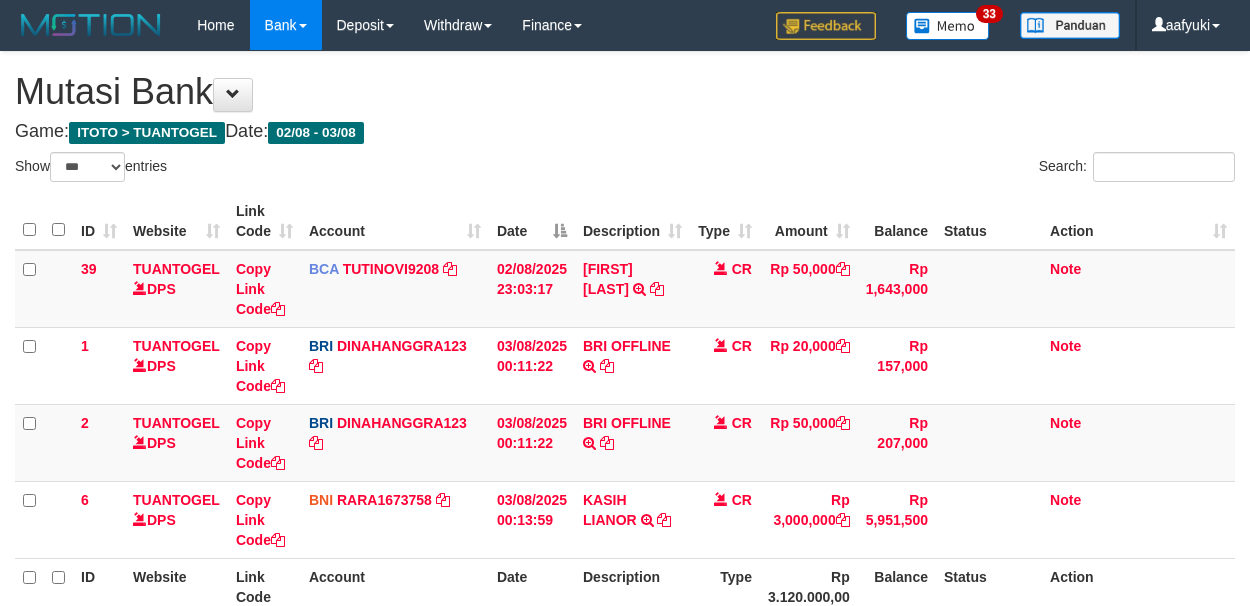 select on "***" 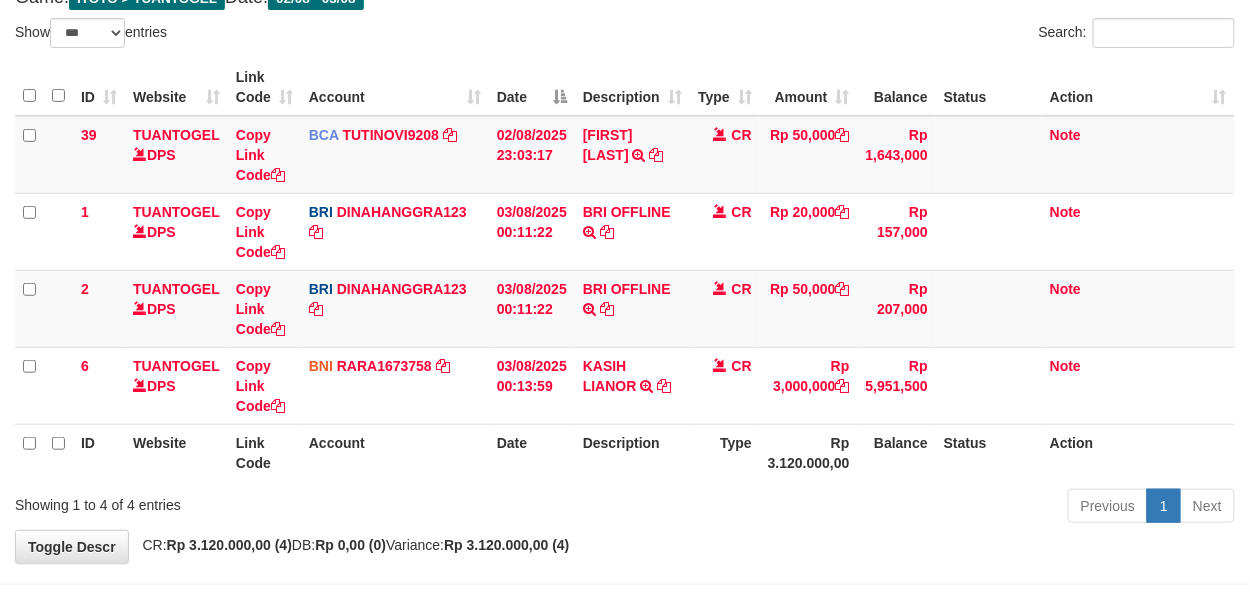 scroll, scrollTop: 133, scrollLeft: 0, axis: vertical 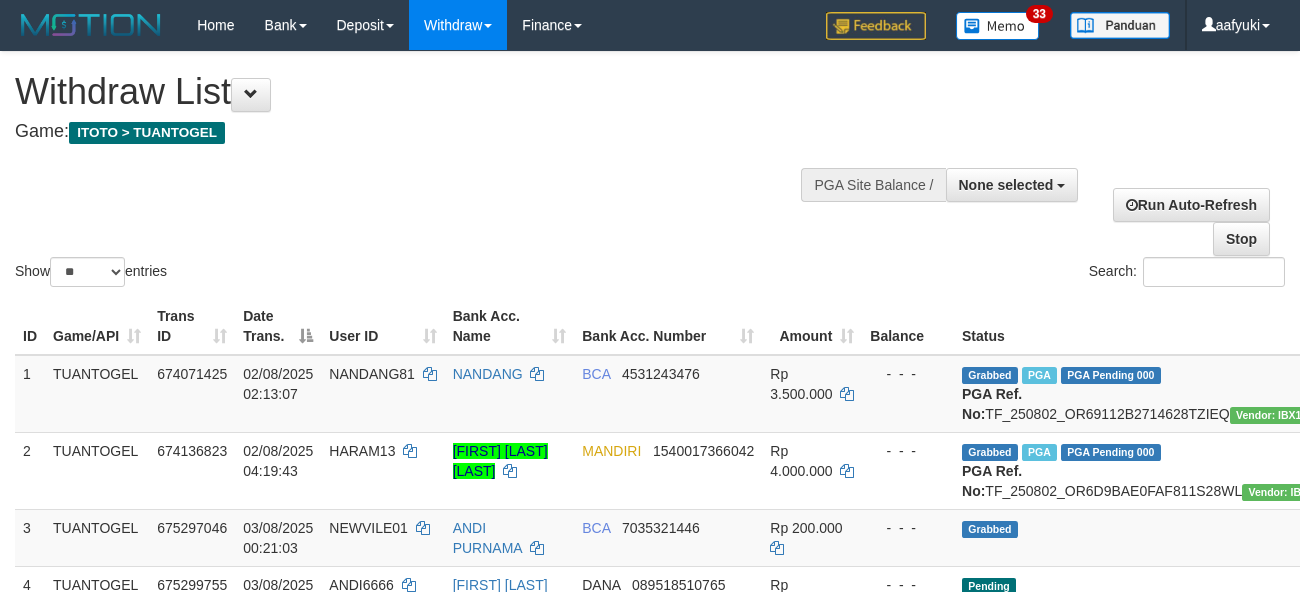select 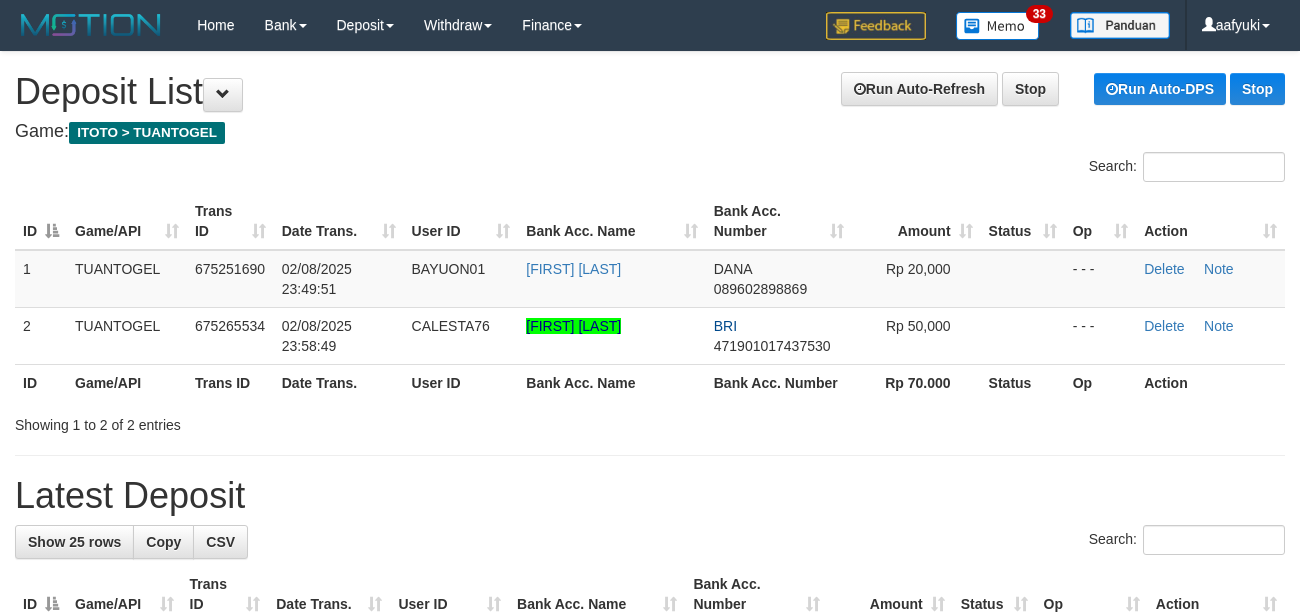 scroll, scrollTop: 0, scrollLeft: 0, axis: both 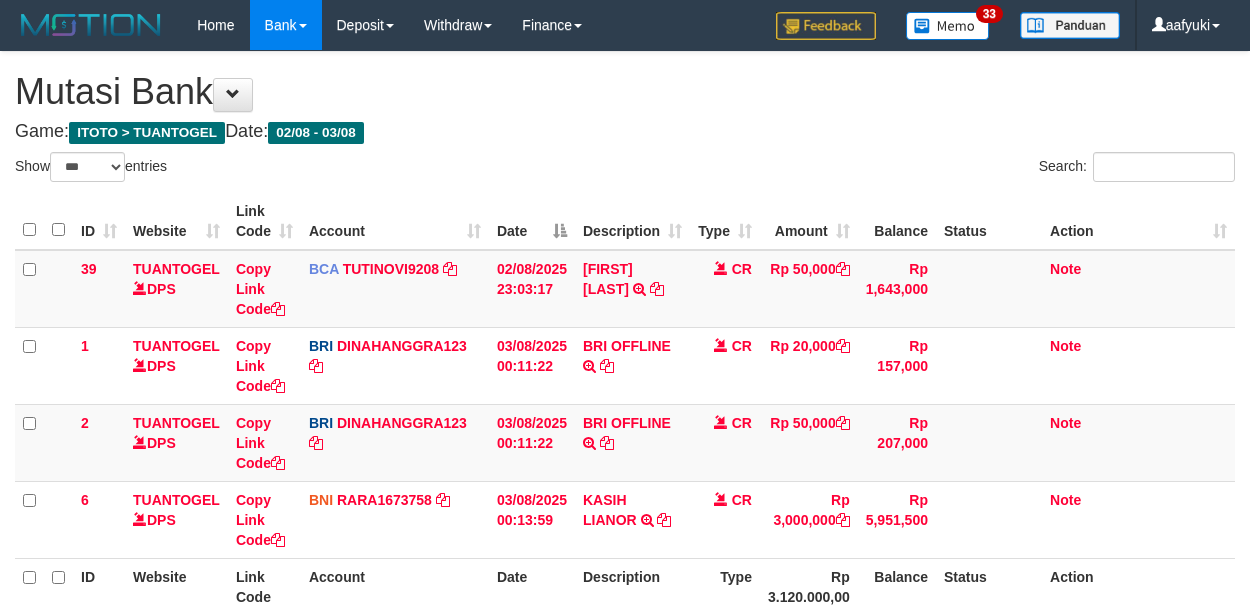 select on "***" 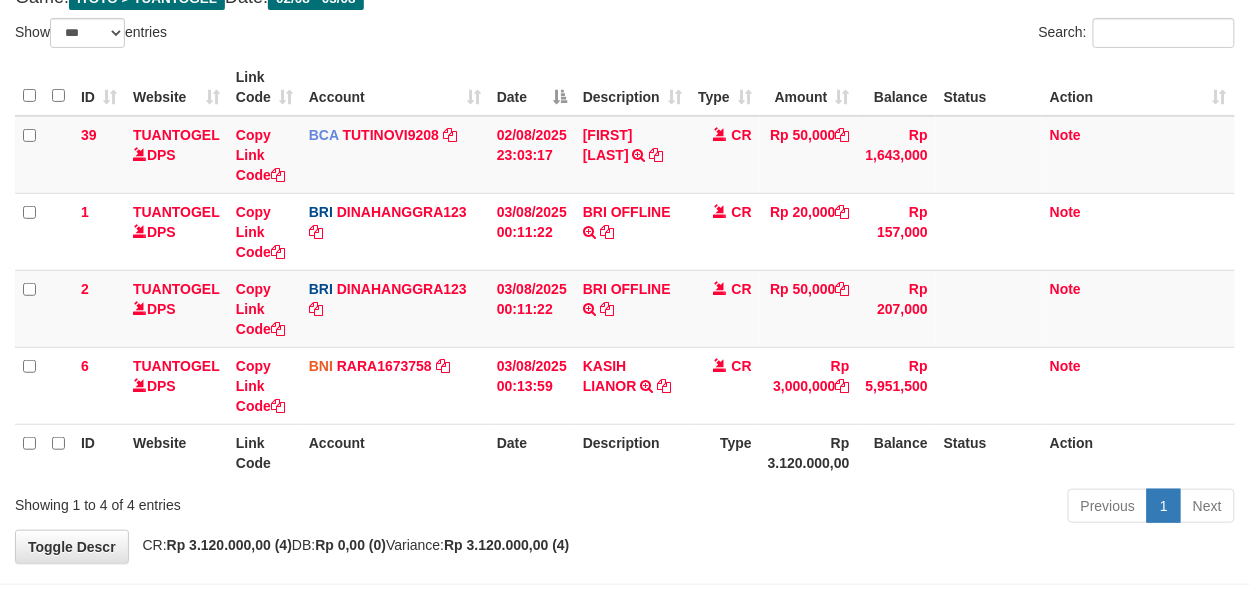 scroll, scrollTop: 133, scrollLeft: 0, axis: vertical 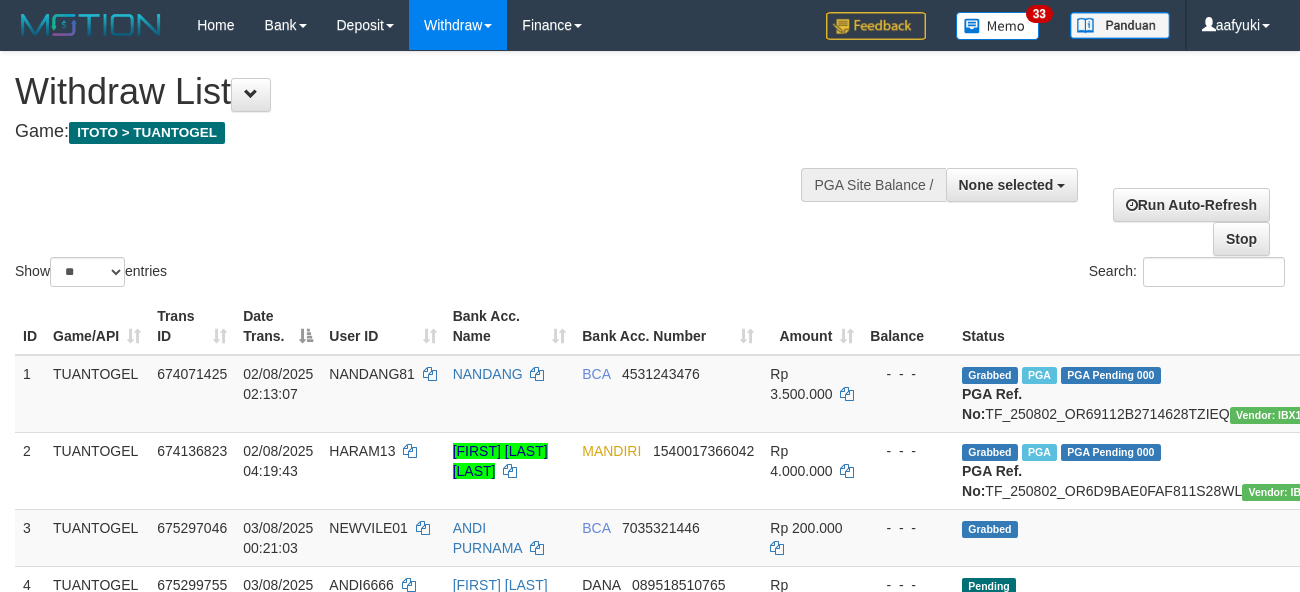 select 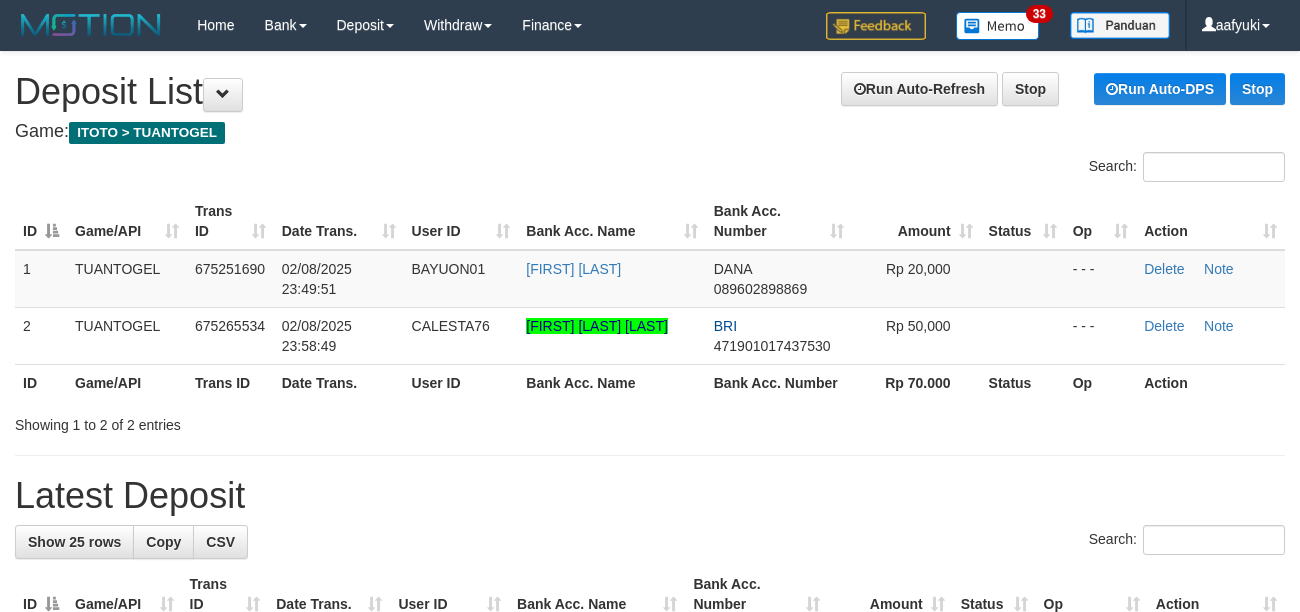 scroll, scrollTop: 0, scrollLeft: 0, axis: both 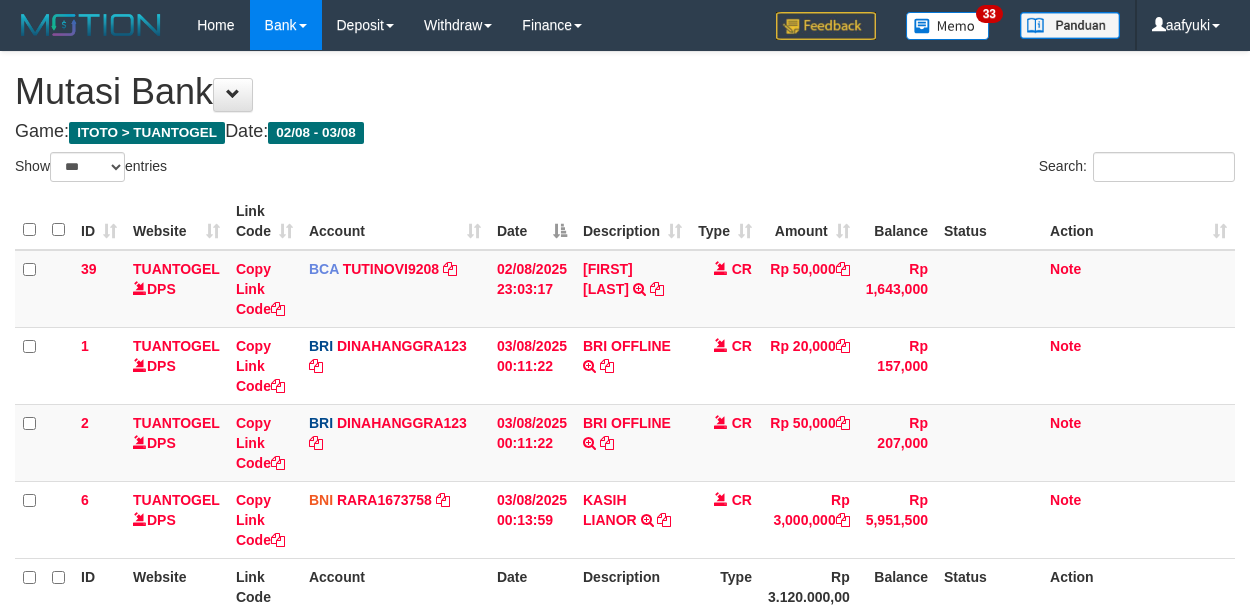 select on "***" 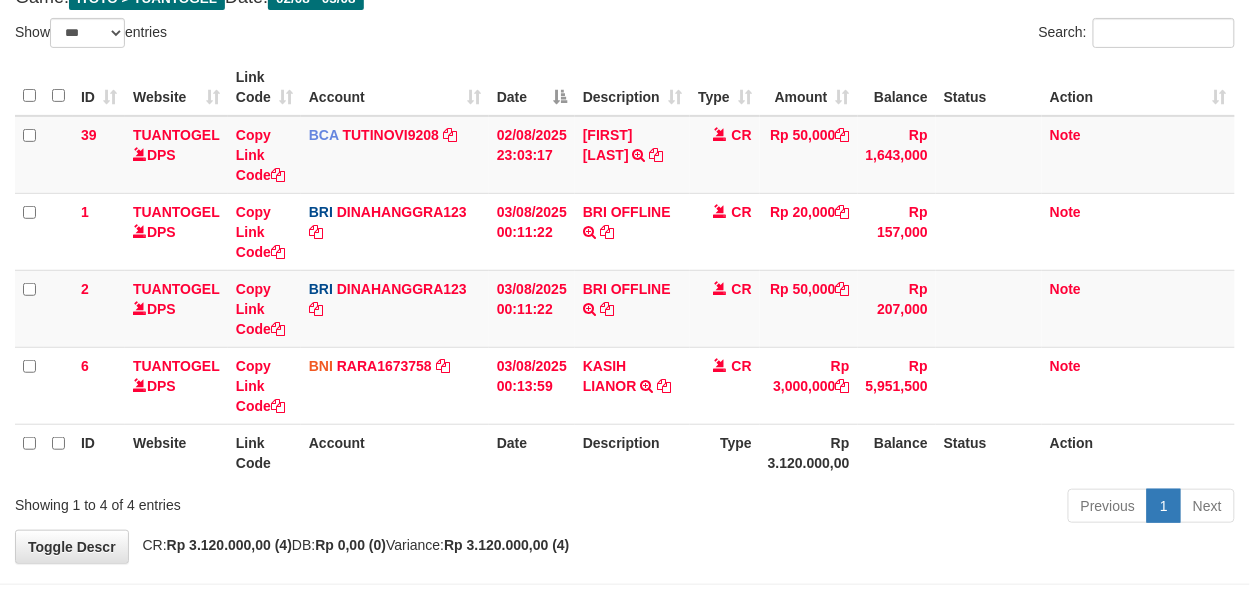 scroll, scrollTop: 133, scrollLeft: 0, axis: vertical 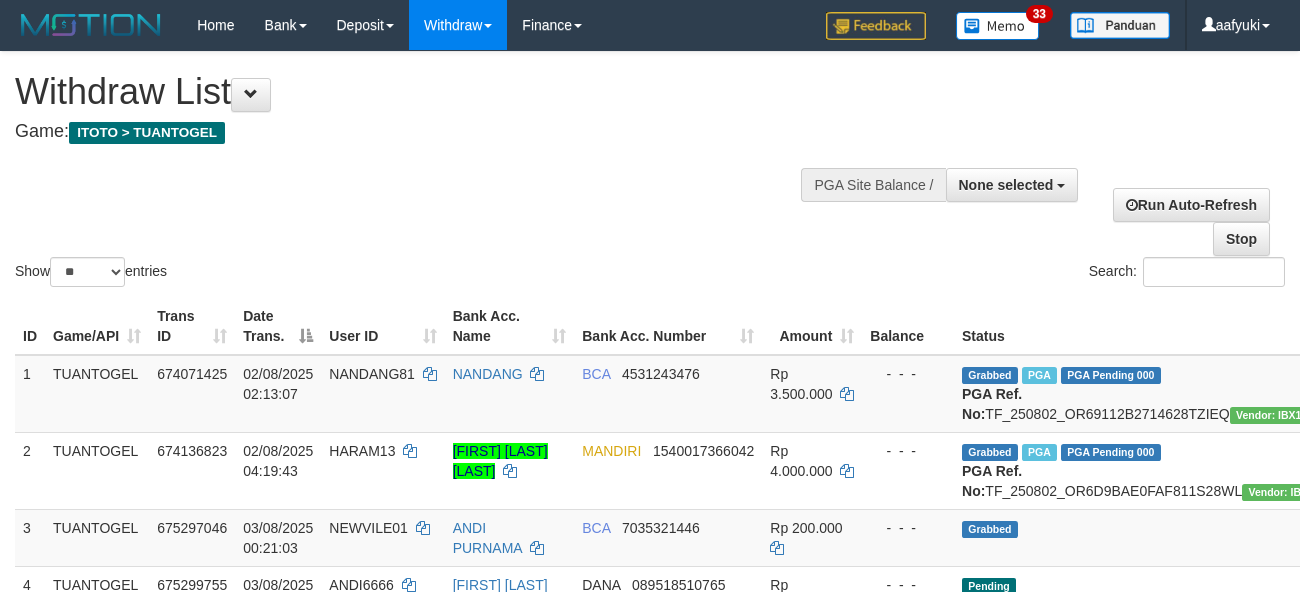 select 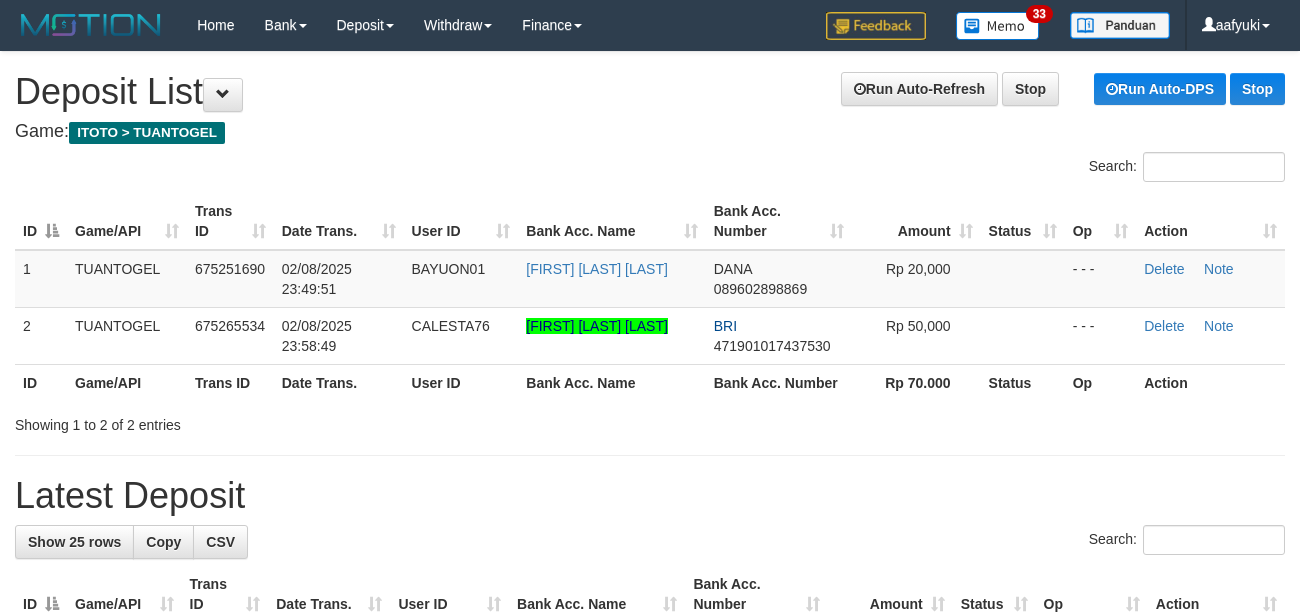 scroll, scrollTop: 0, scrollLeft: 0, axis: both 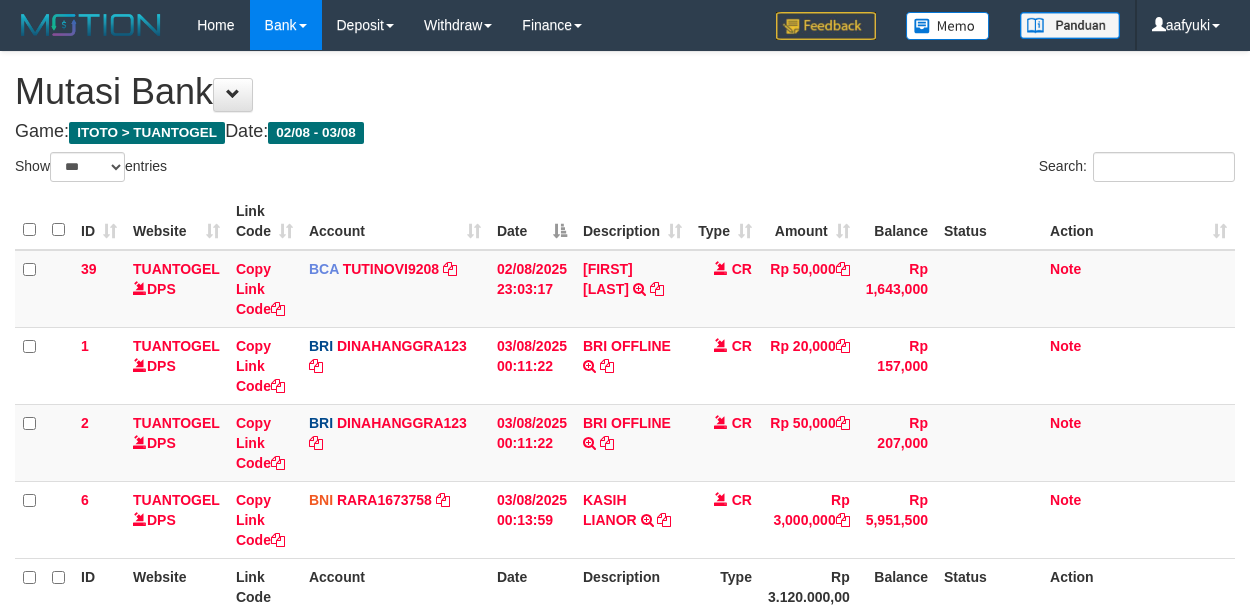 select on "***" 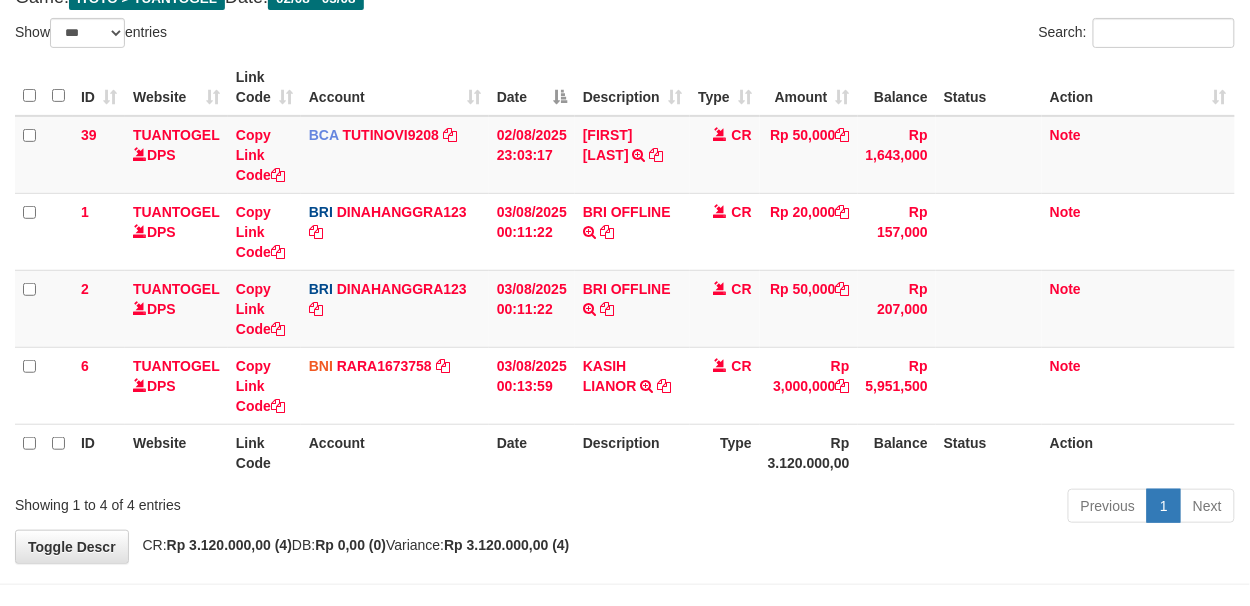 scroll, scrollTop: 133, scrollLeft: 0, axis: vertical 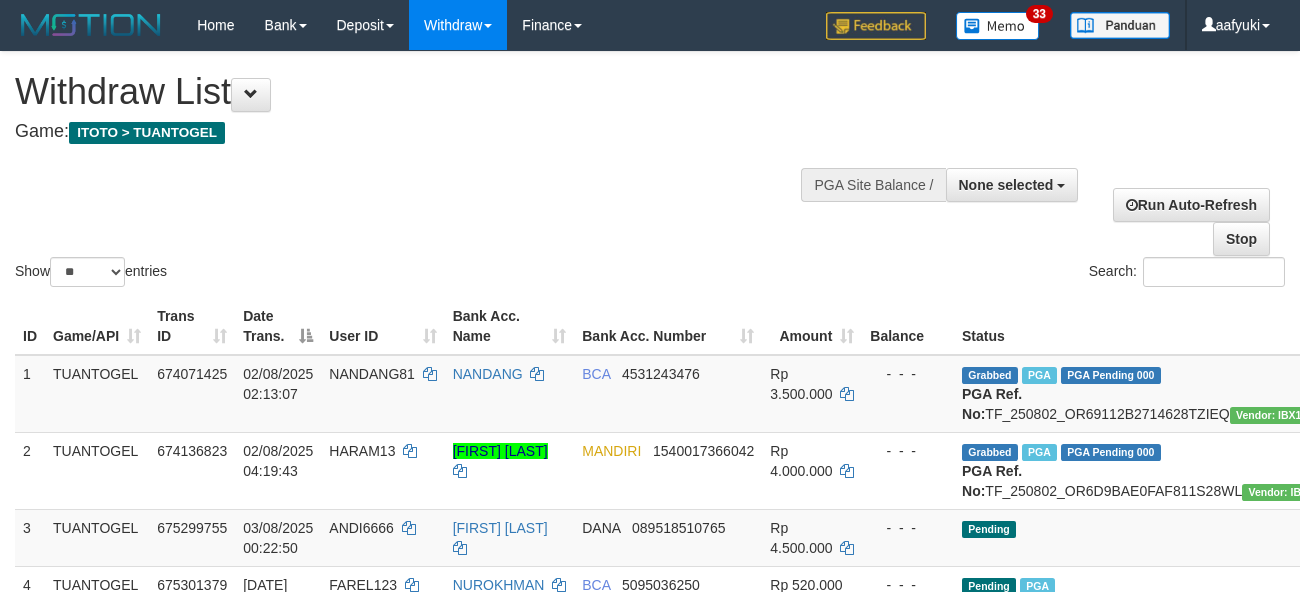 select 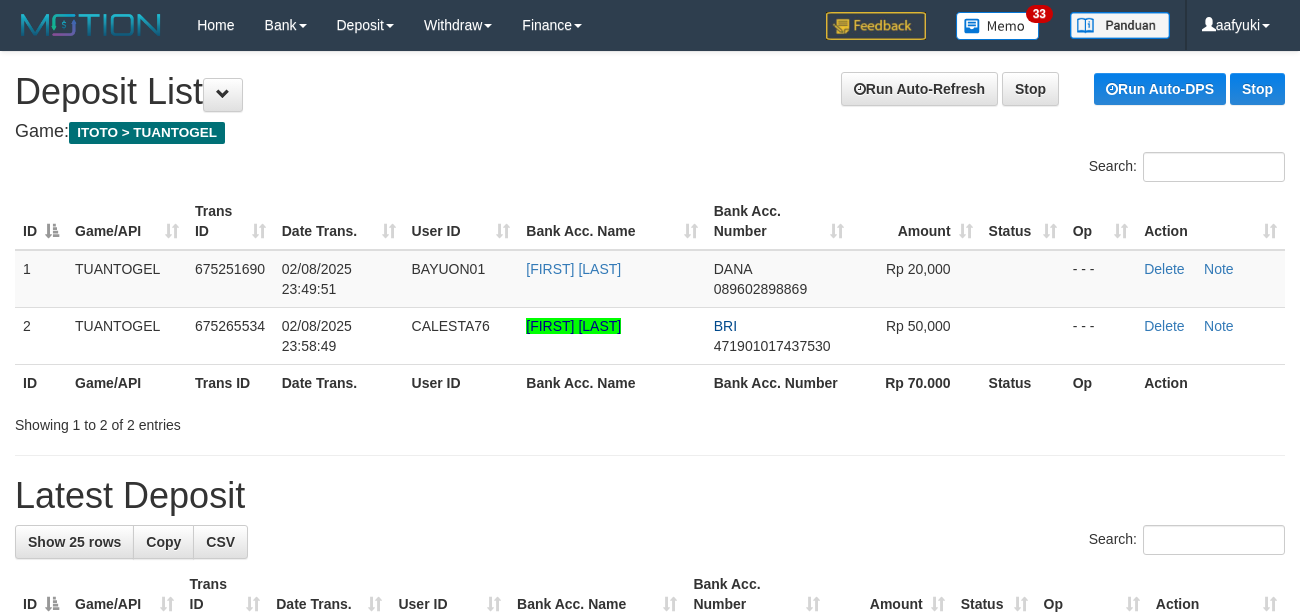 scroll, scrollTop: 0, scrollLeft: 0, axis: both 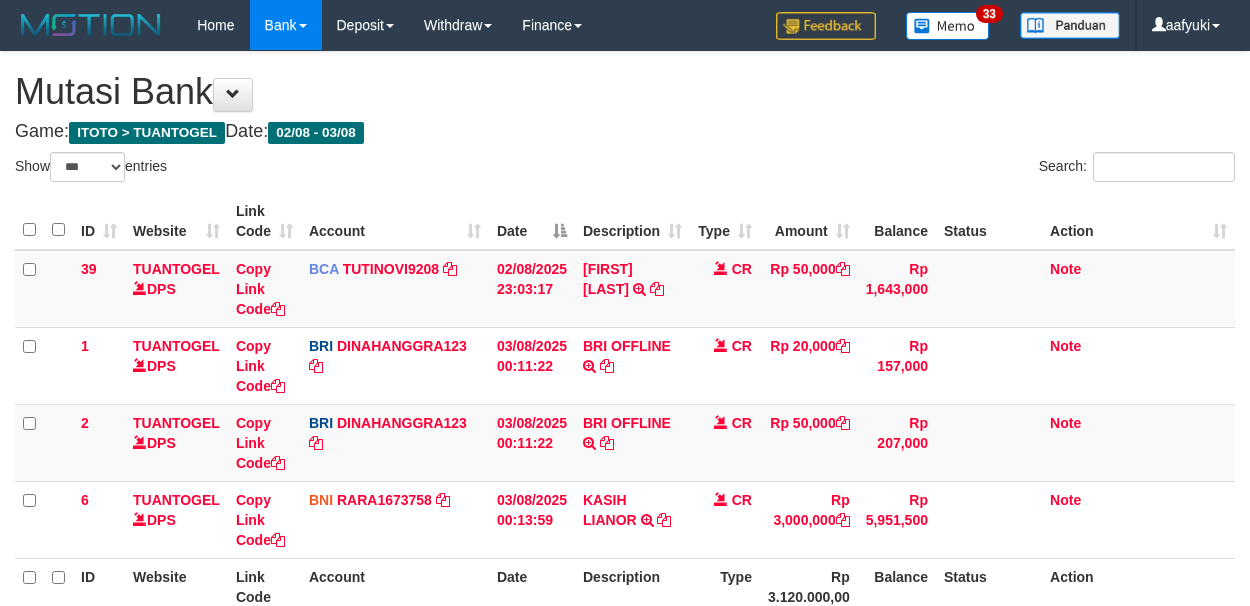 select on "***" 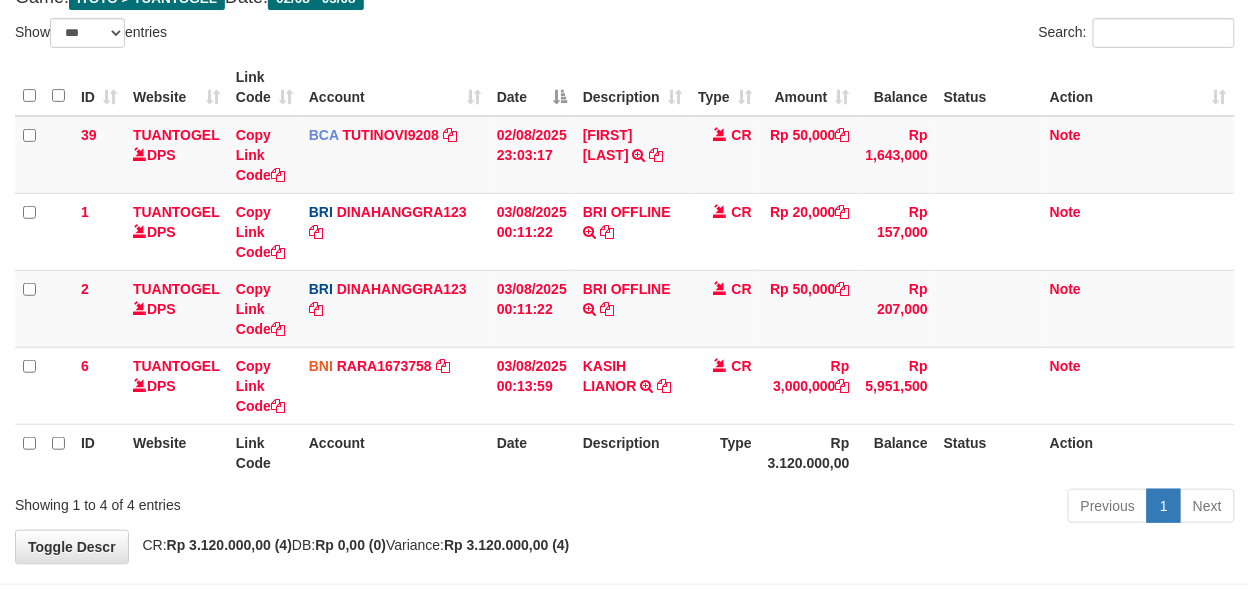 scroll, scrollTop: 133, scrollLeft: 0, axis: vertical 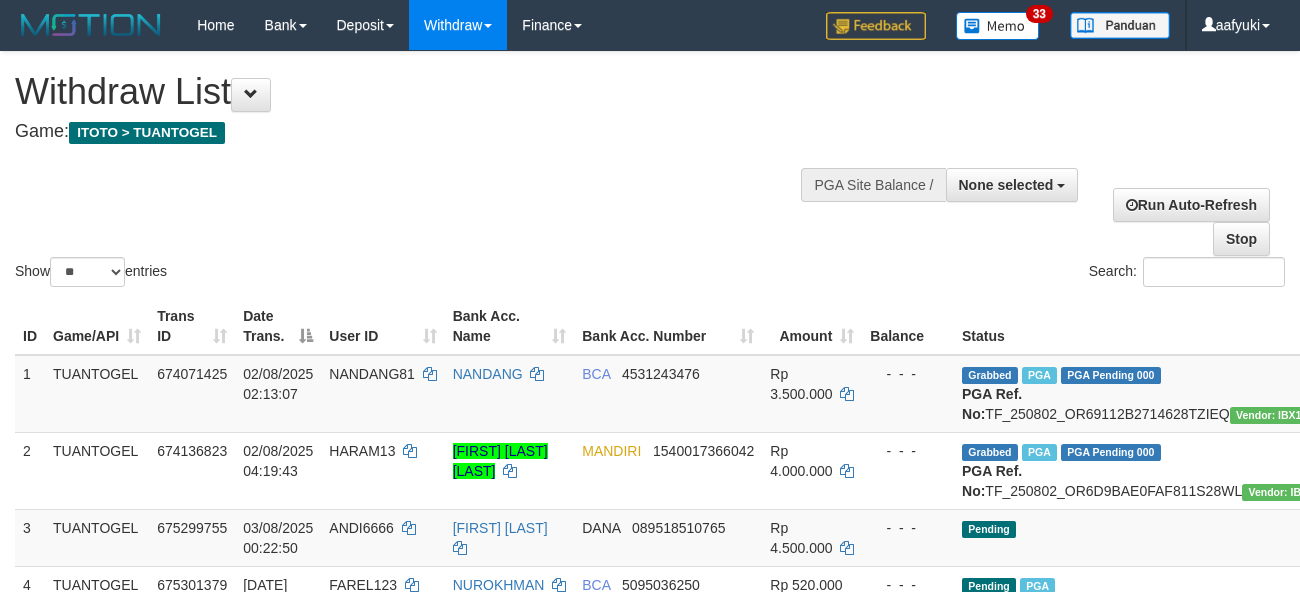 select 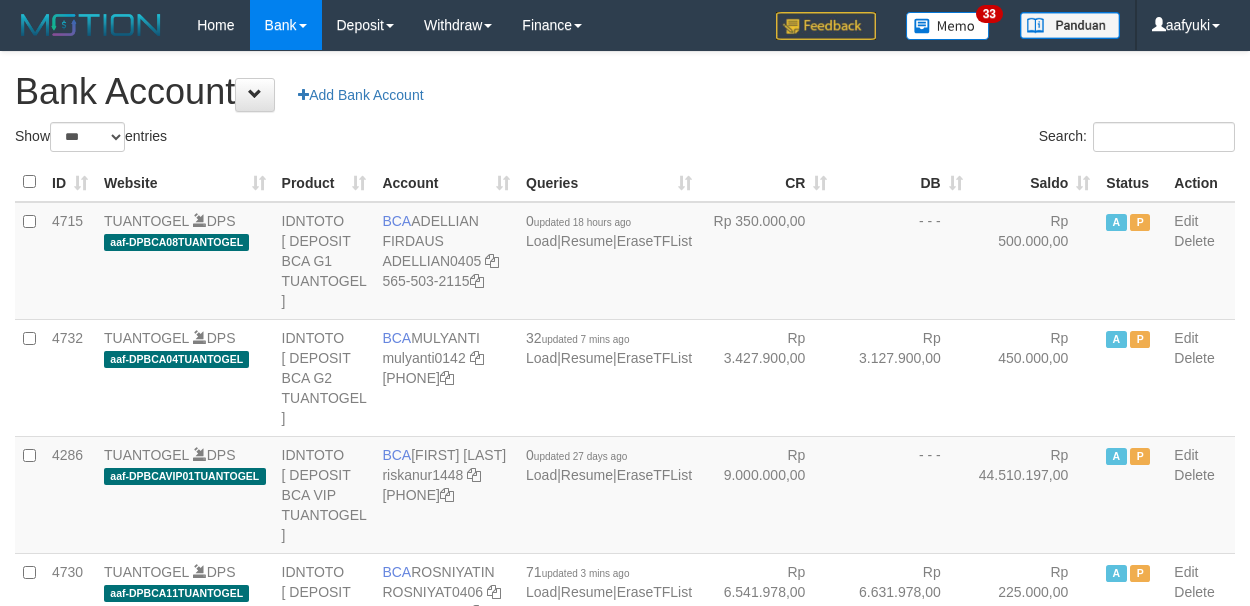 select on "***" 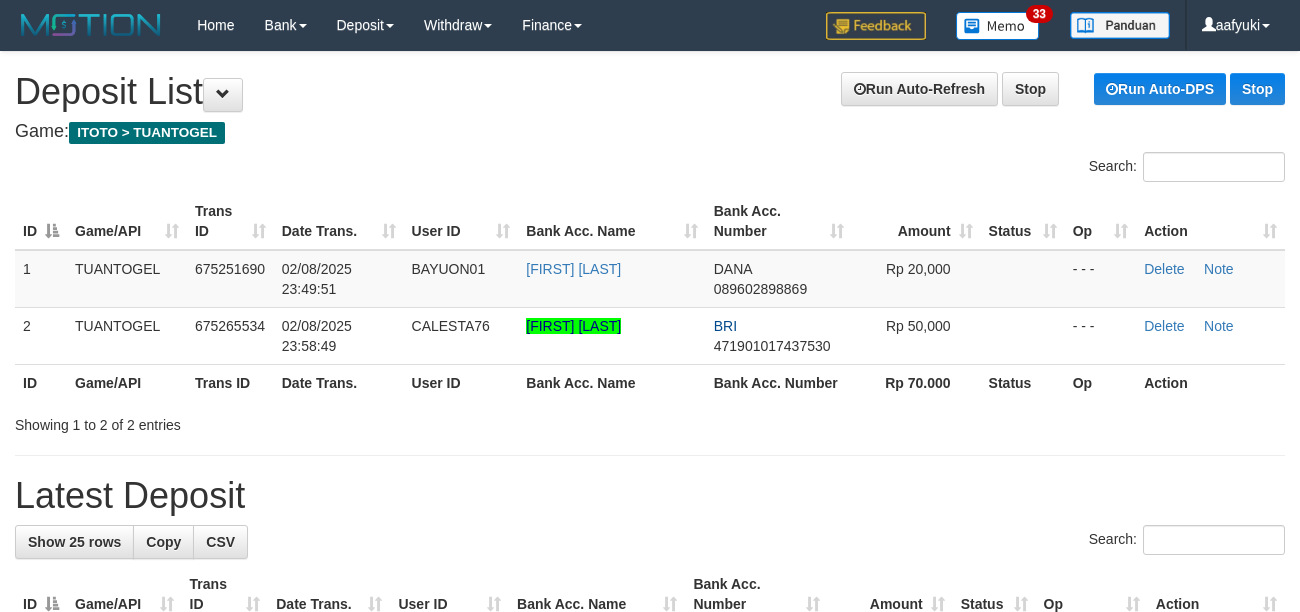 scroll, scrollTop: 0, scrollLeft: 0, axis: both 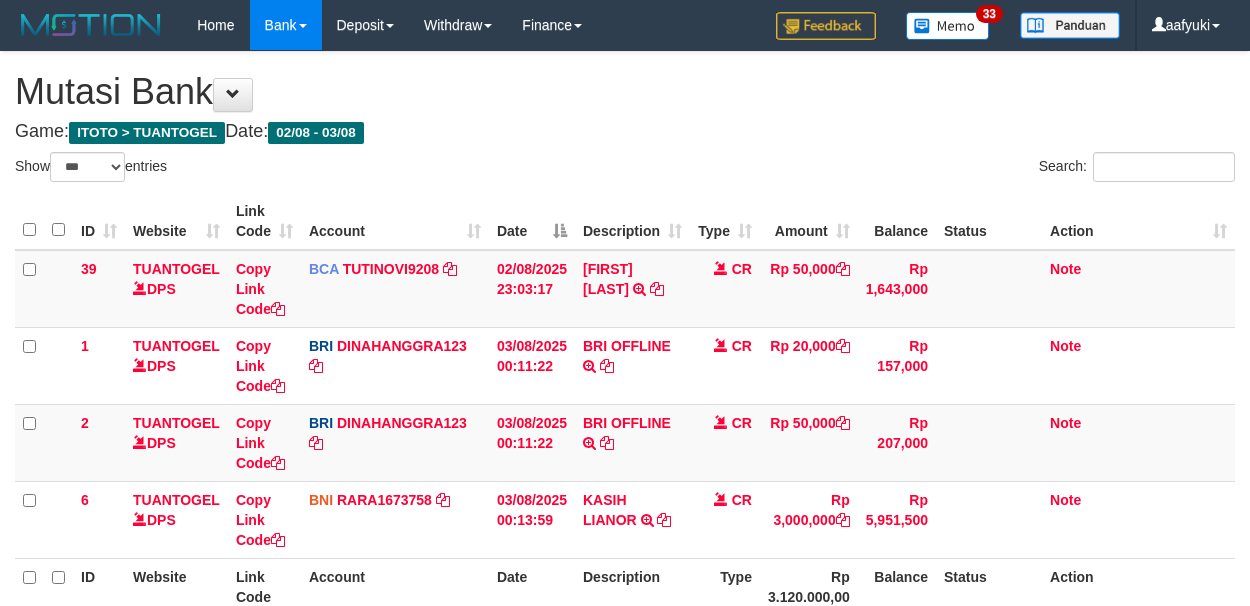 select on "***" 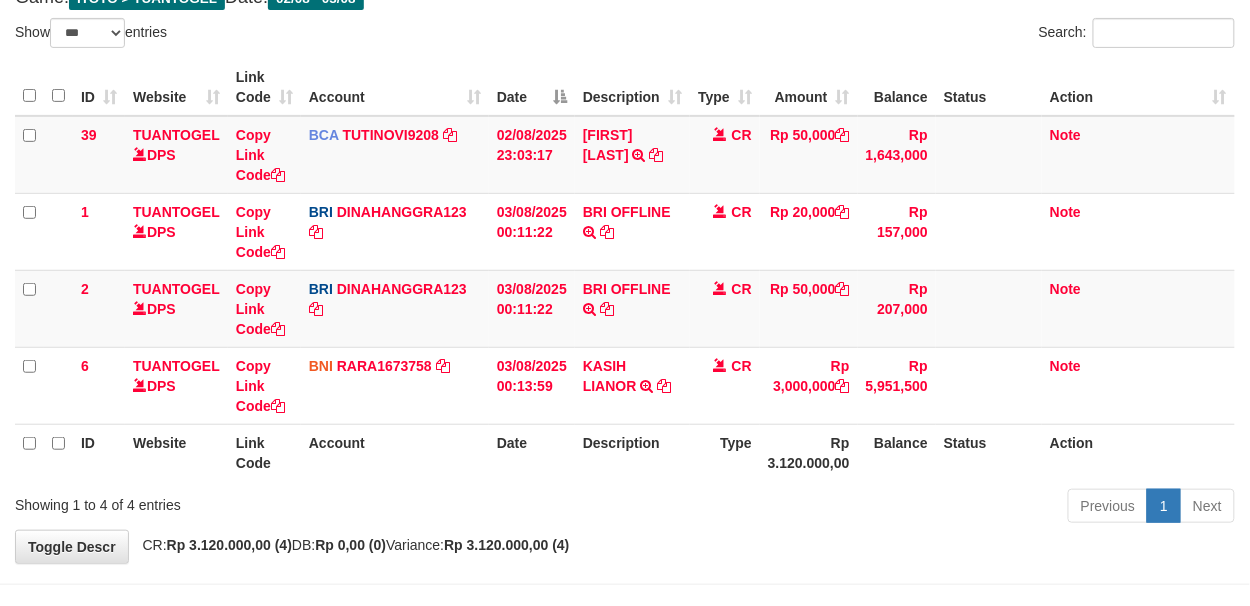 scroll, scrollTop: 133, scrollLeft: 0, axis: vertical 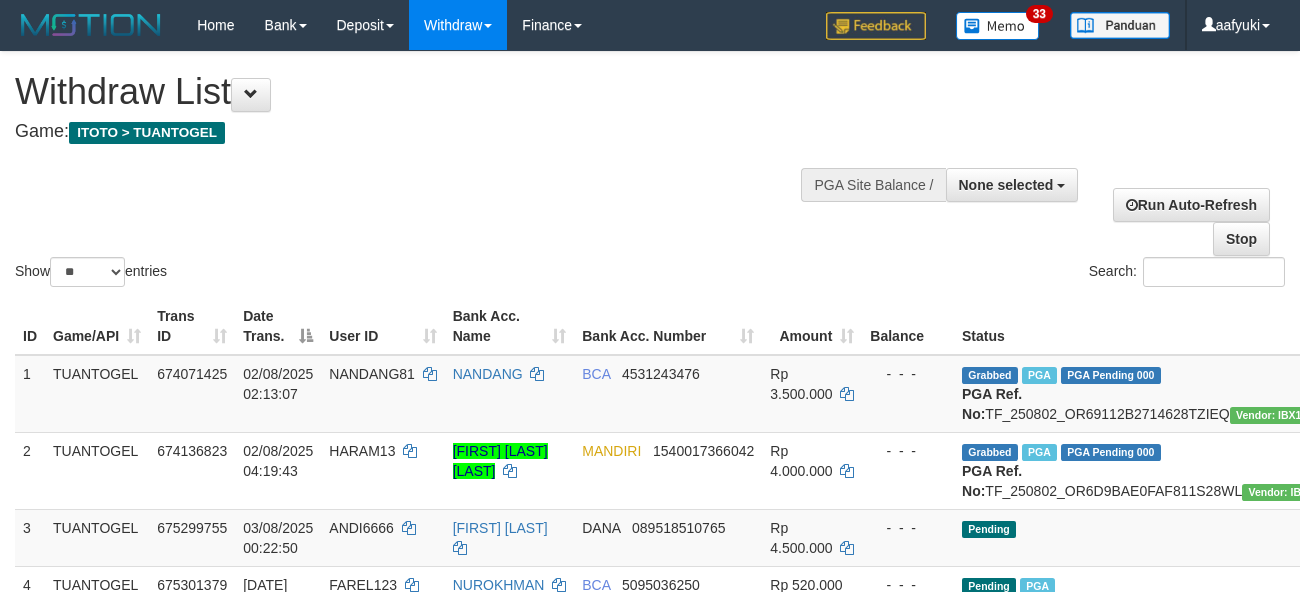 select 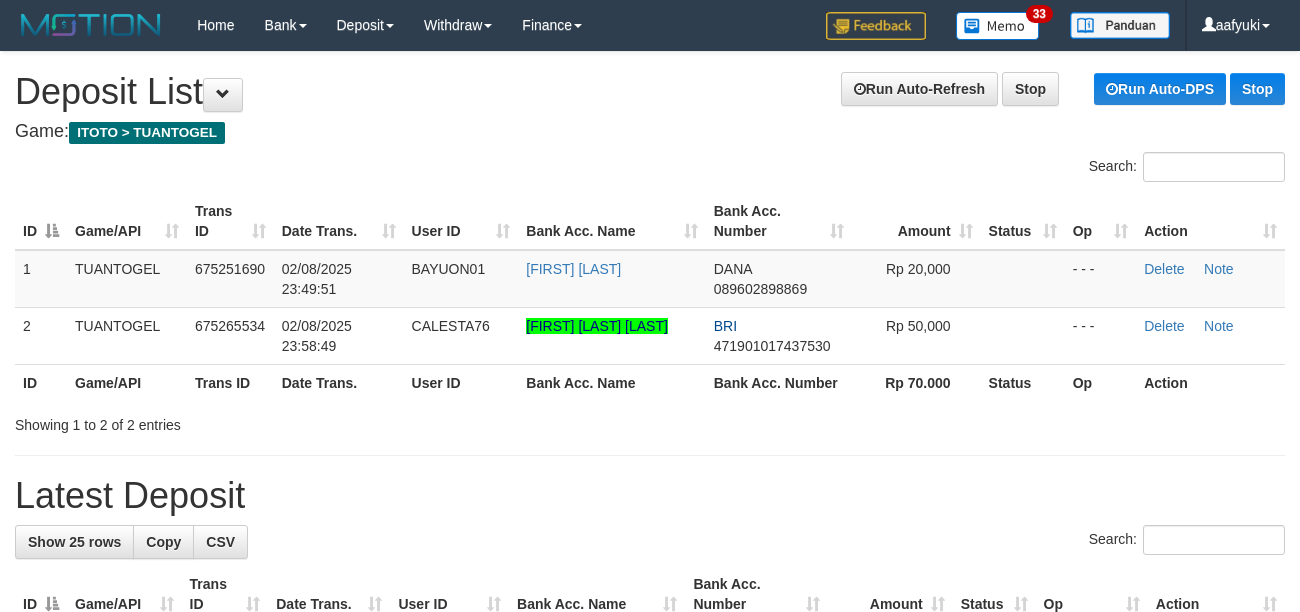 scroll, scrollTop: 0, scrollLeft: 0, axis: both 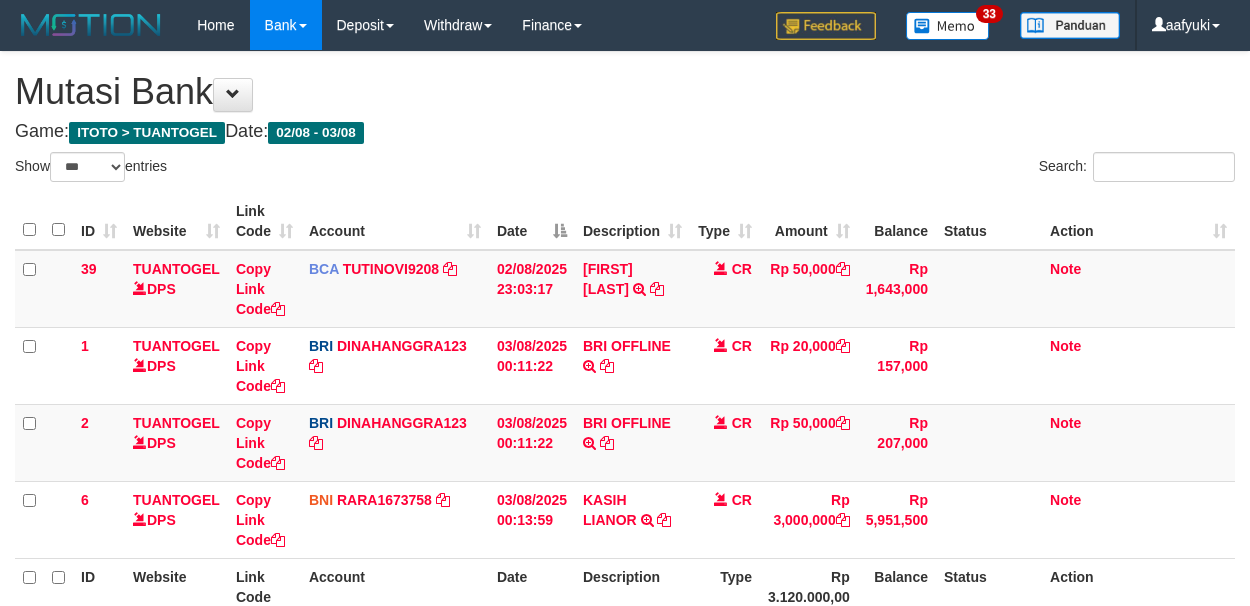 select on "***" 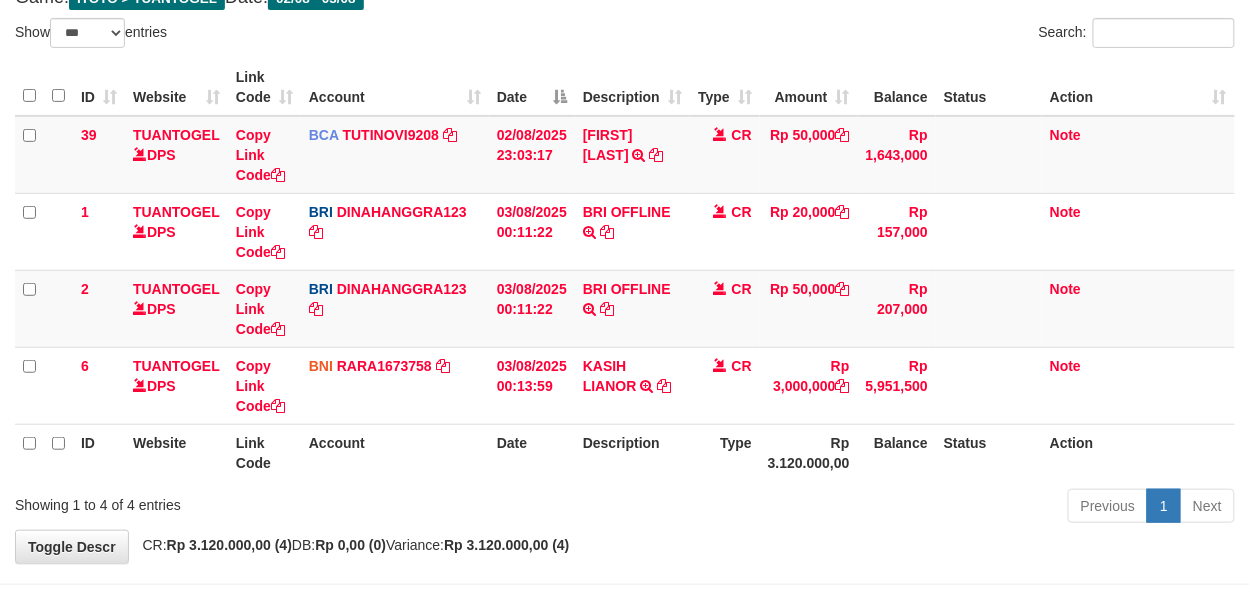 scroll, scrollTop: 133, scrollLeft: 0, axis: vertical 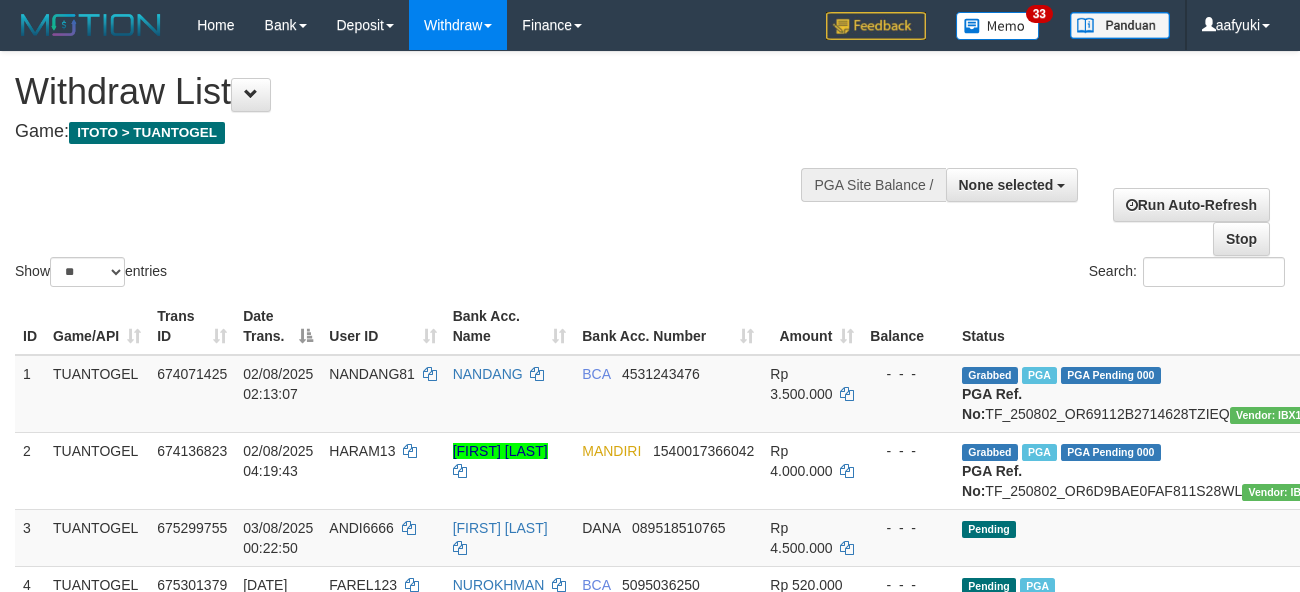 select 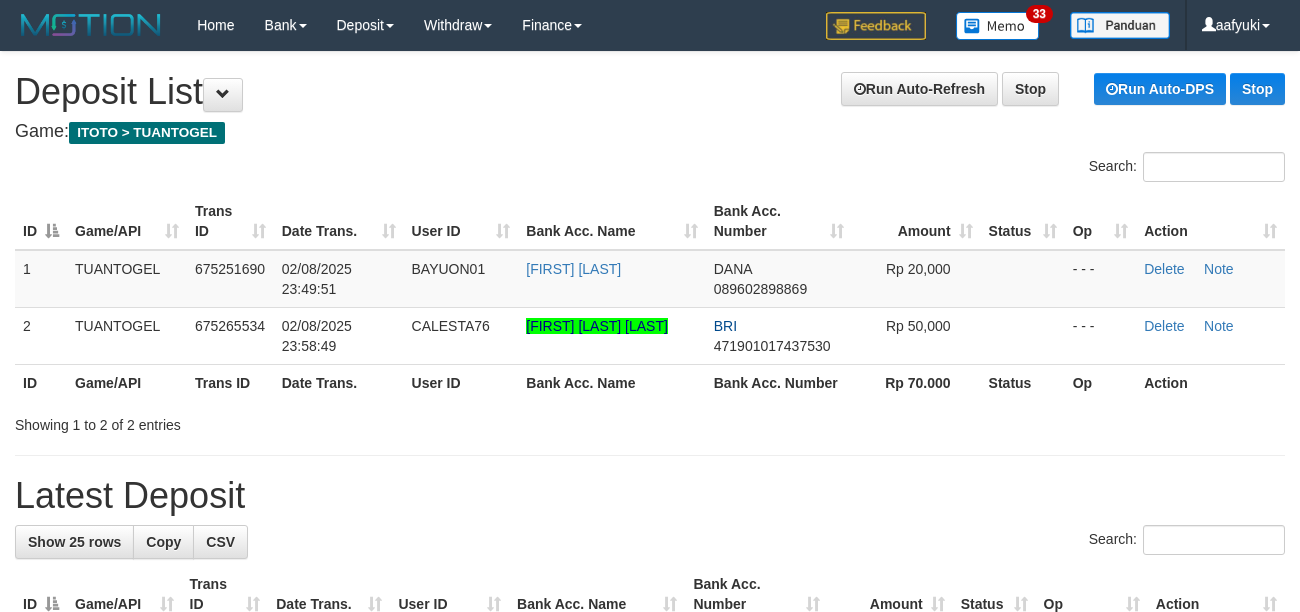 scroll, scrollTop: 0, scrollLeft: 0, axis: both 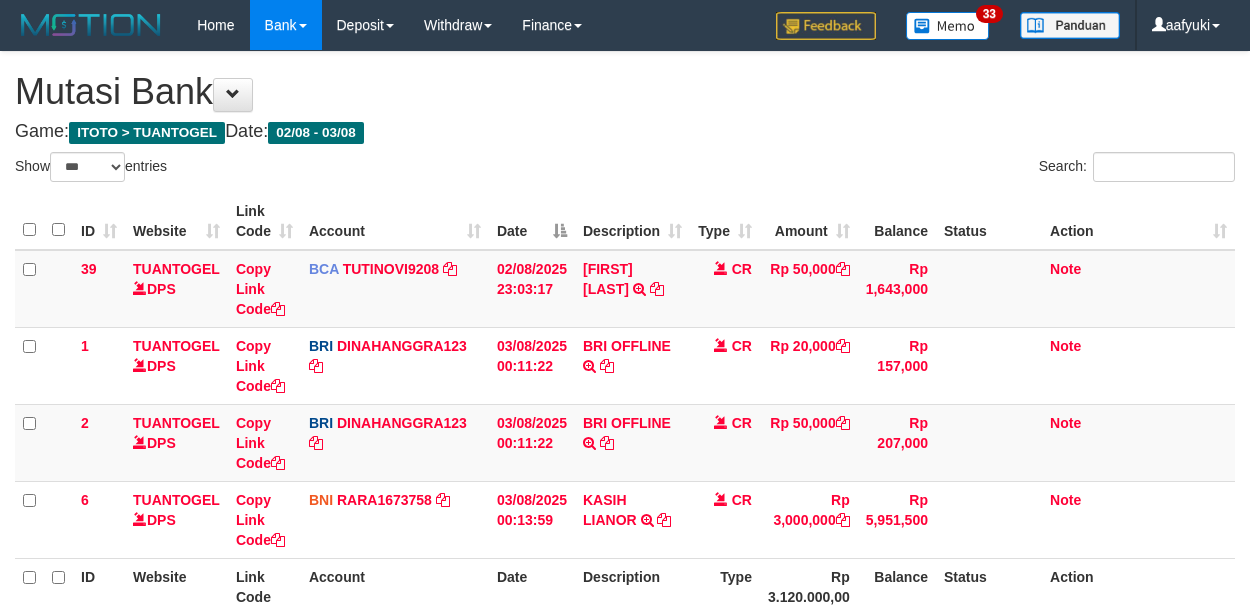 select on "***" 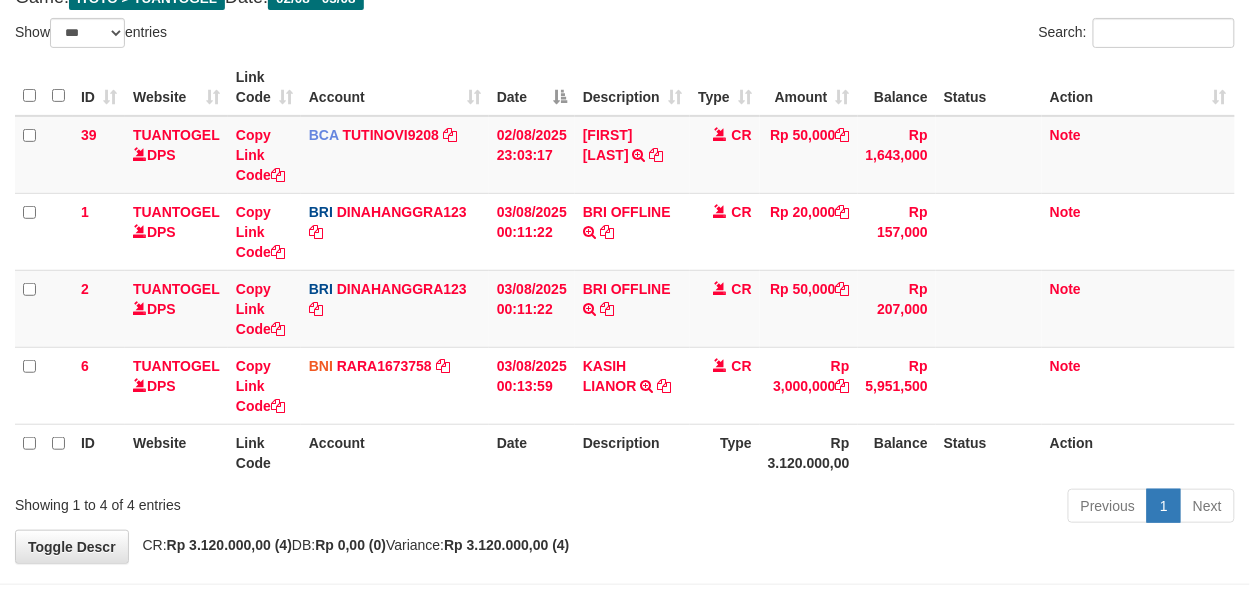 scroll, scrollTop: 133, scrollLeft: 0, axis: vertical 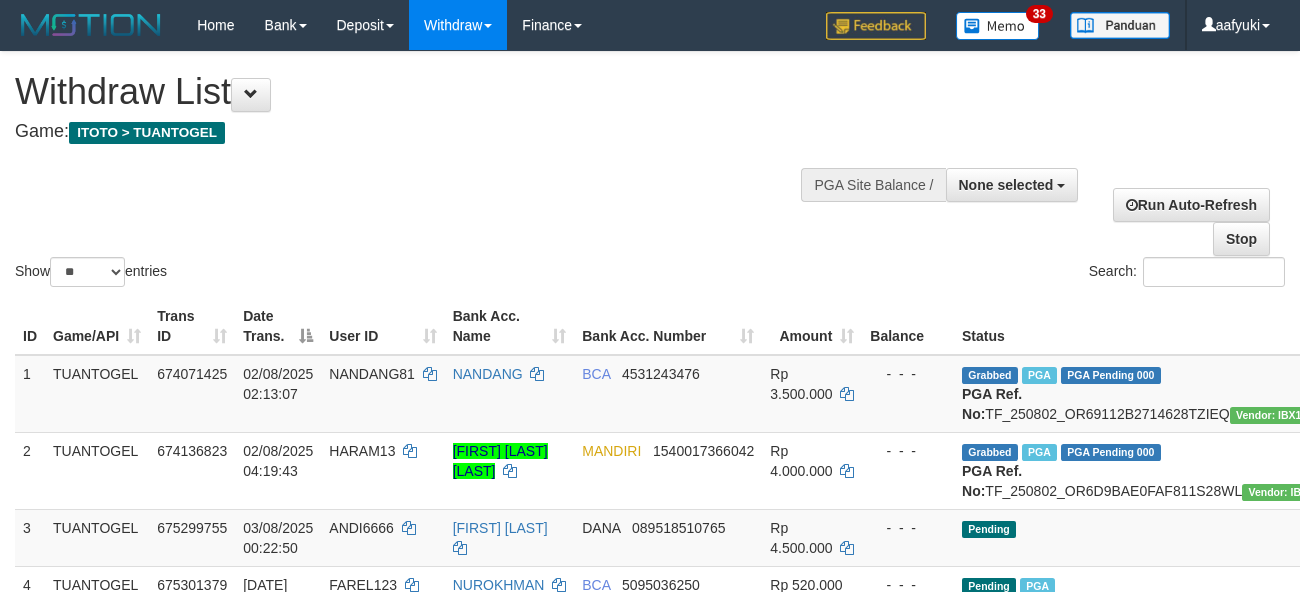select 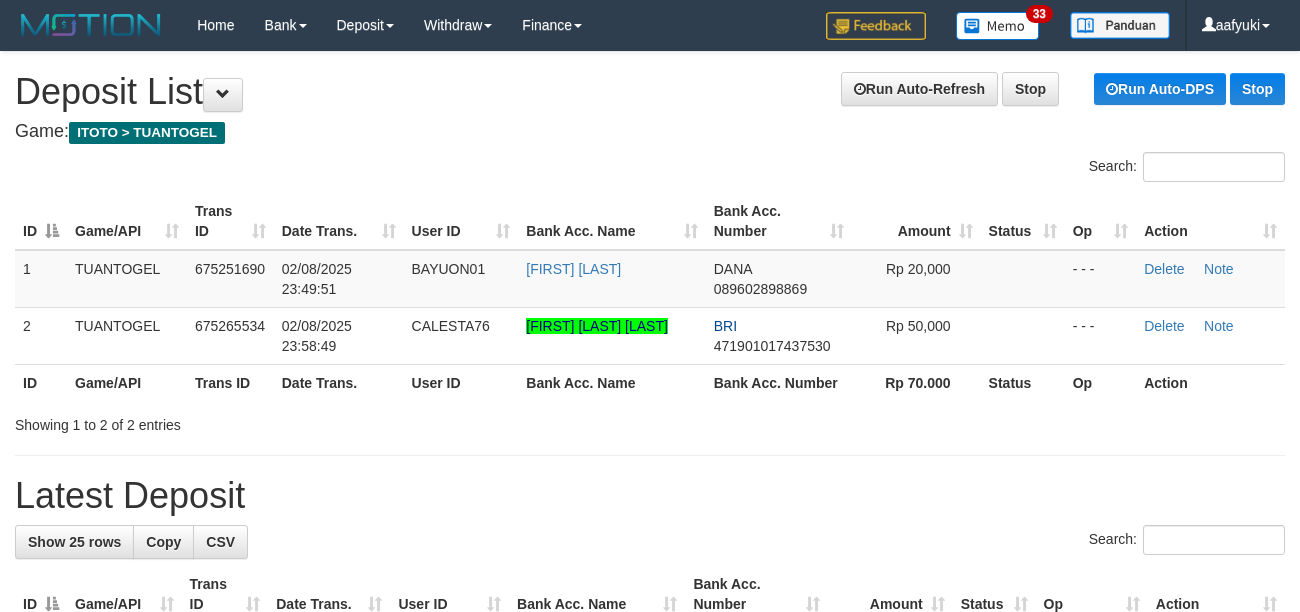 scroll, scrollTop: 0, scrollLeft: 0, axis: both 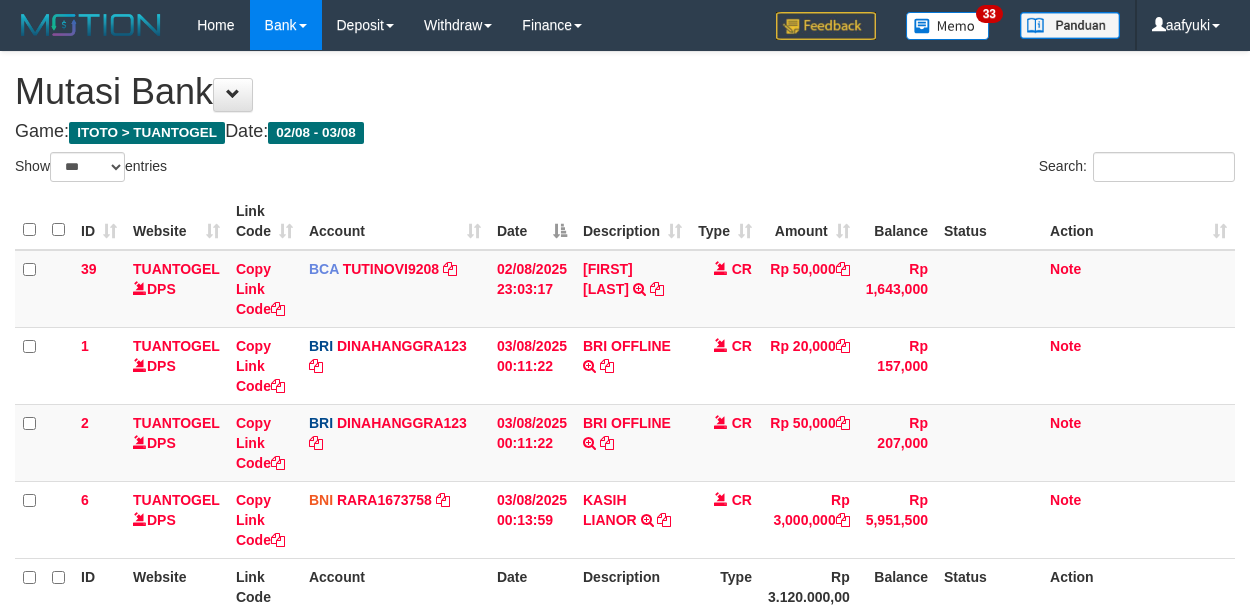 select on "***" 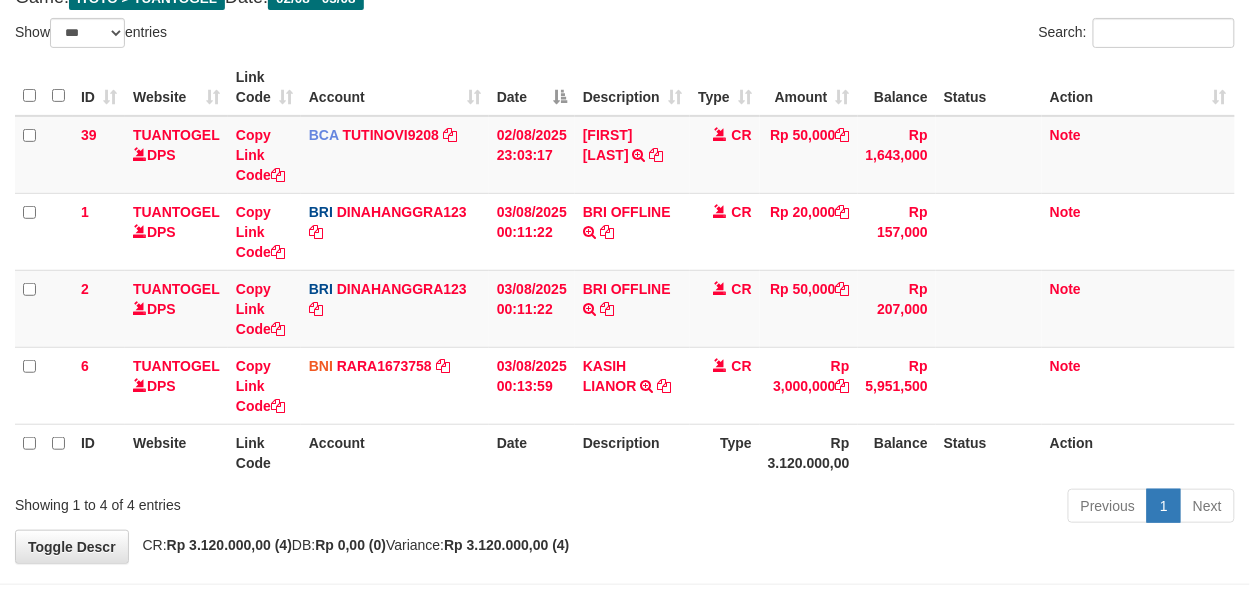scroll, scrollTop: 133, scrollLeft: 0, axis: vertical 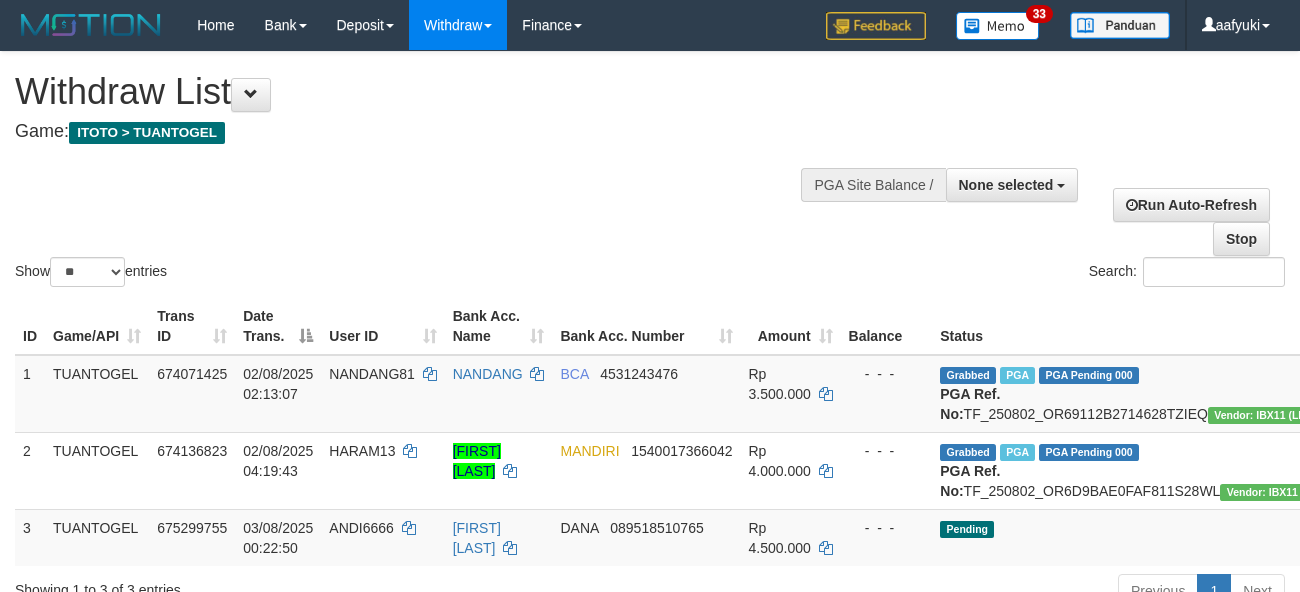 select 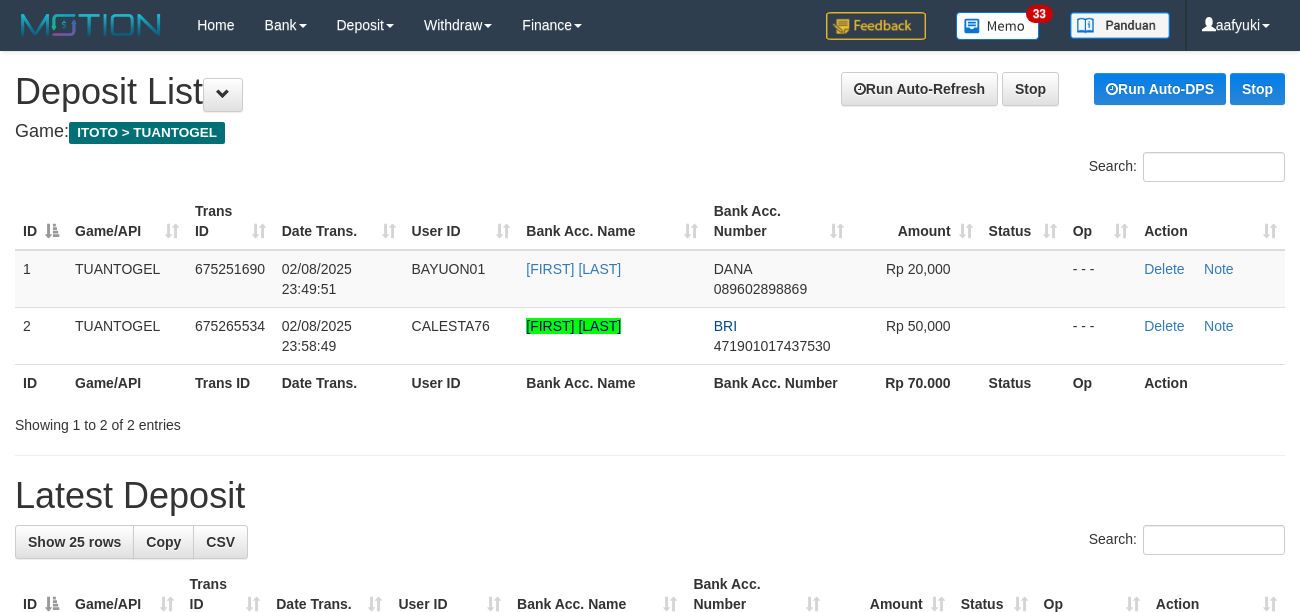 scroll, scrollTop: 0, scrollLeft: 0, axis: both 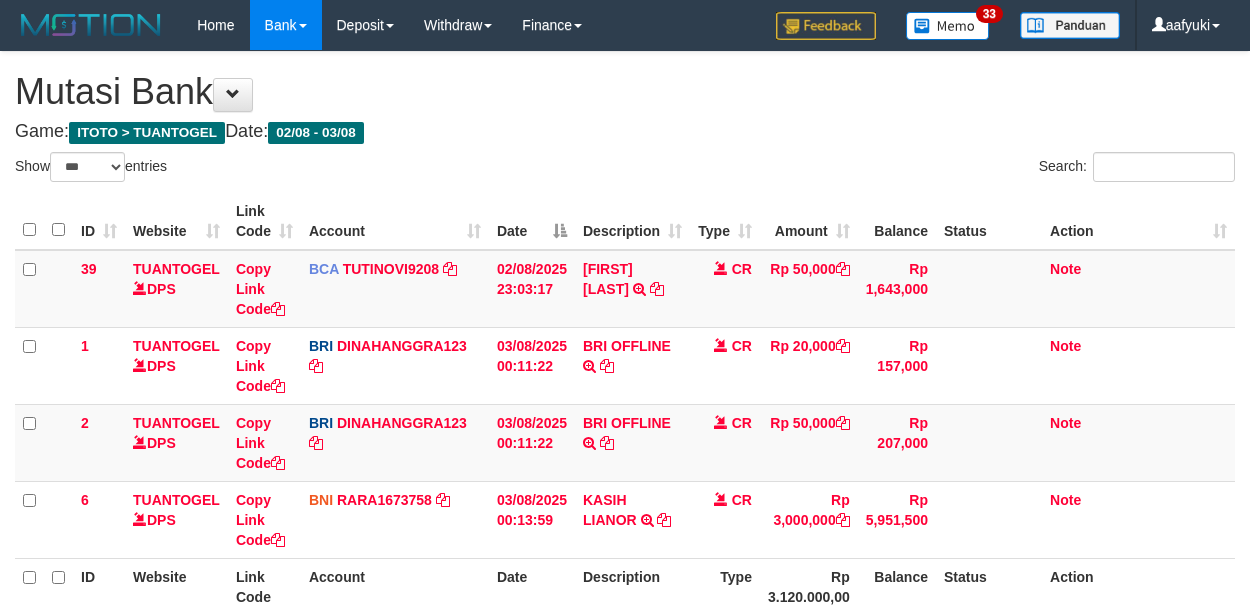 select on "***" 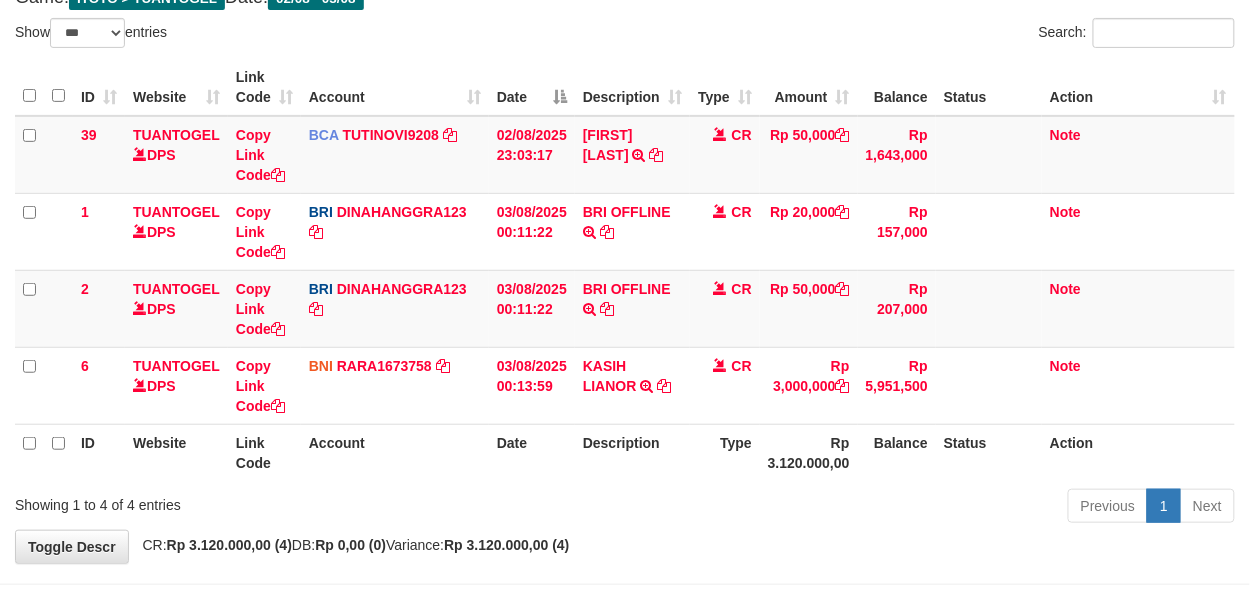 scroll, scrollTop: 133, scrollLeft: 0, axis: vertical 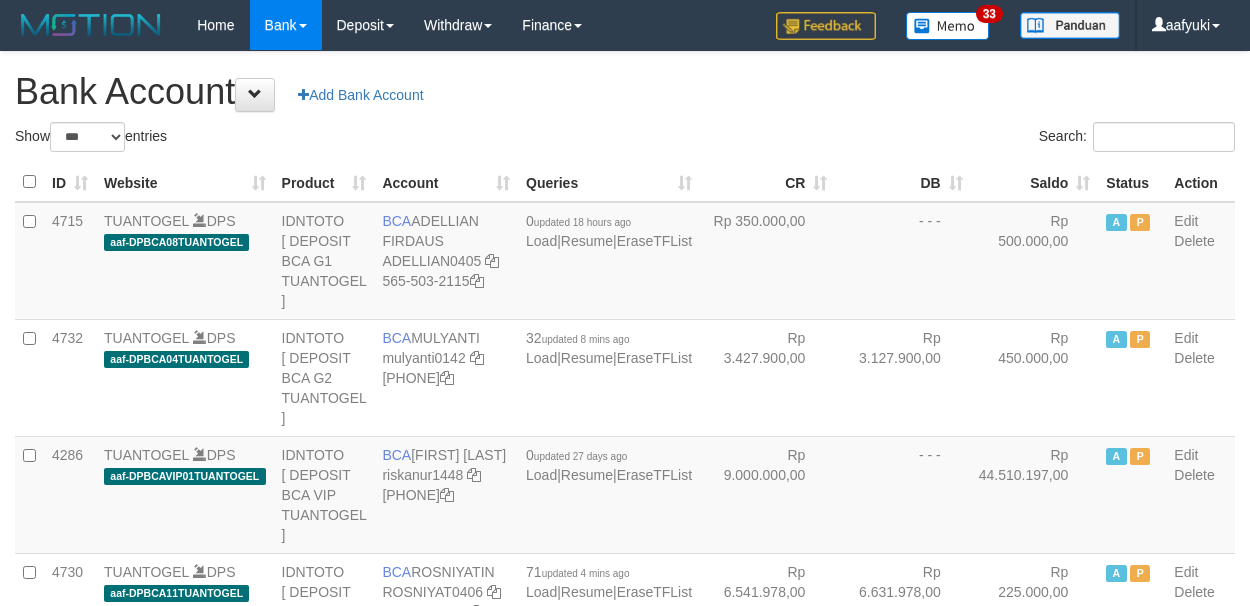 select on "***" 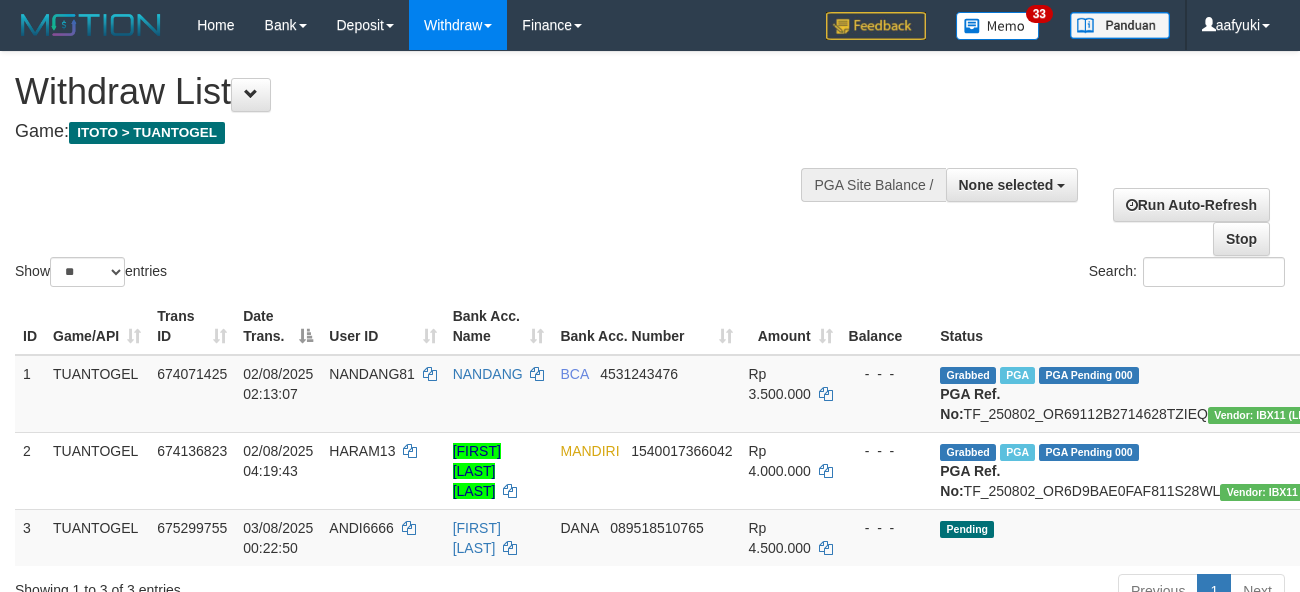 select 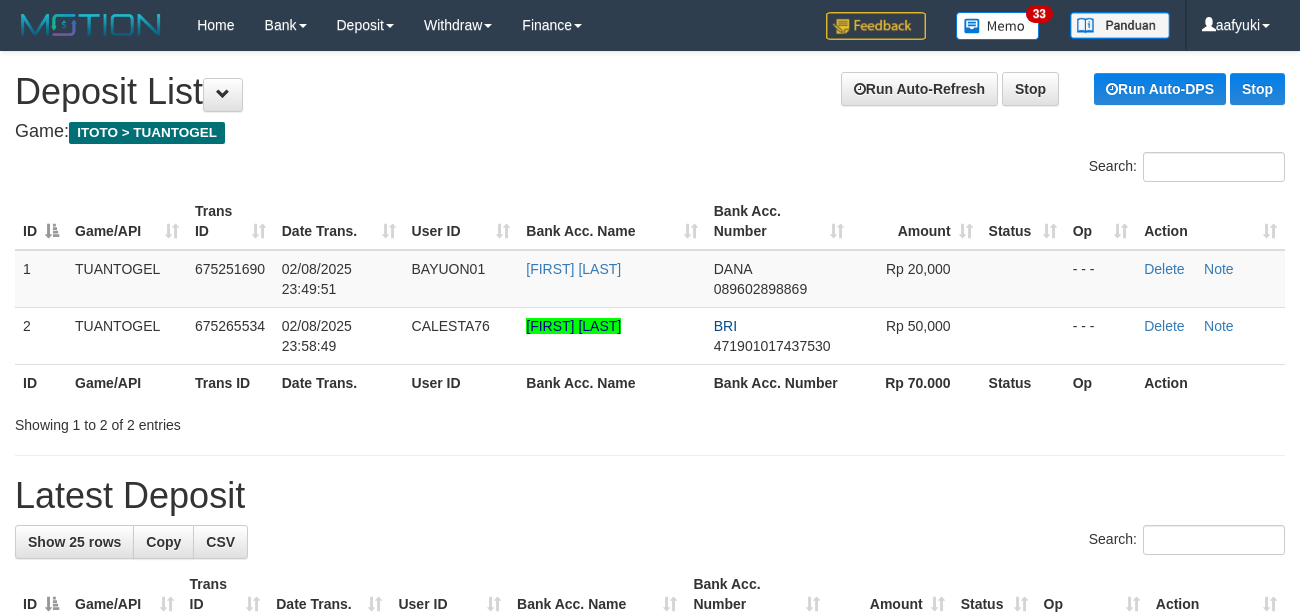 scroll, scrollTop: 0, scrollLeft: 0, axis: both 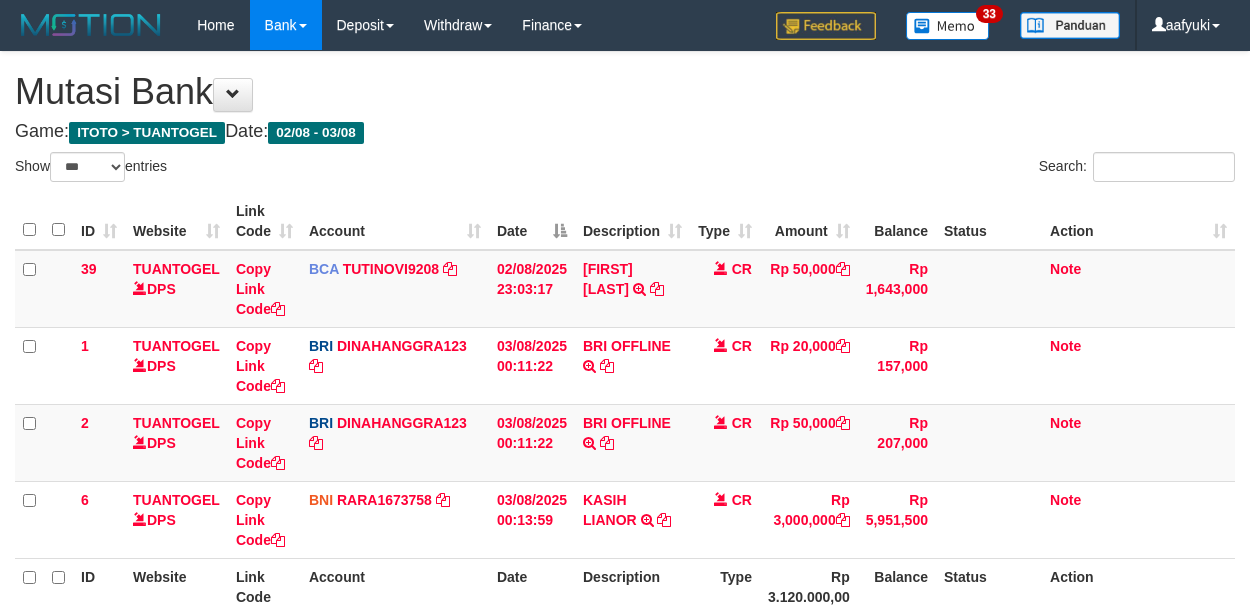 select on "***" 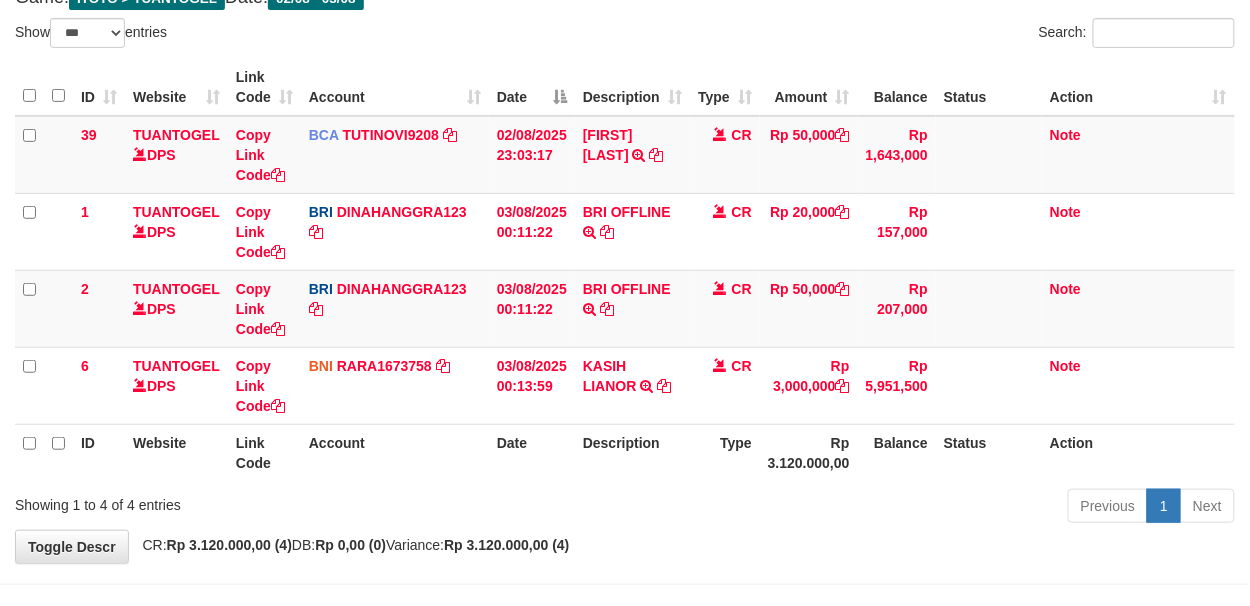 scroll, scrollTop: 133, scrollLeft: 0, axis: vertical 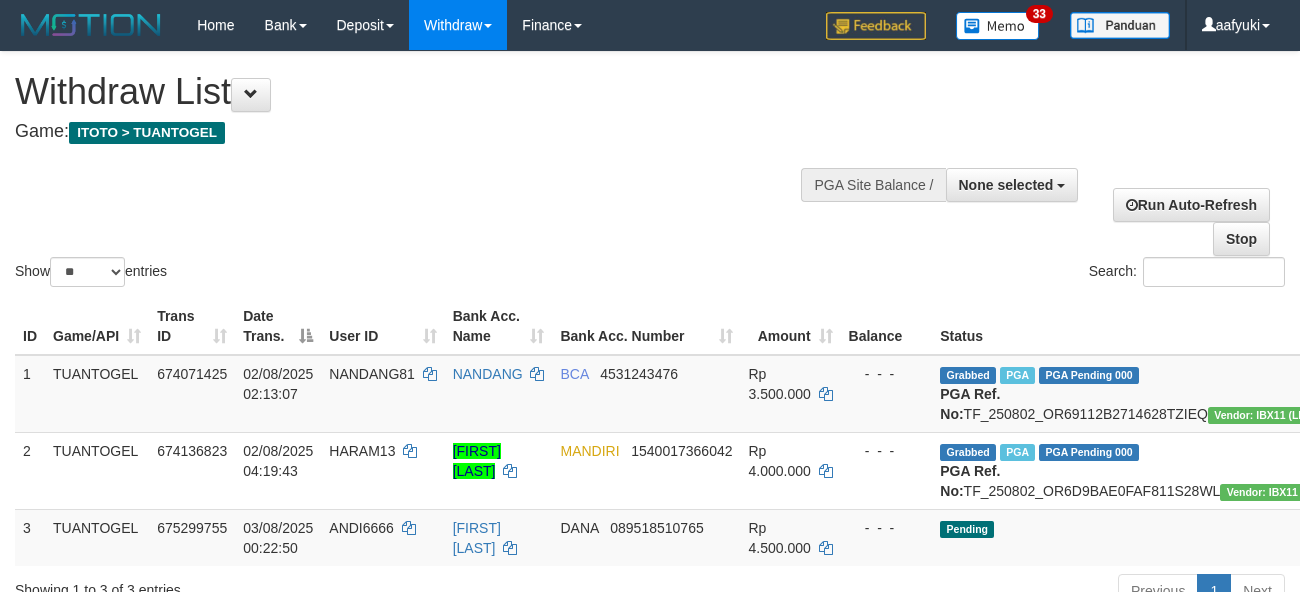 select 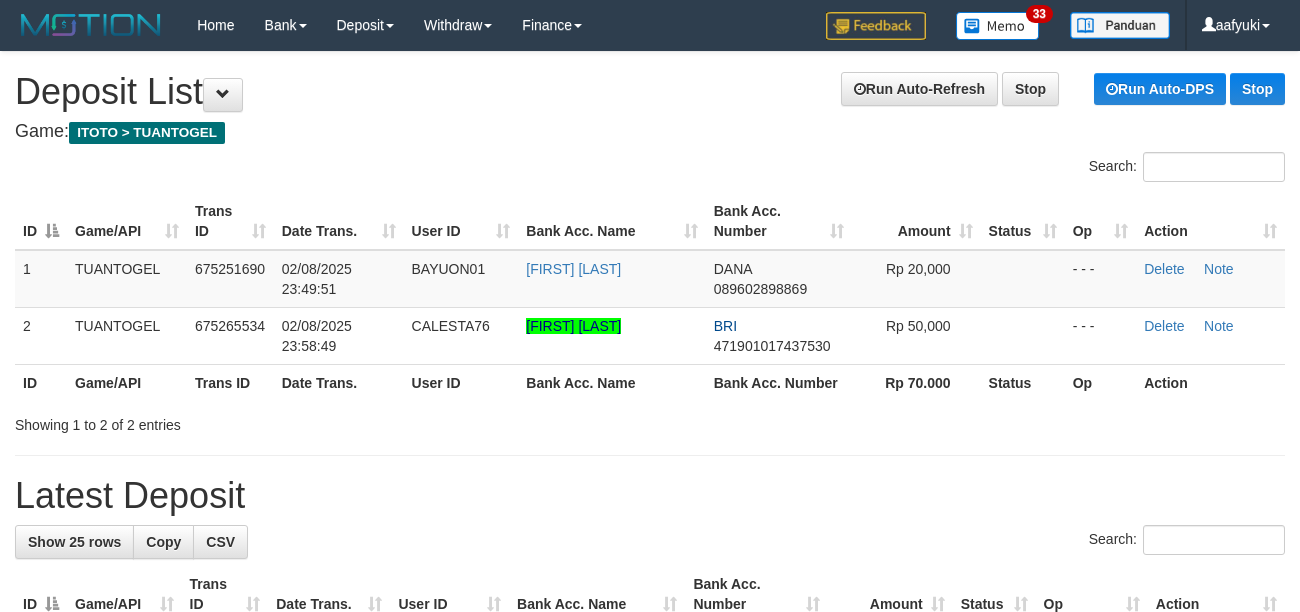scroll, scrollTop: 0, scrollLeft: 0, axis: both 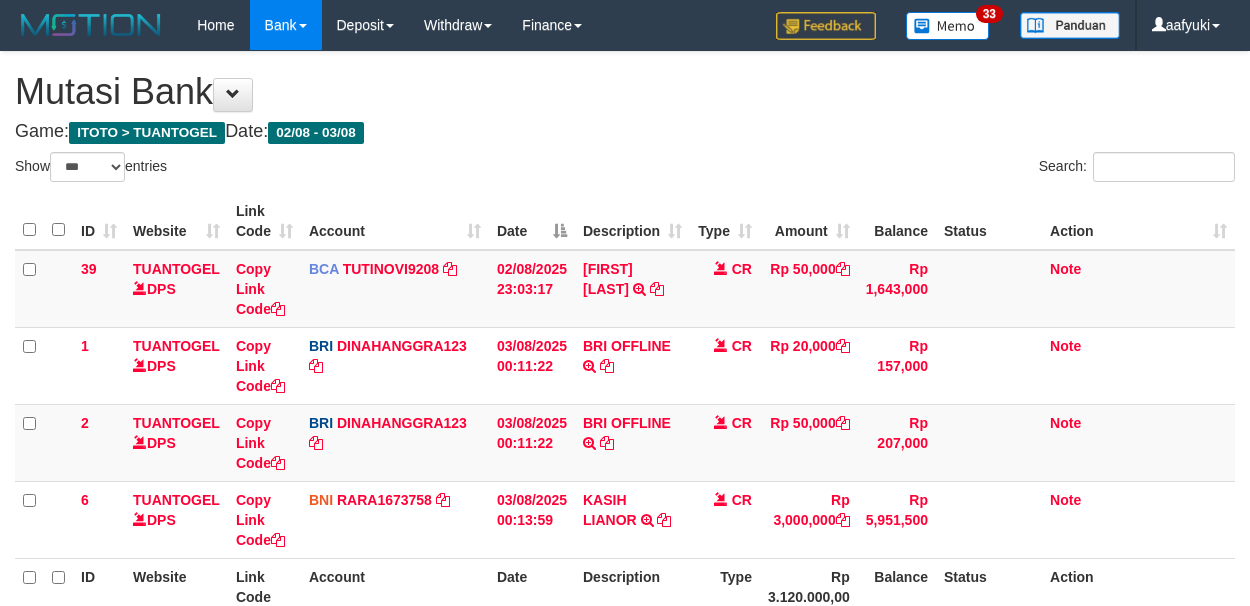 select on "***" 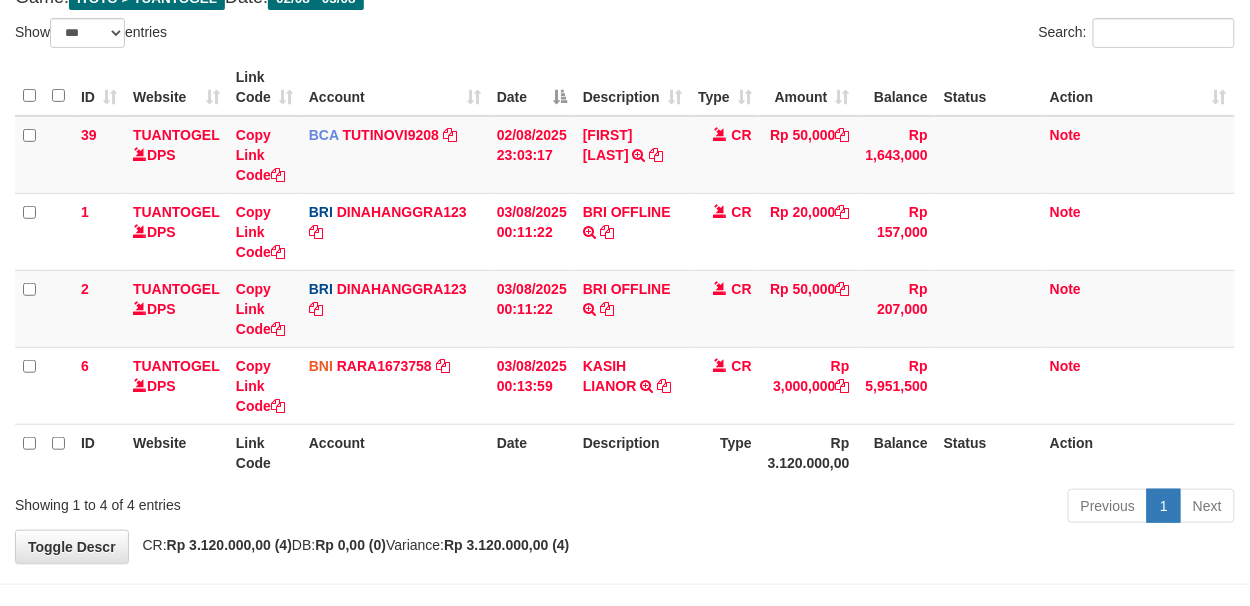 scroll, scrollTop: 133, scrollLeft: 0, axis: vertical 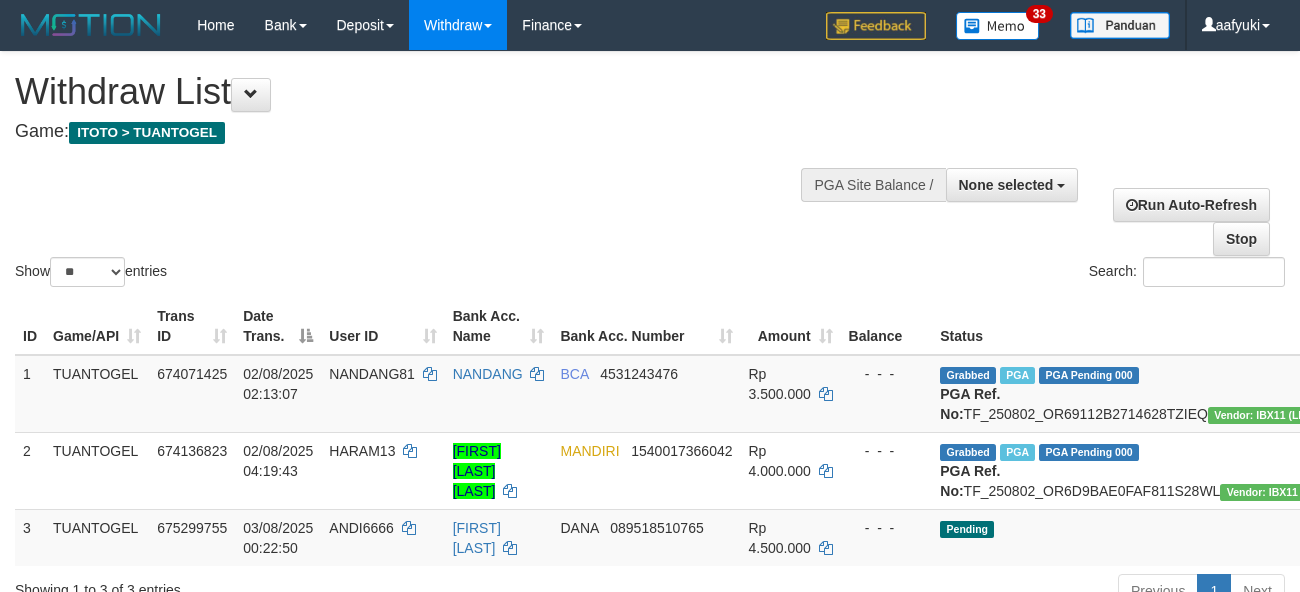 select 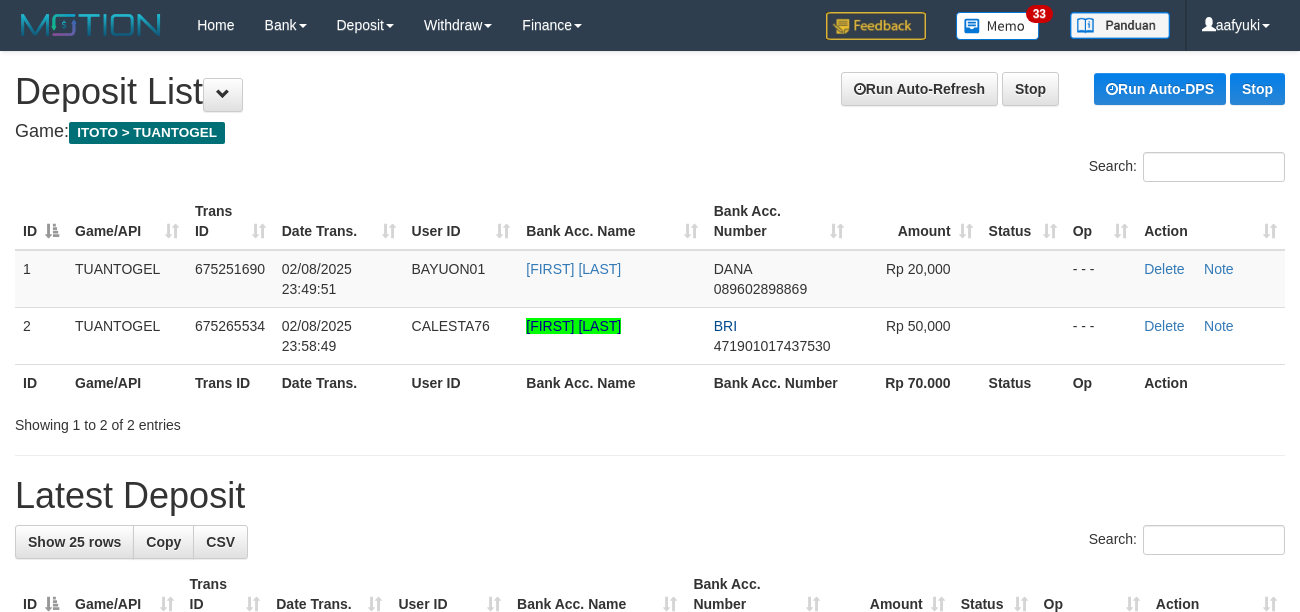 scroll, scrollTop: 0, scrollLeft: 0, axis: both 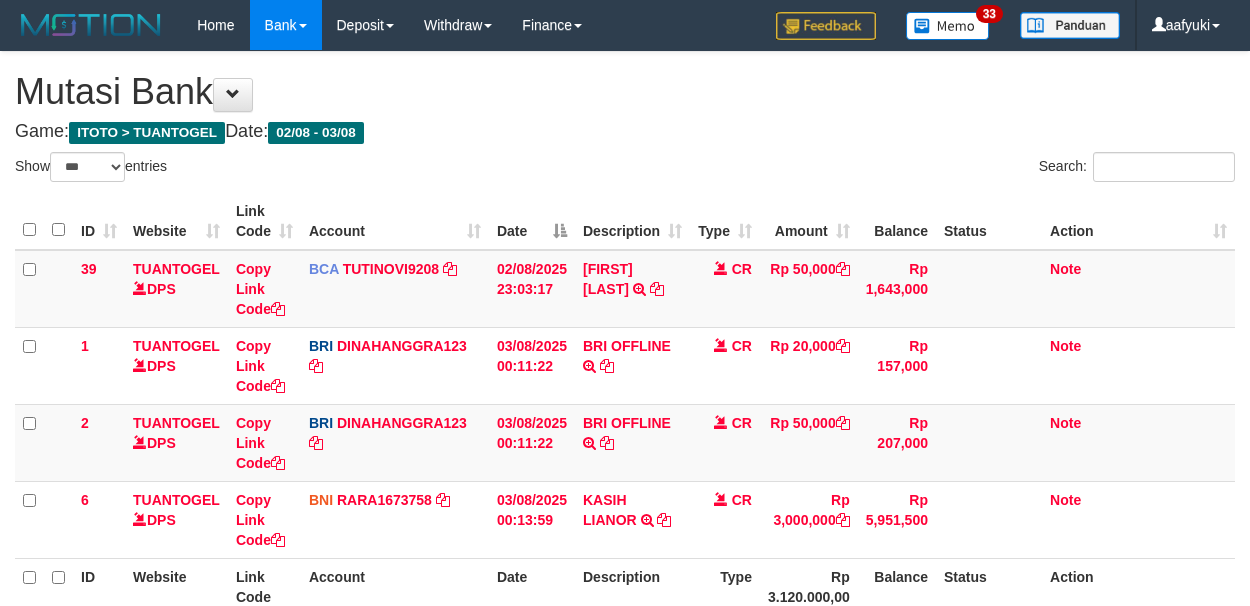 select on "***" 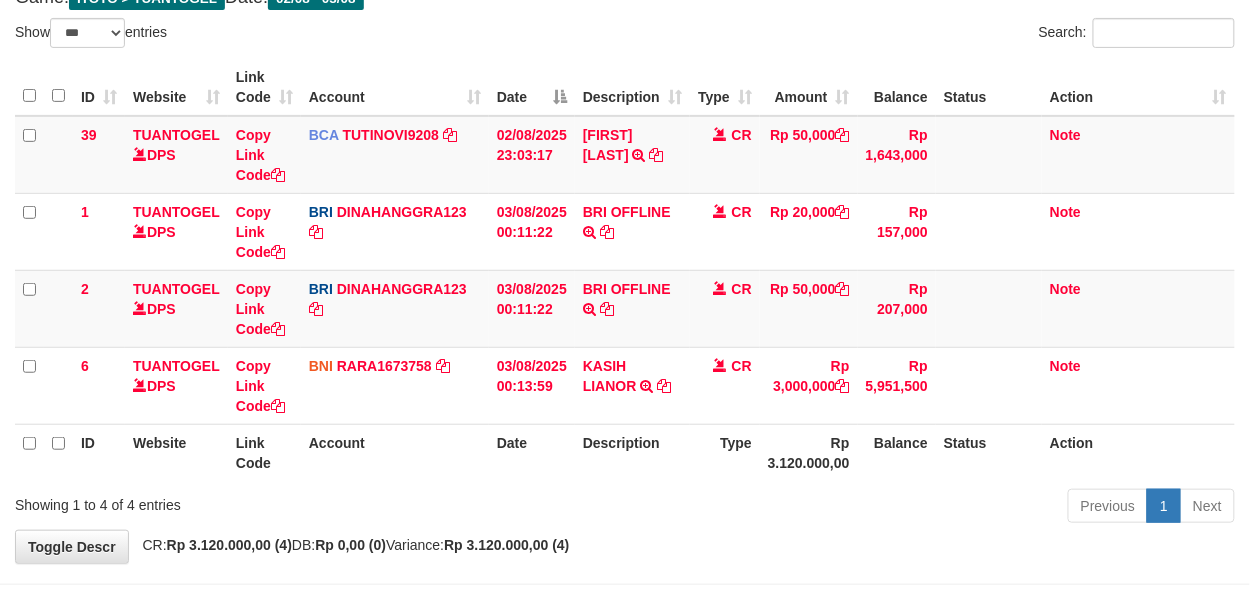 scroll, scrollTop: 133, scrollLeft: 0, axis: vertical 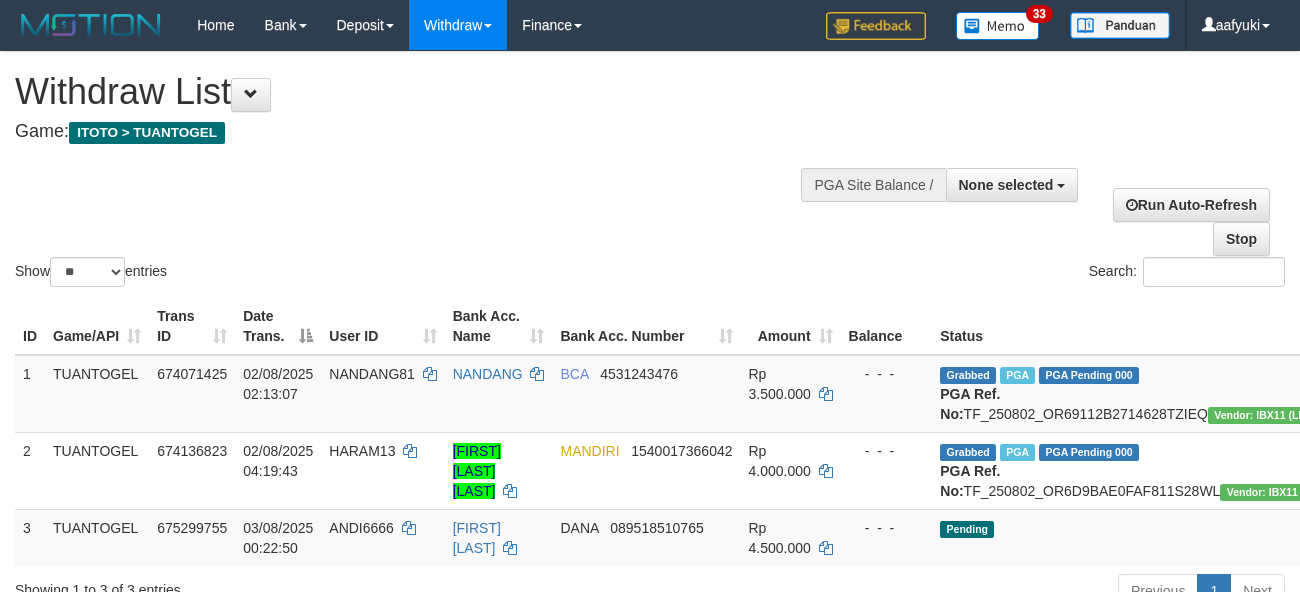 select 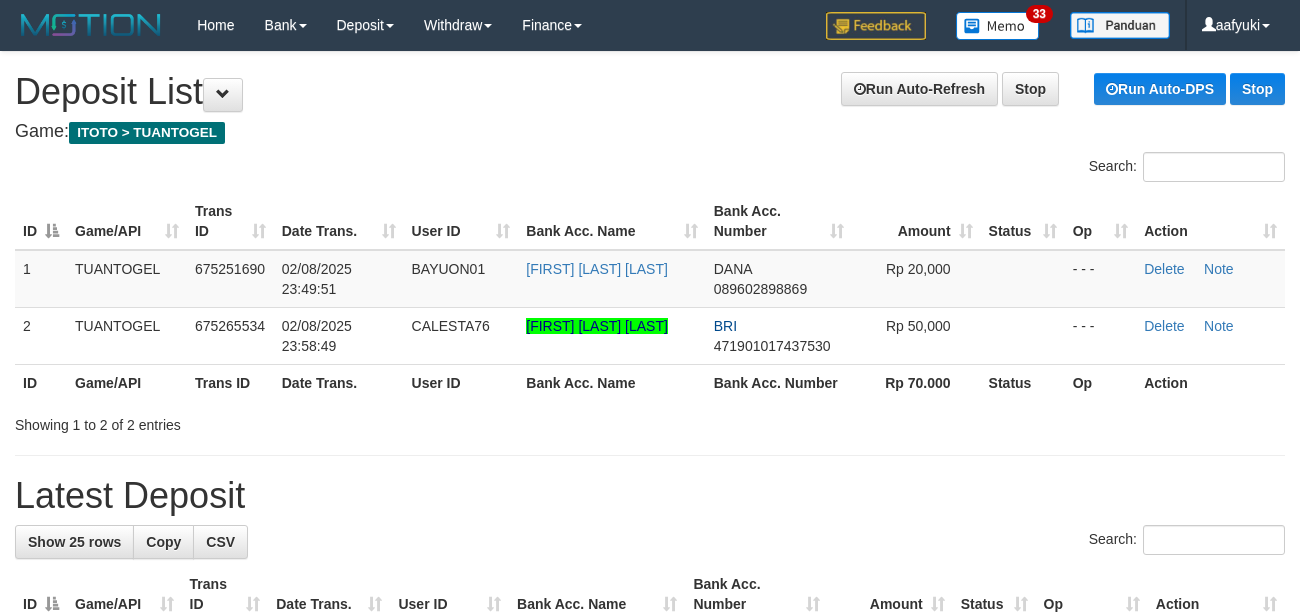 scroll, scrollTop: 0, scrollLeft: 0, axis: both 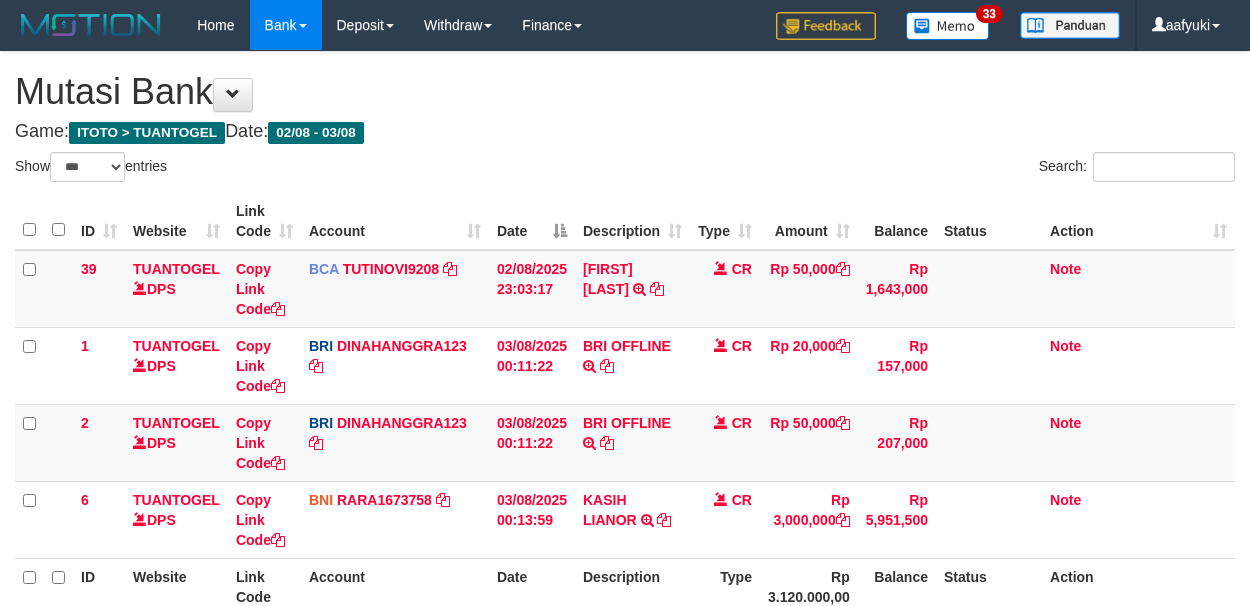 select on "***" 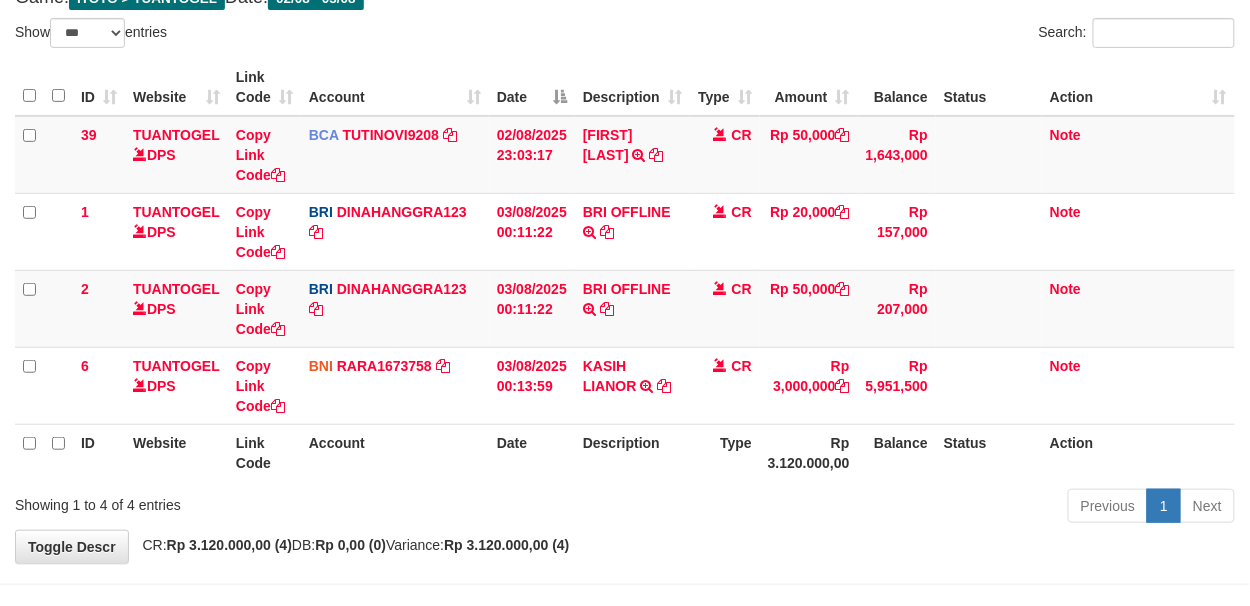 scroll, scrollTop: 133, scrollLeft: 0, axis: vertical 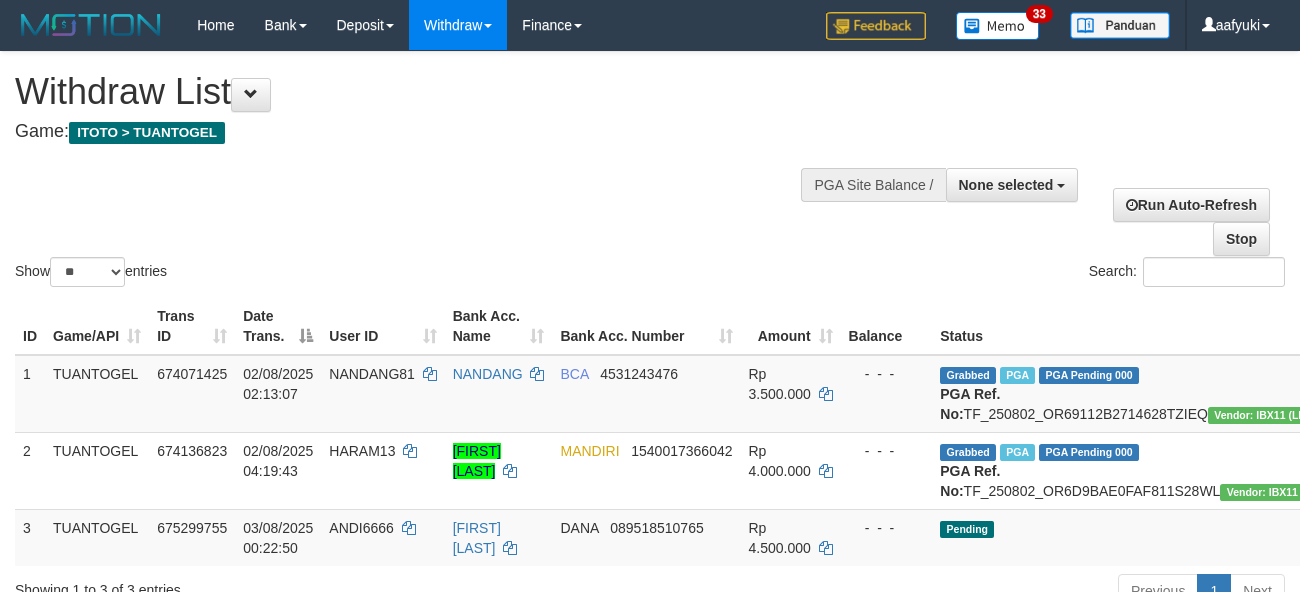 select 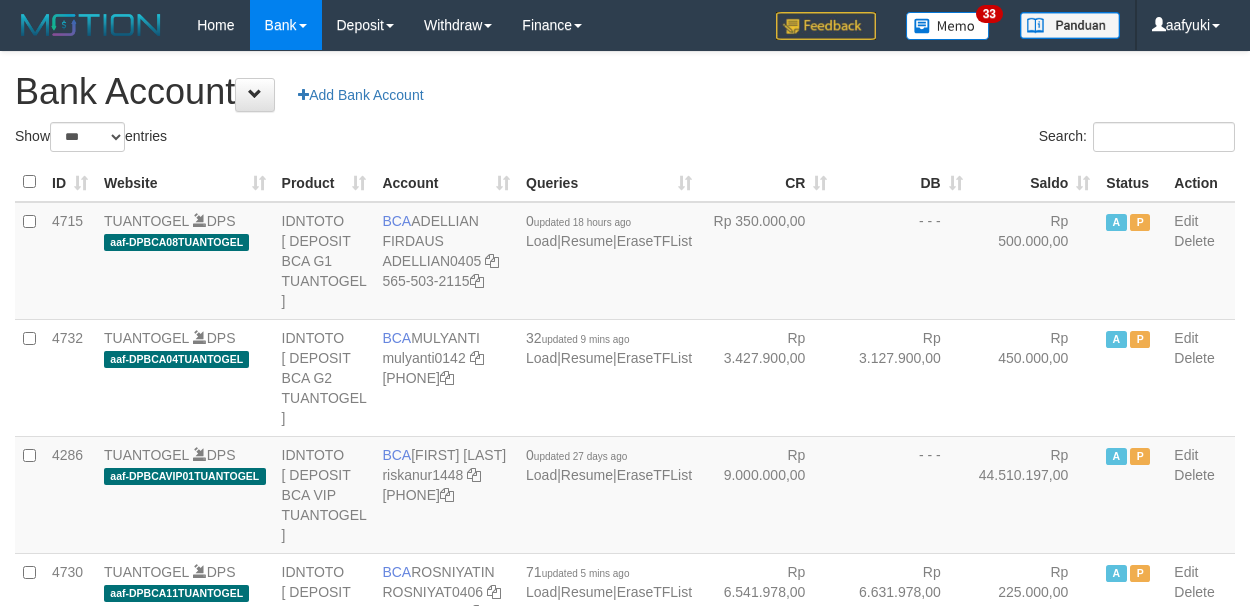 select on "***" 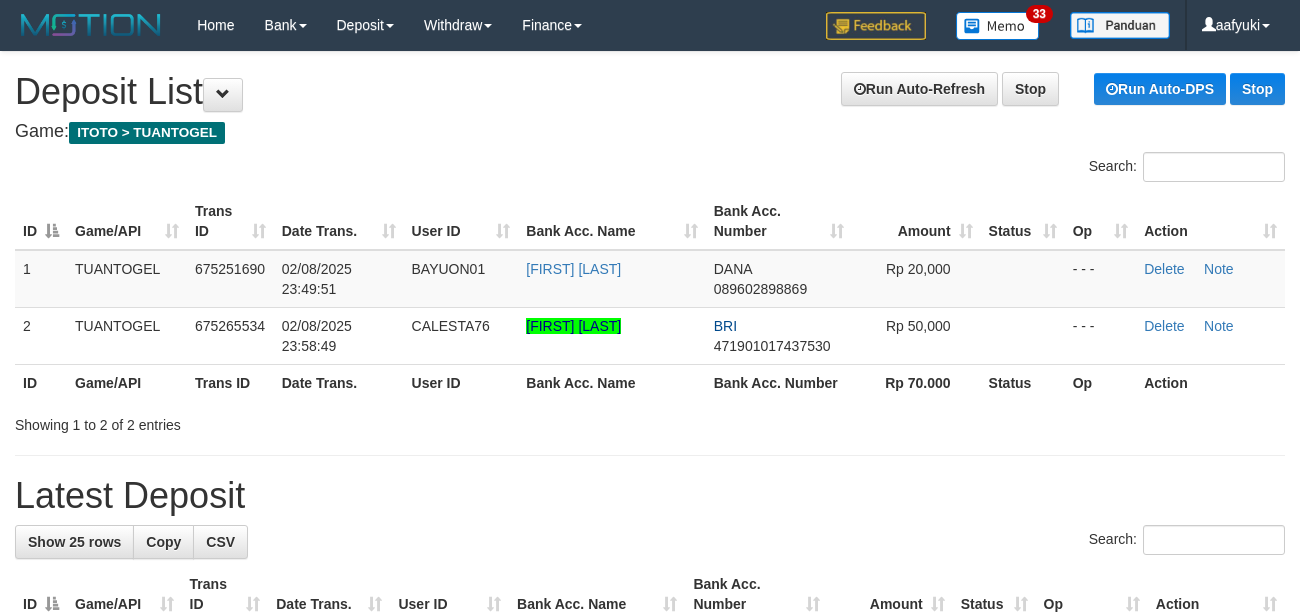 scroll, scrollTop: 0, scrollLeft: 0, axis: both 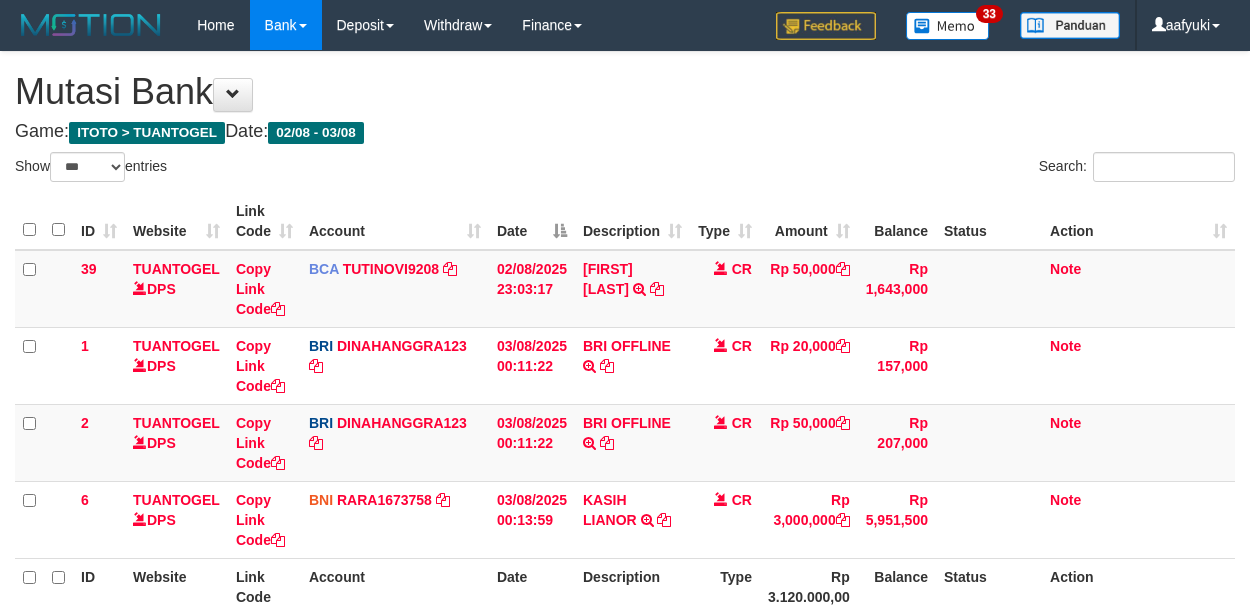 select on "***" 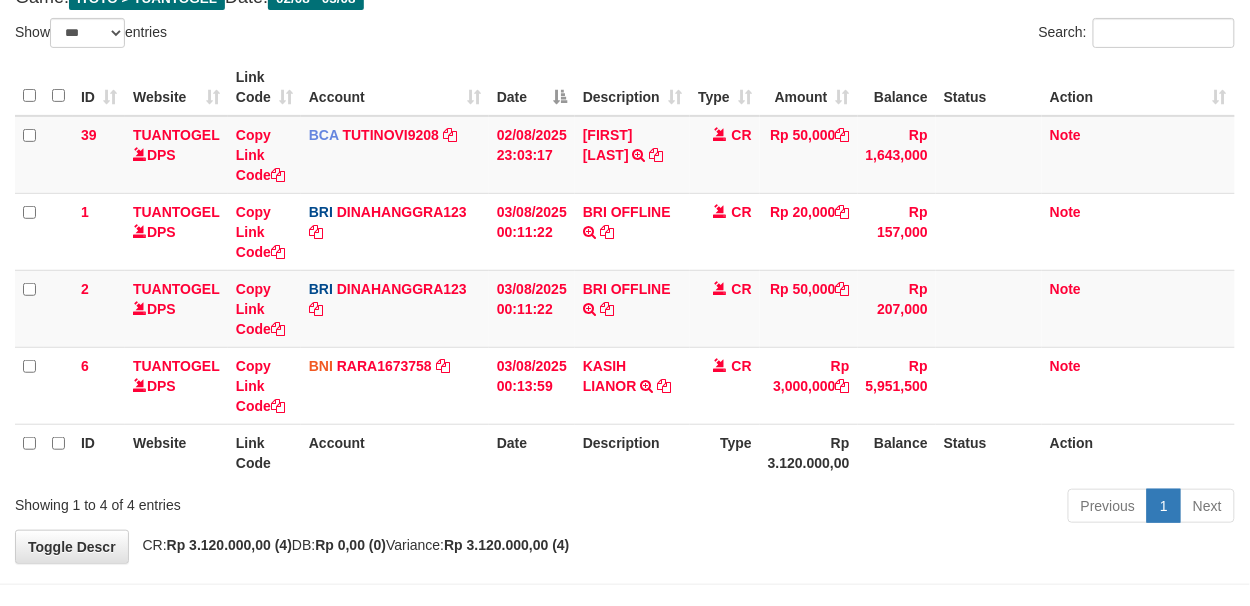 scroll, scrollTop: 133, scrollLeft: 0, axis: vertical 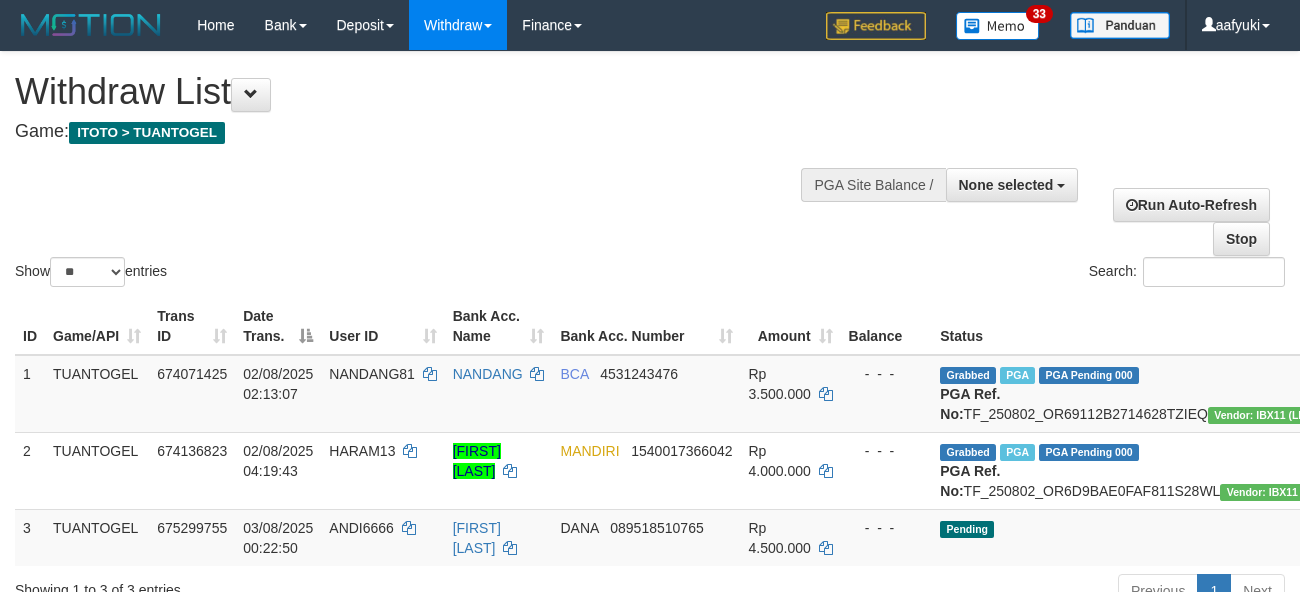 select 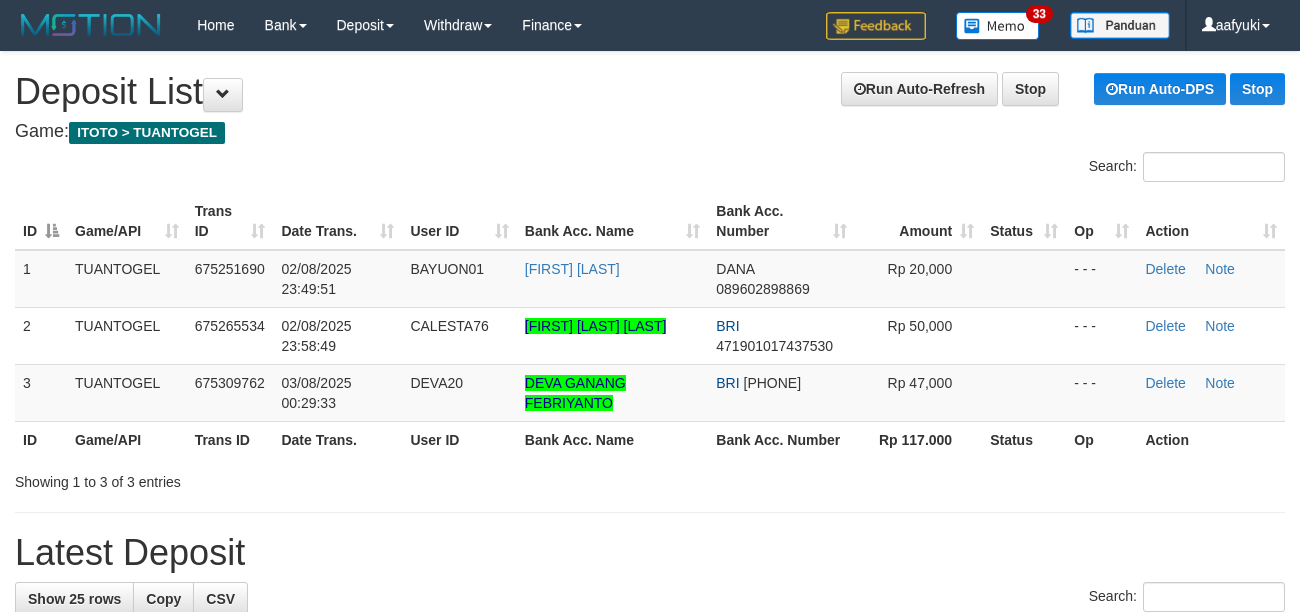scroll, scrollTop: 0, scrollLeft: 0, axis: both 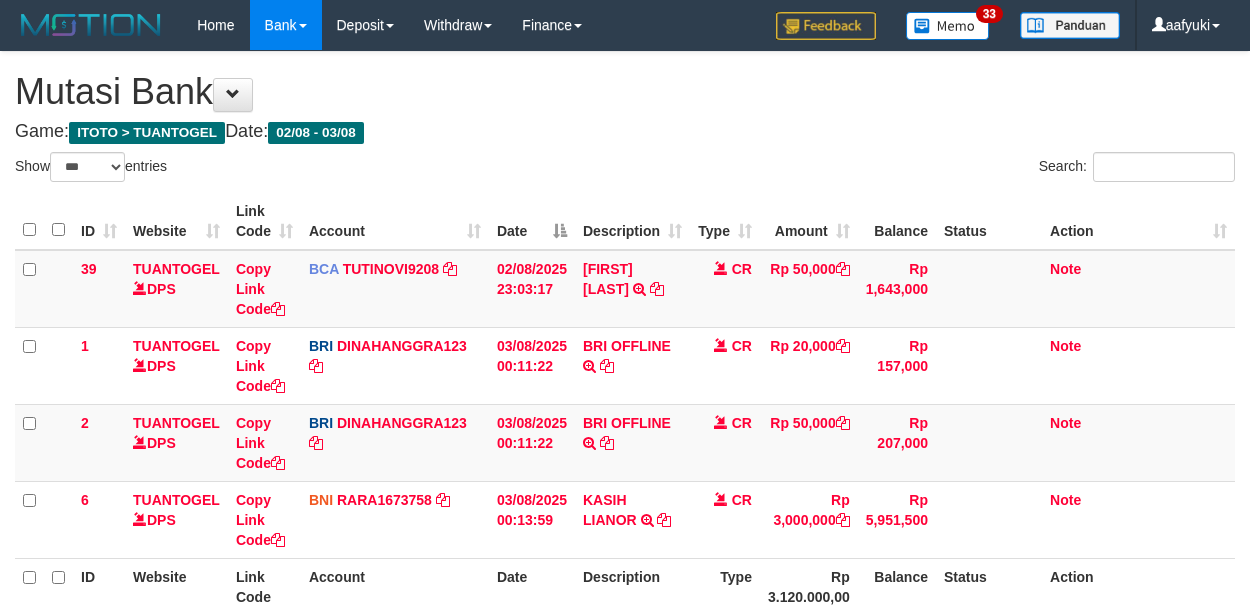 select on "***" 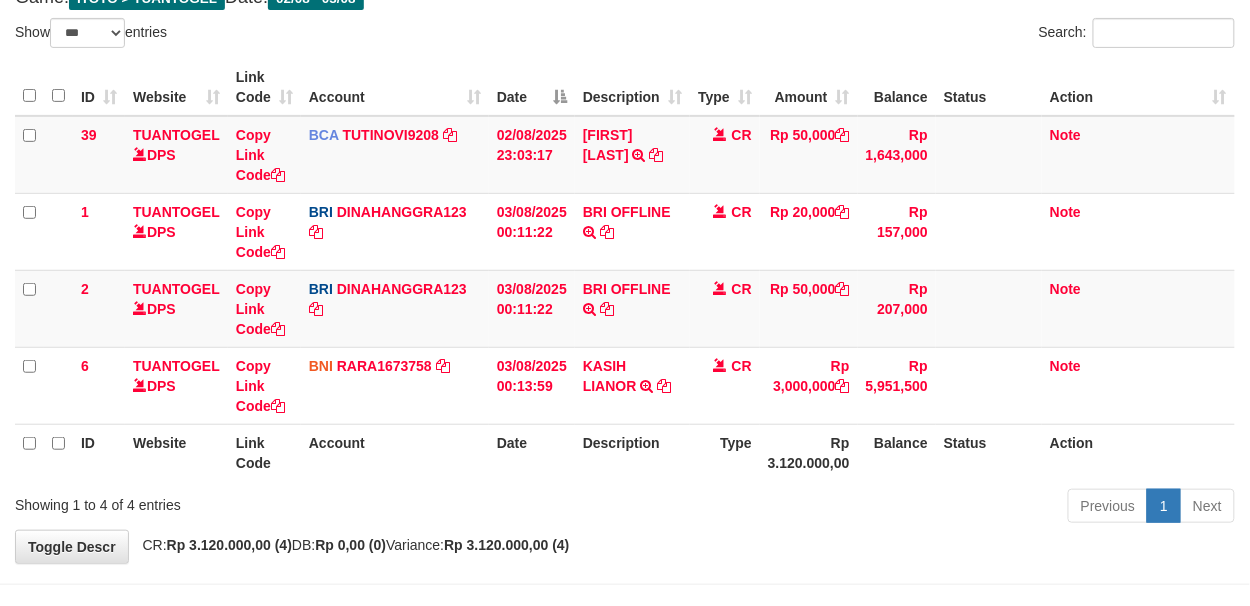 scroll, scrollTop: 133, scrollLeft: 0, axis: vertical 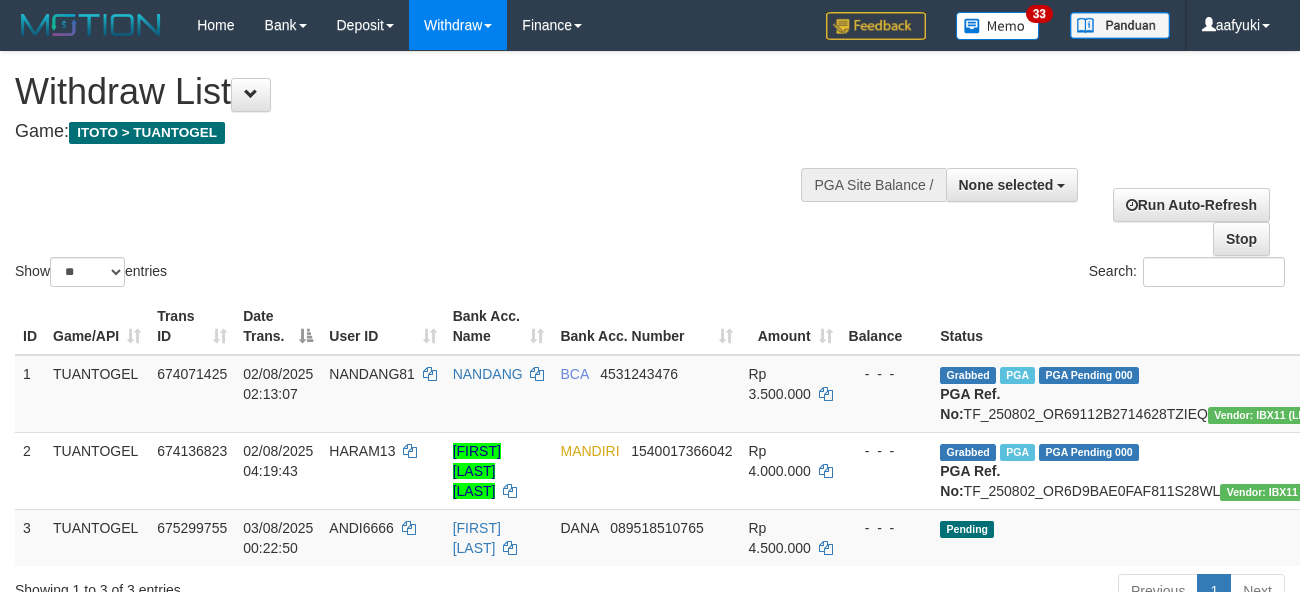 select 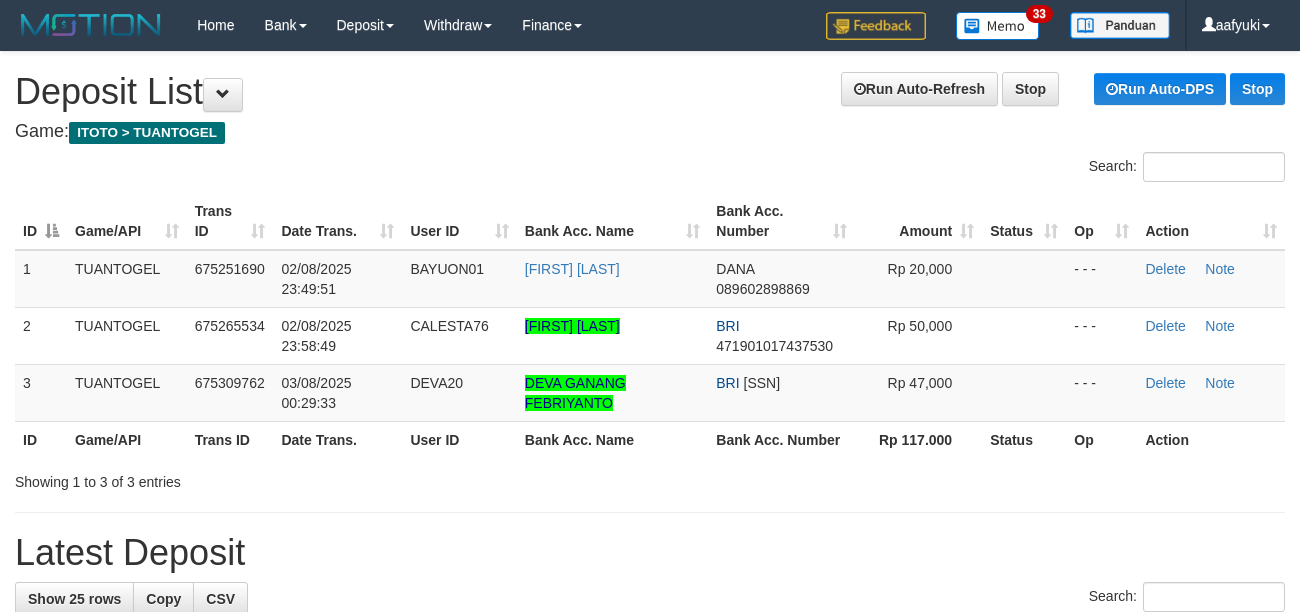 scroll, scrollTop: 0, scrollLeft: 0, axis: both 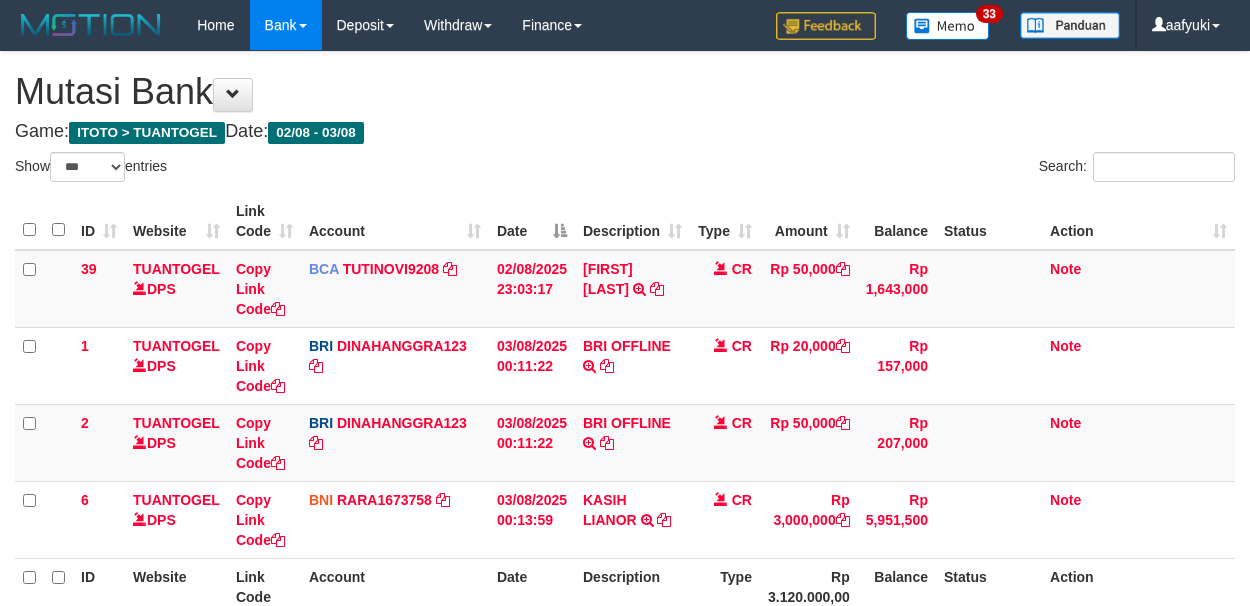 select on "***" 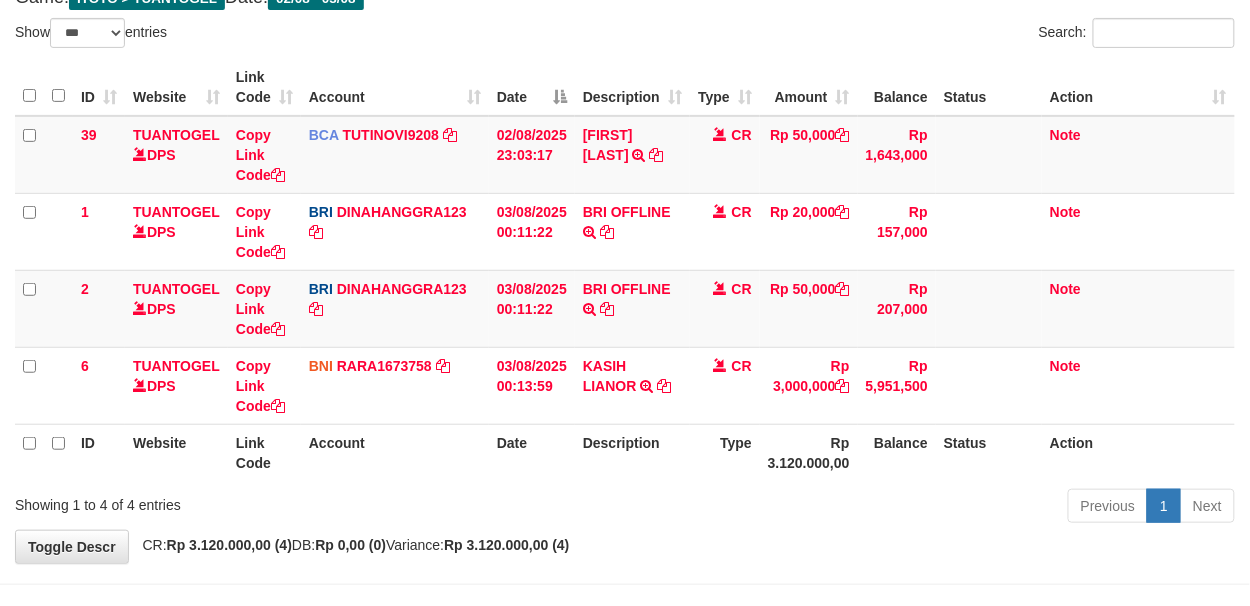 scroll, scrollTop: 133, scrollLeft: 0, axis: vertical 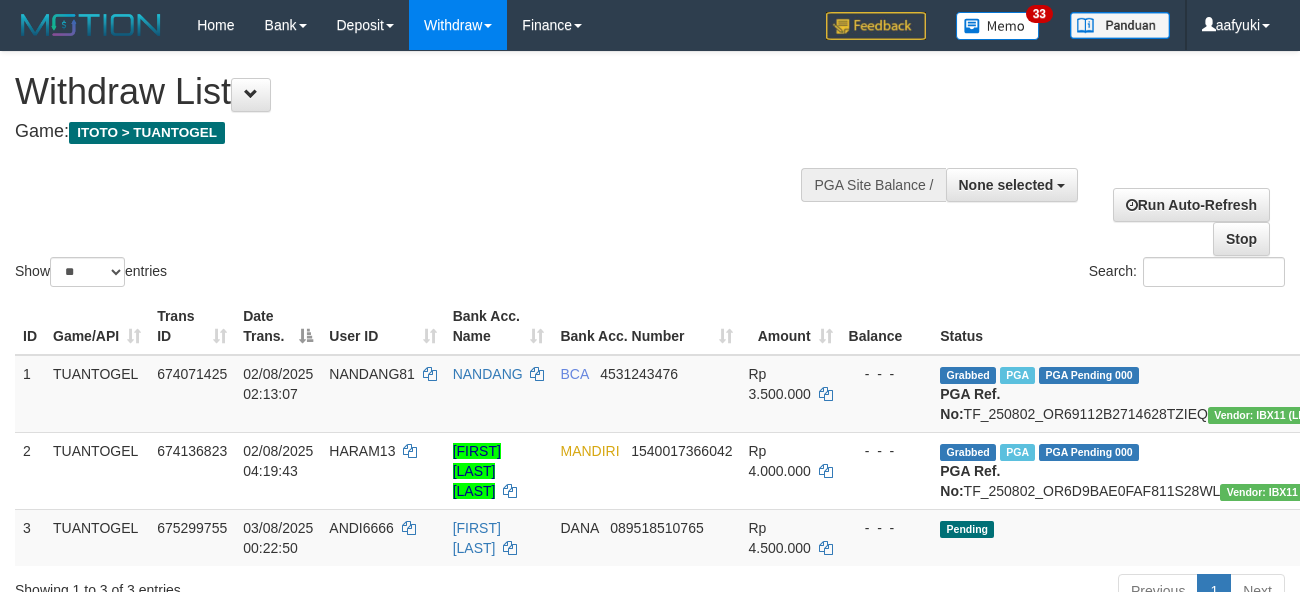 select 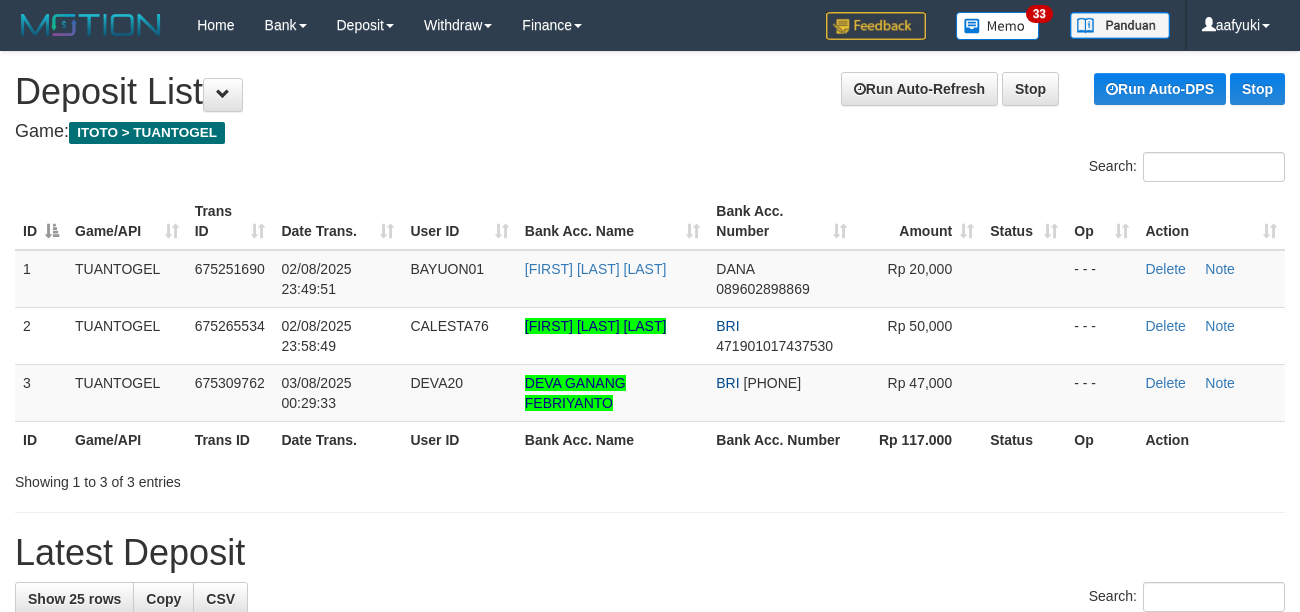 scroll, scrollTop: 0, scrollLeft: 0, axis: both 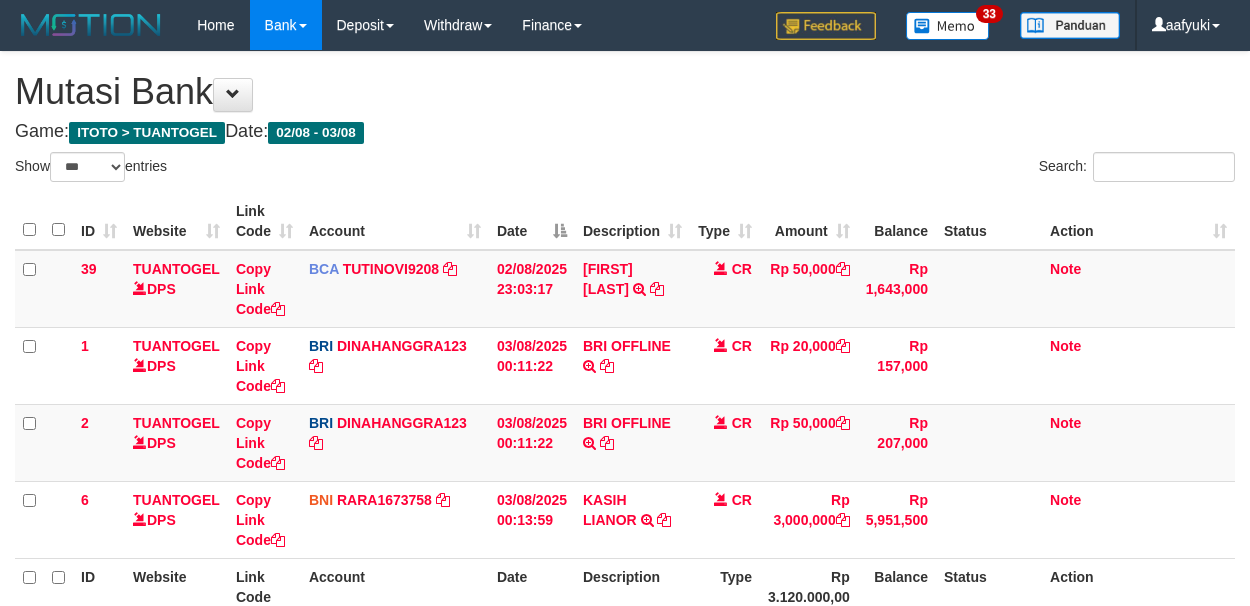 select on "***" 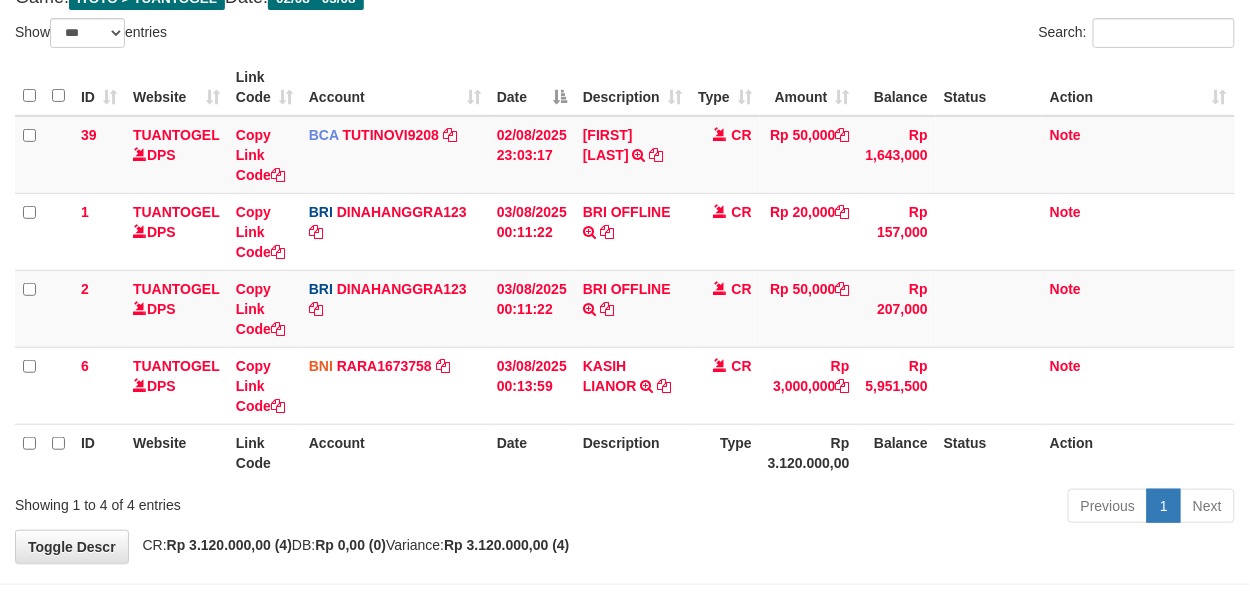 scroll, scrollTop: 133, scrollLeft: 0, axis: vertical 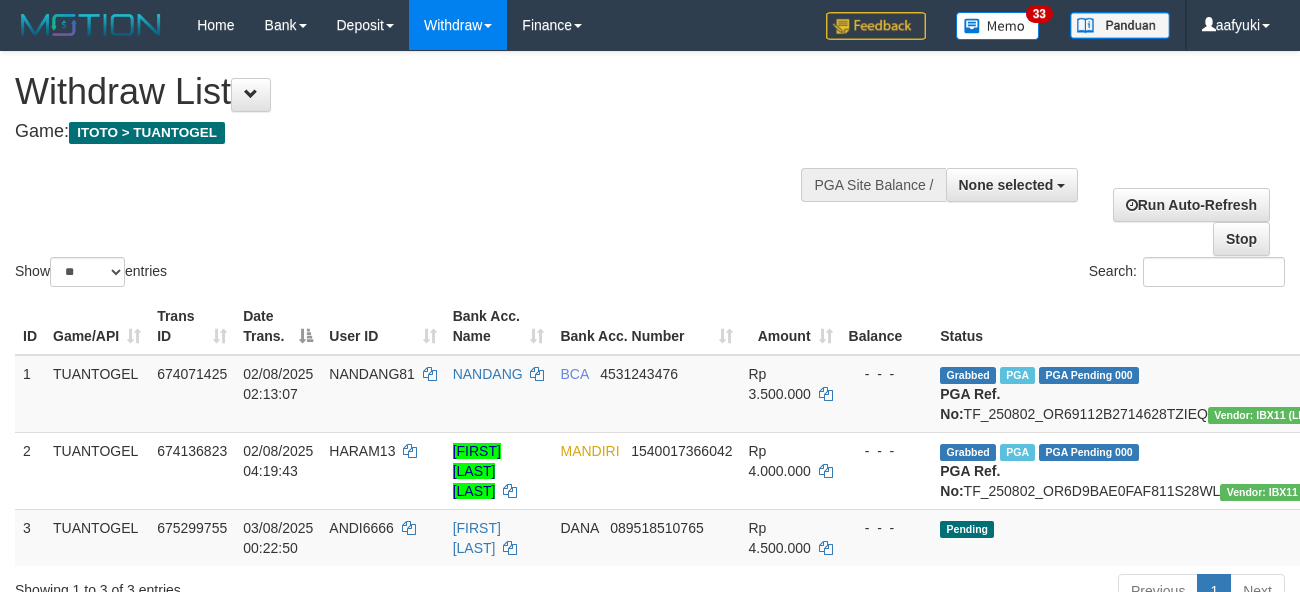 select 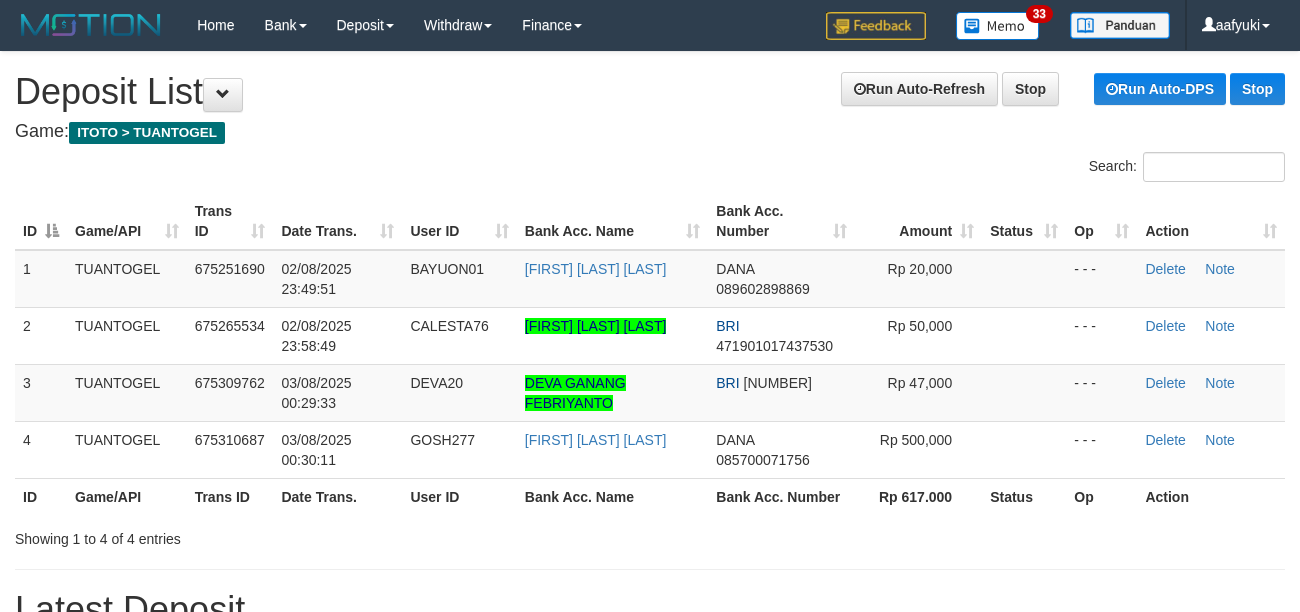 scroll, scrollTop: 0, scrollLeft: 0, axis: both 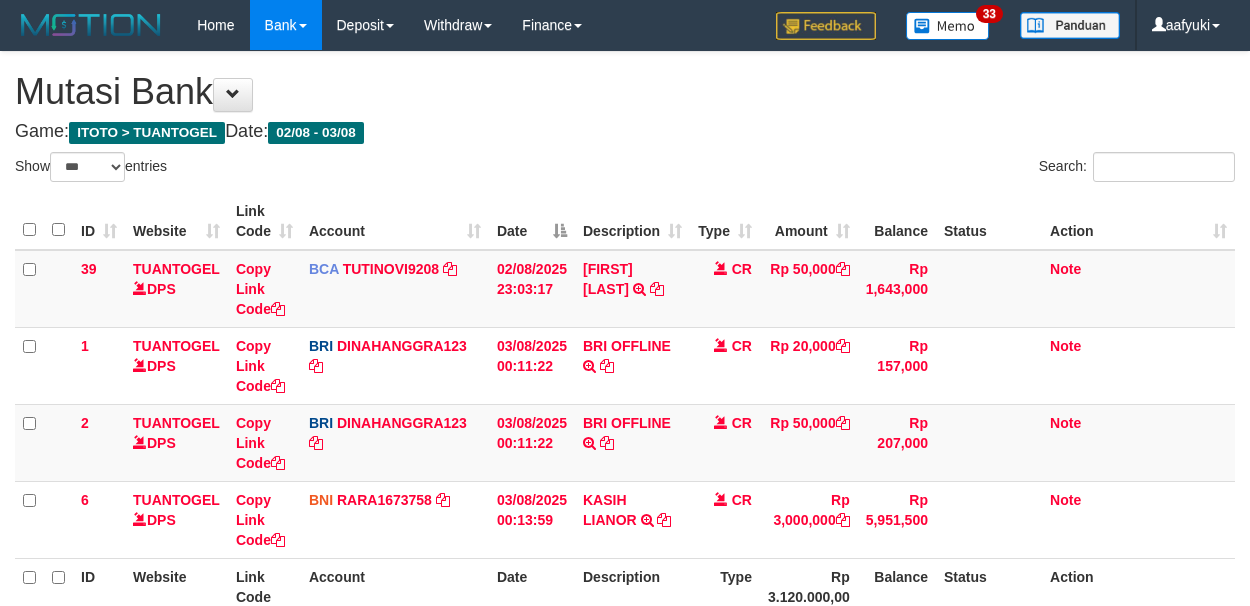 select on "***" 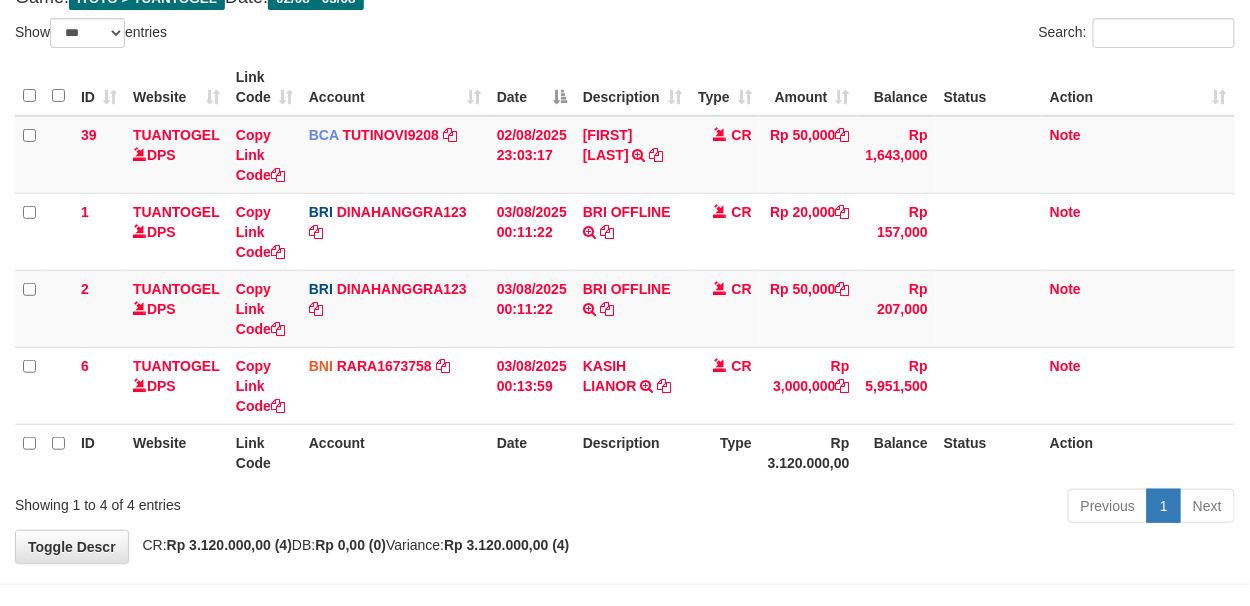 scroll, scrollTop: 133, scrollLeft: 0, axis: vertical 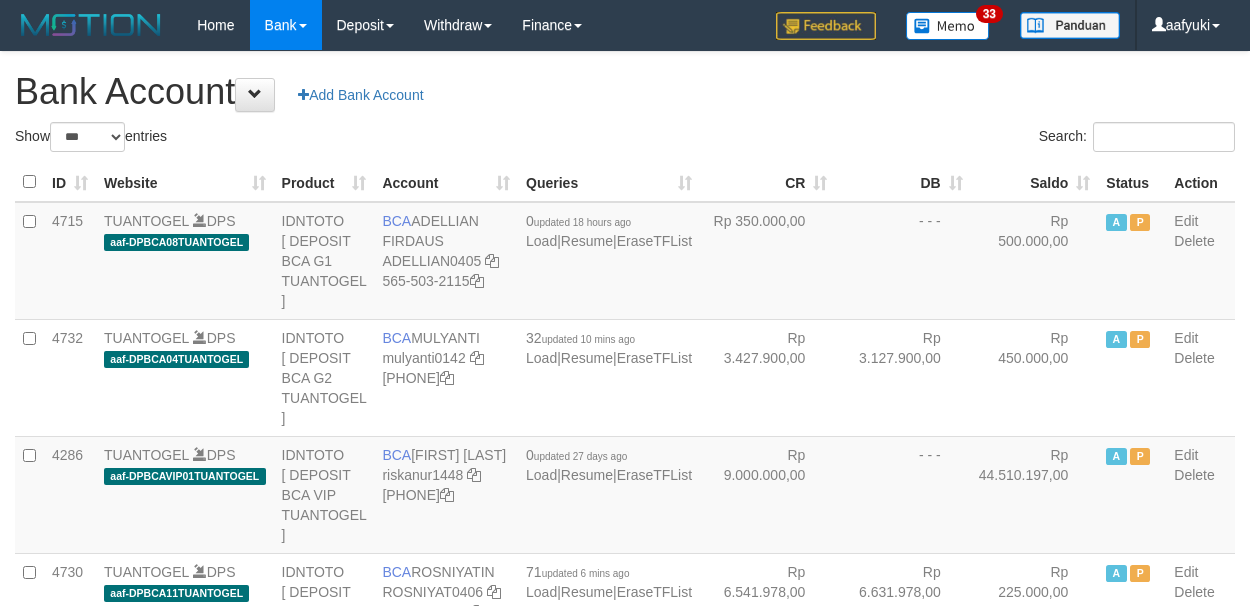 select on "***" 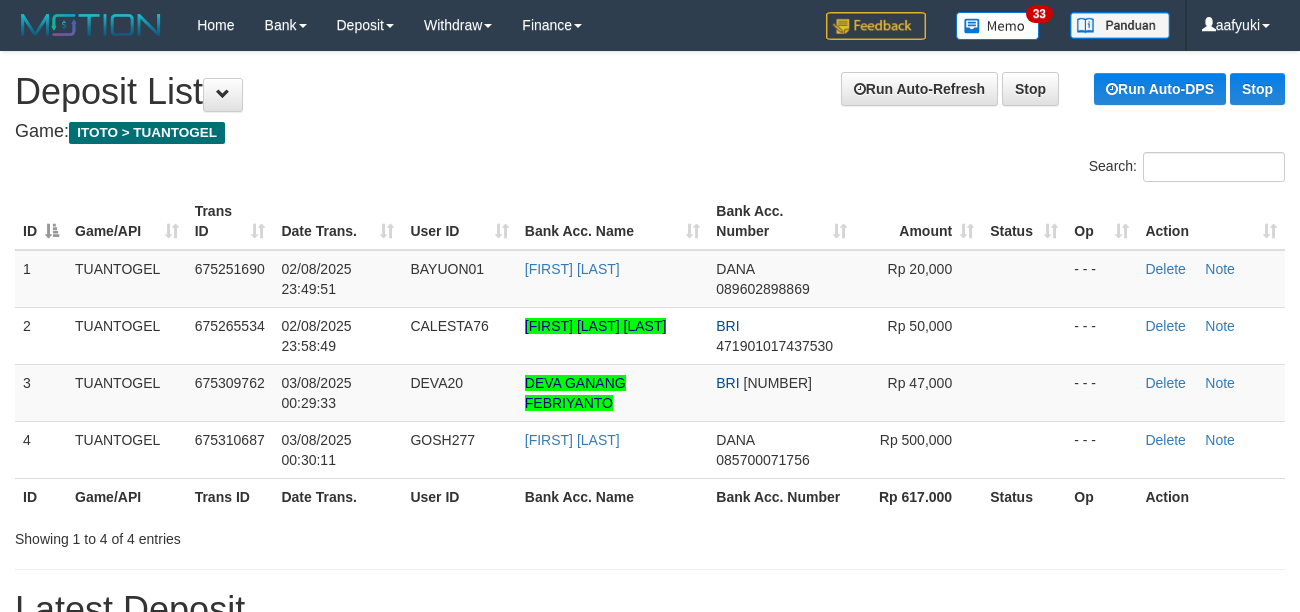 scroll, scrollTop: 0, scrollLeft: 0, axis: both 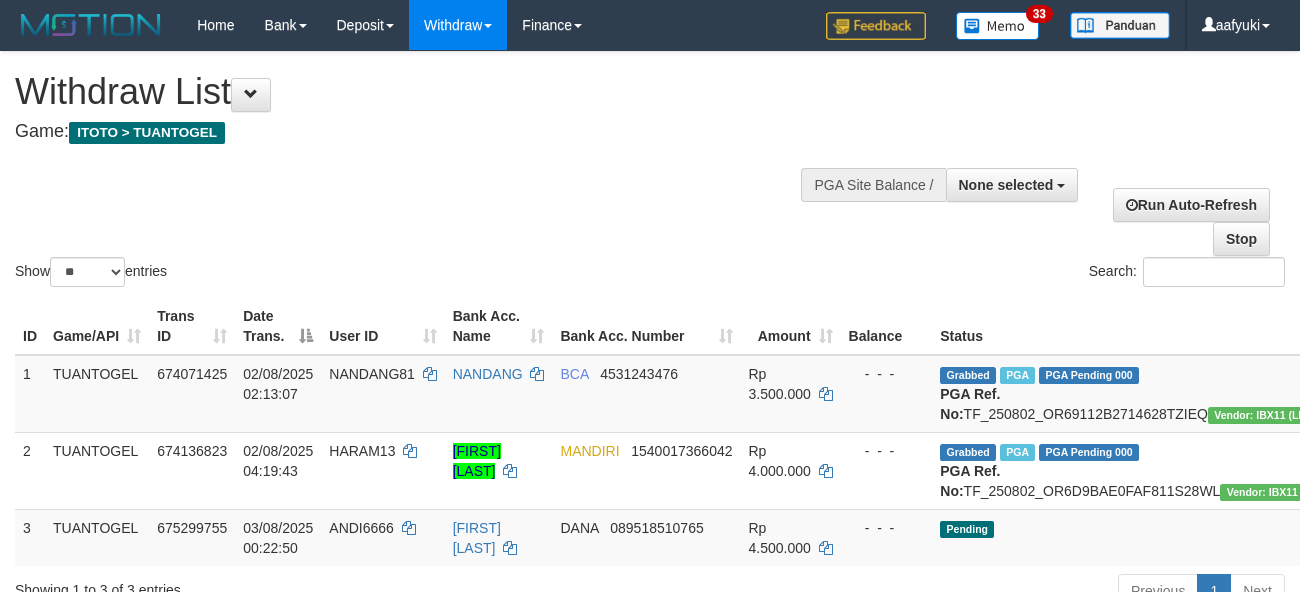 select 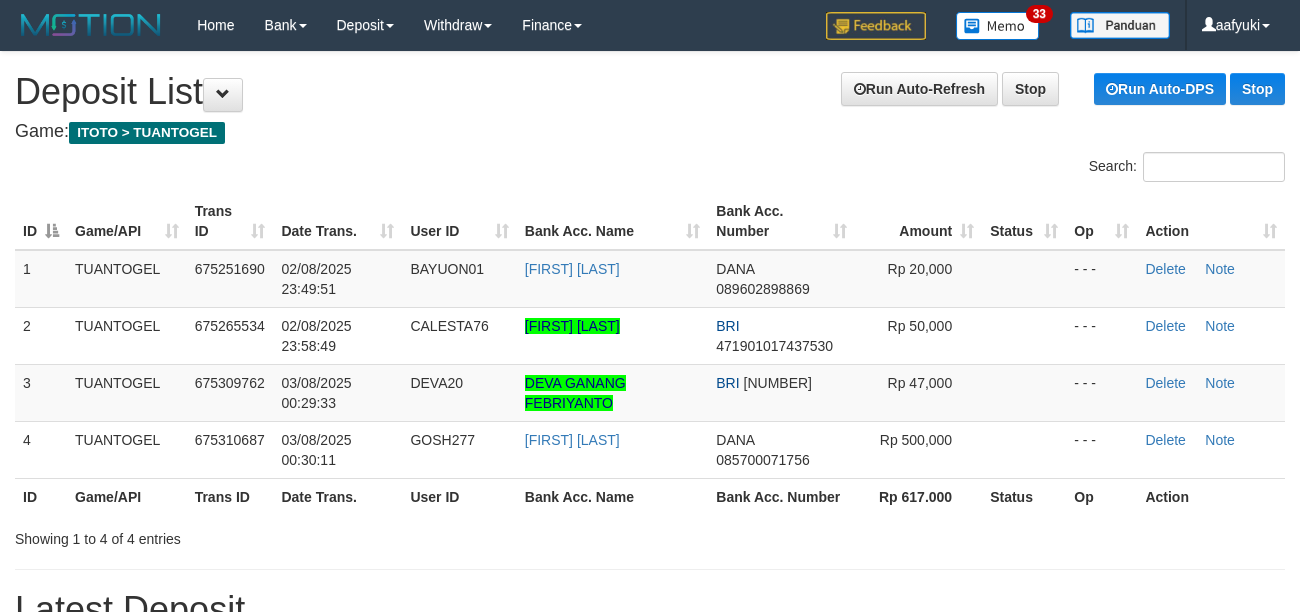scroll, scrollTop: 0, scrollLeft: 0, axis: both 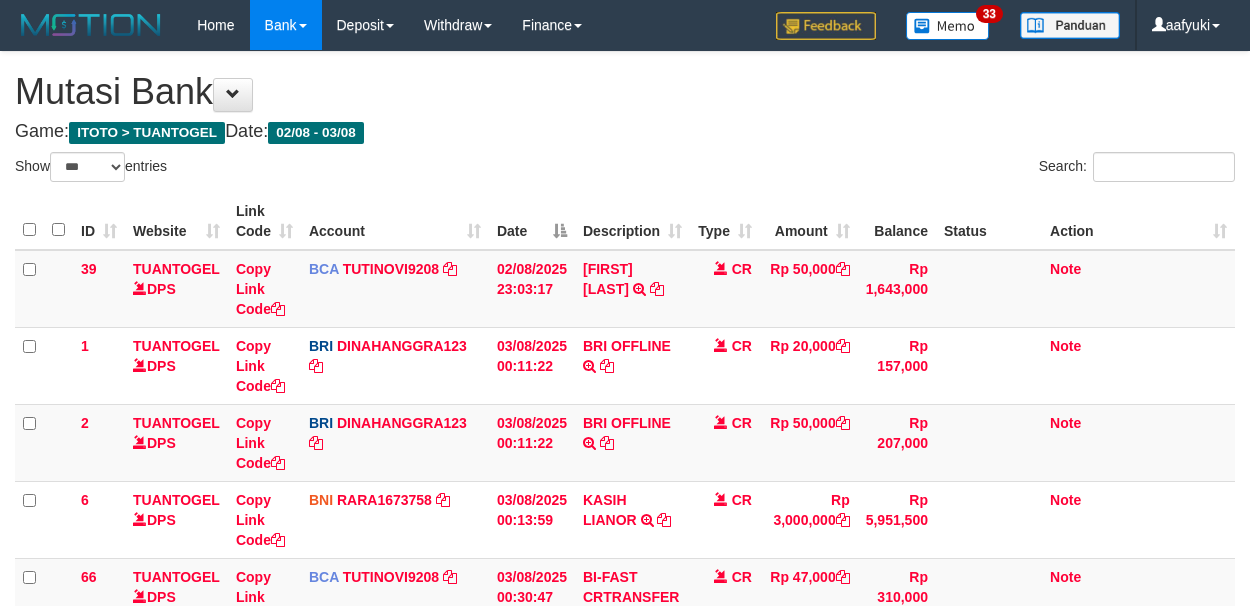 select on "***" 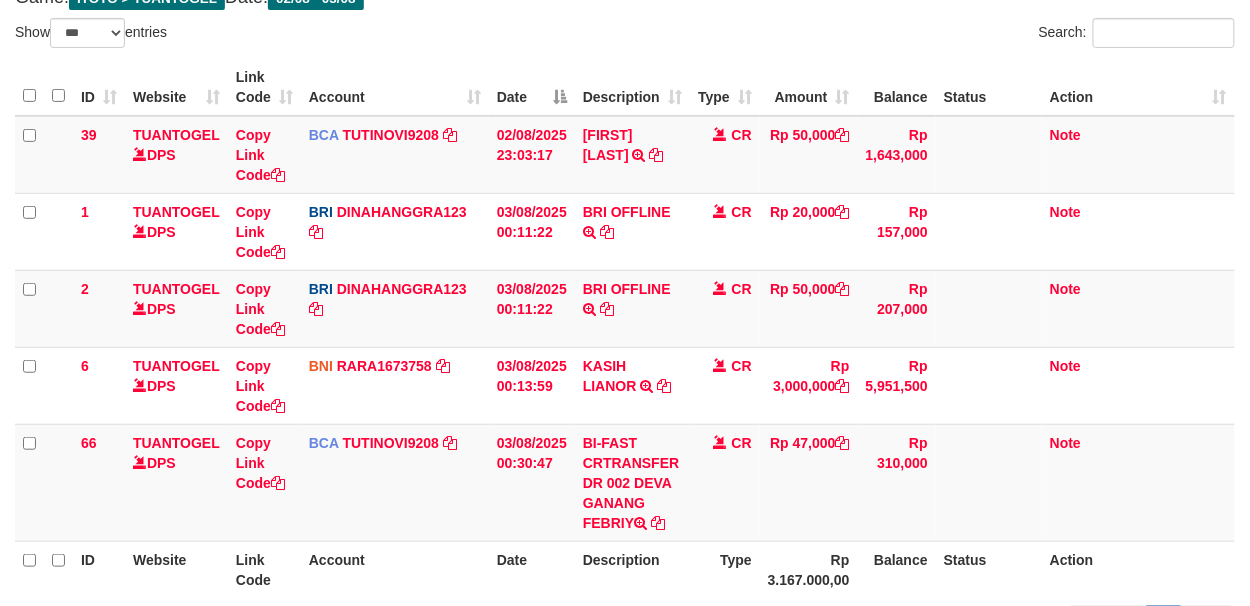 scroll, scrollTop: 133, scrollLeft: 0, axis: vertical 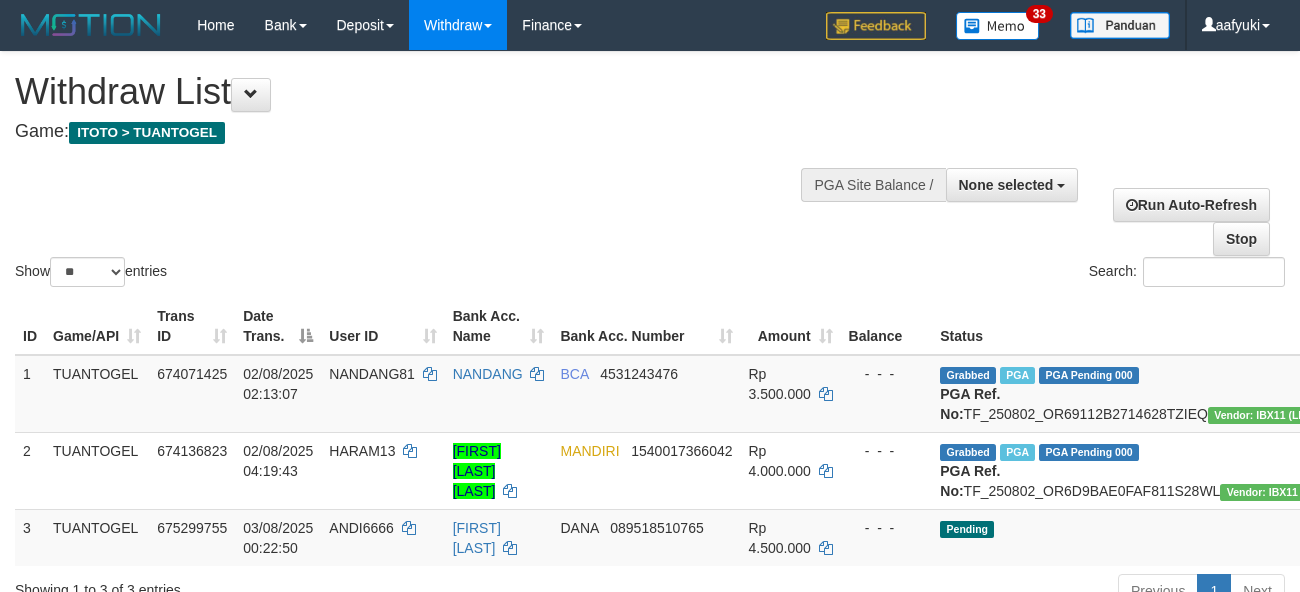 select 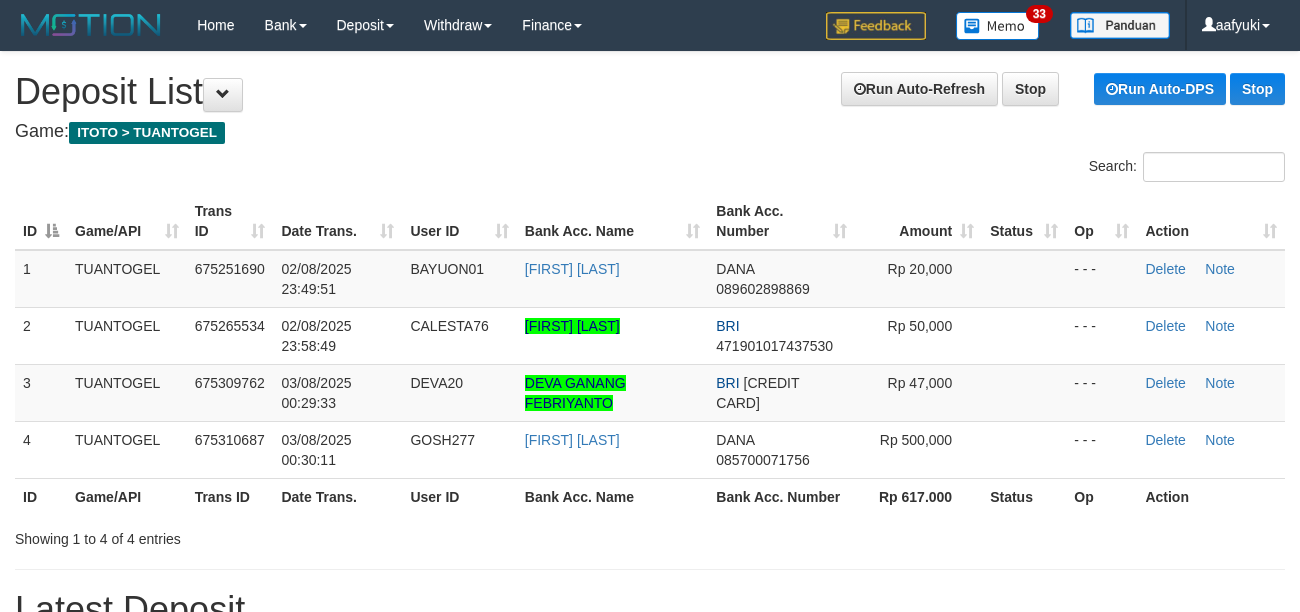 scroll, scrollTop: 0, scrollLeft: 0, axis: both 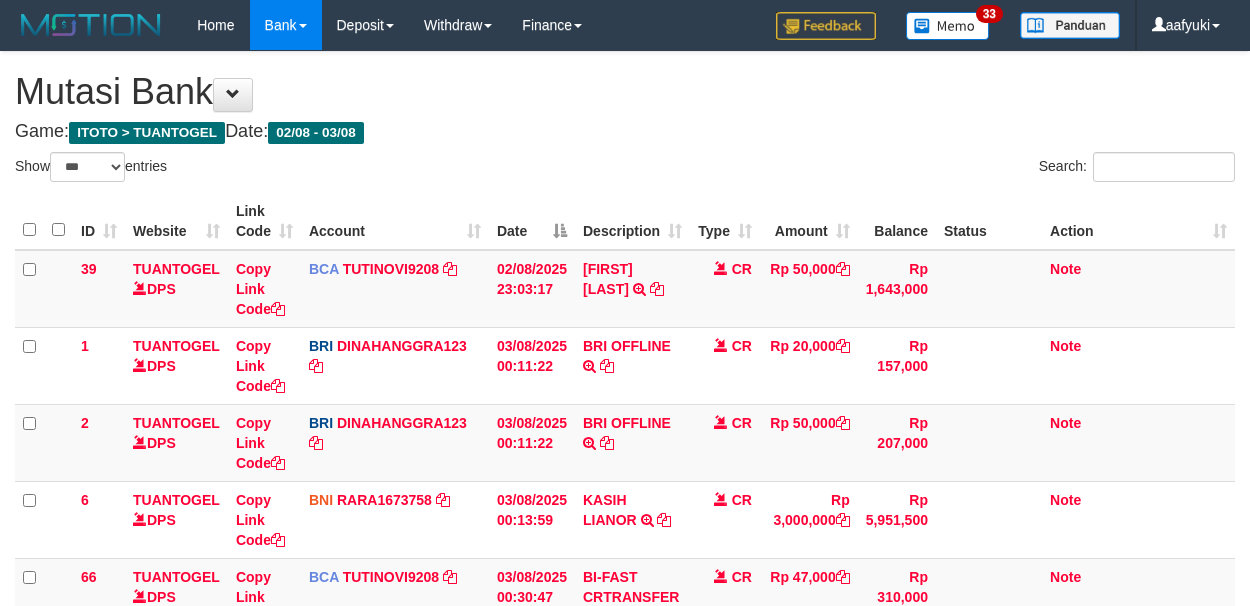 select on "***" 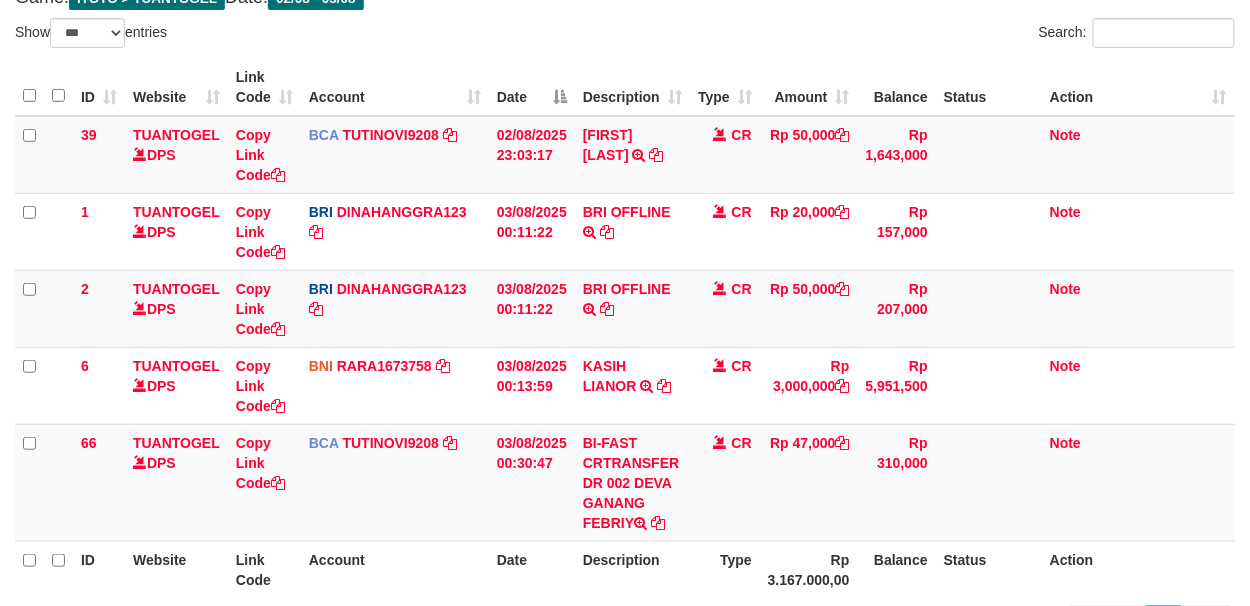 scroll, scrollTop: 133, scrollLeft: 0, axis: vertical 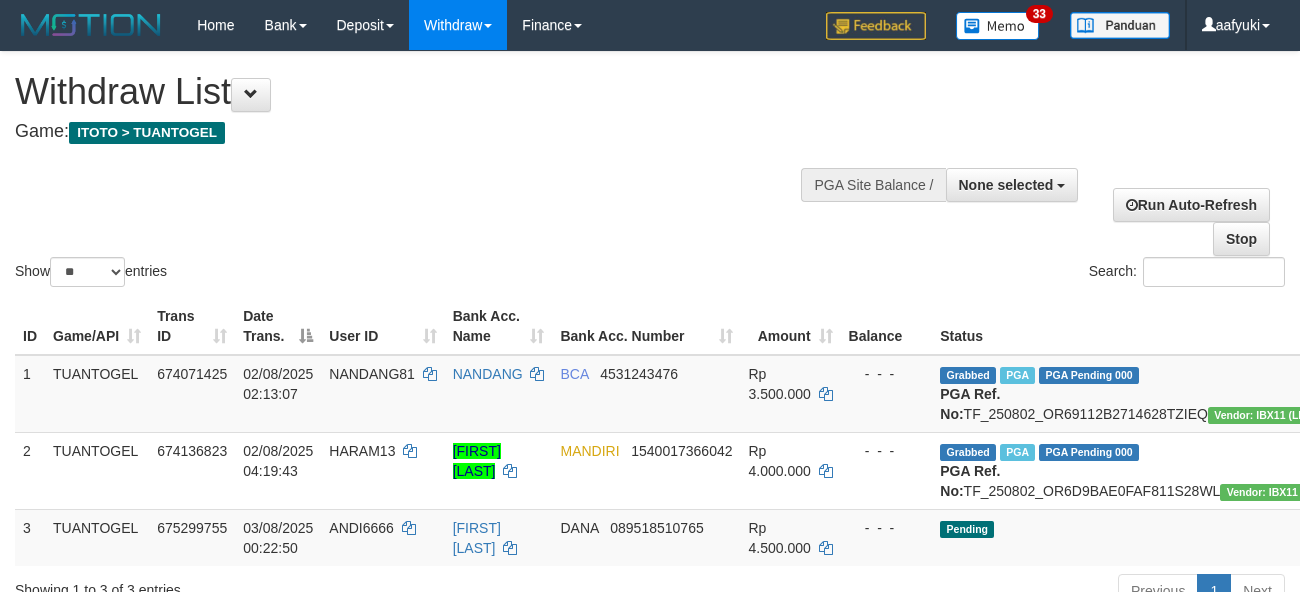 select 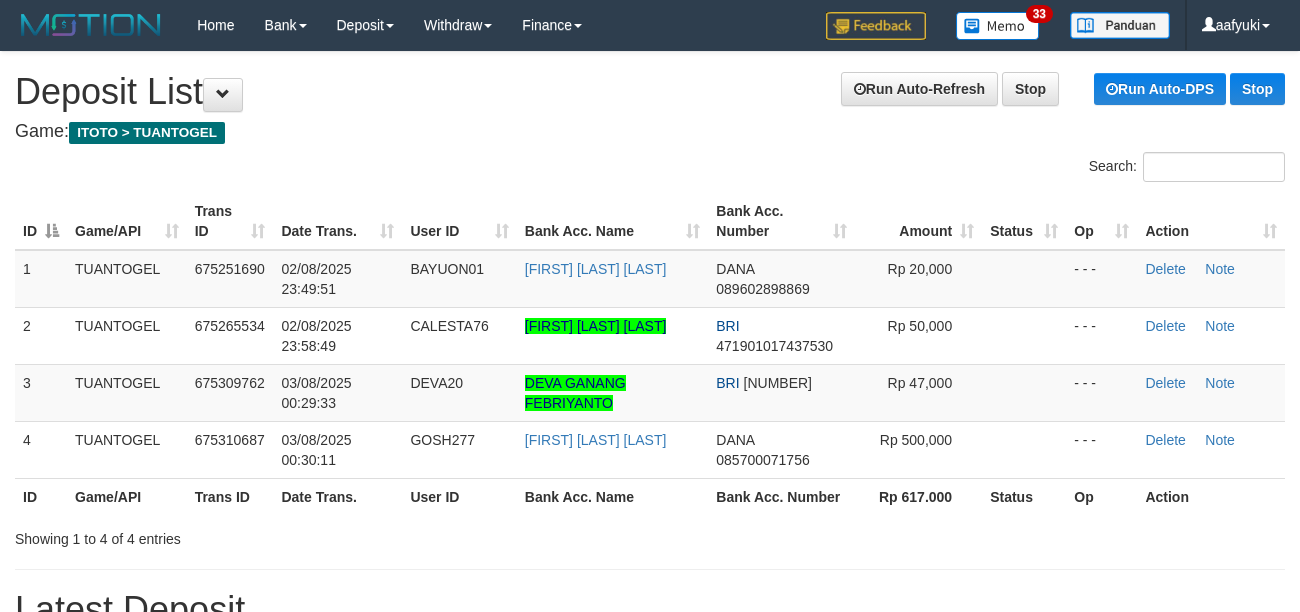 scroll, scrollTop: 0, scrollLeft: 0, axis: both 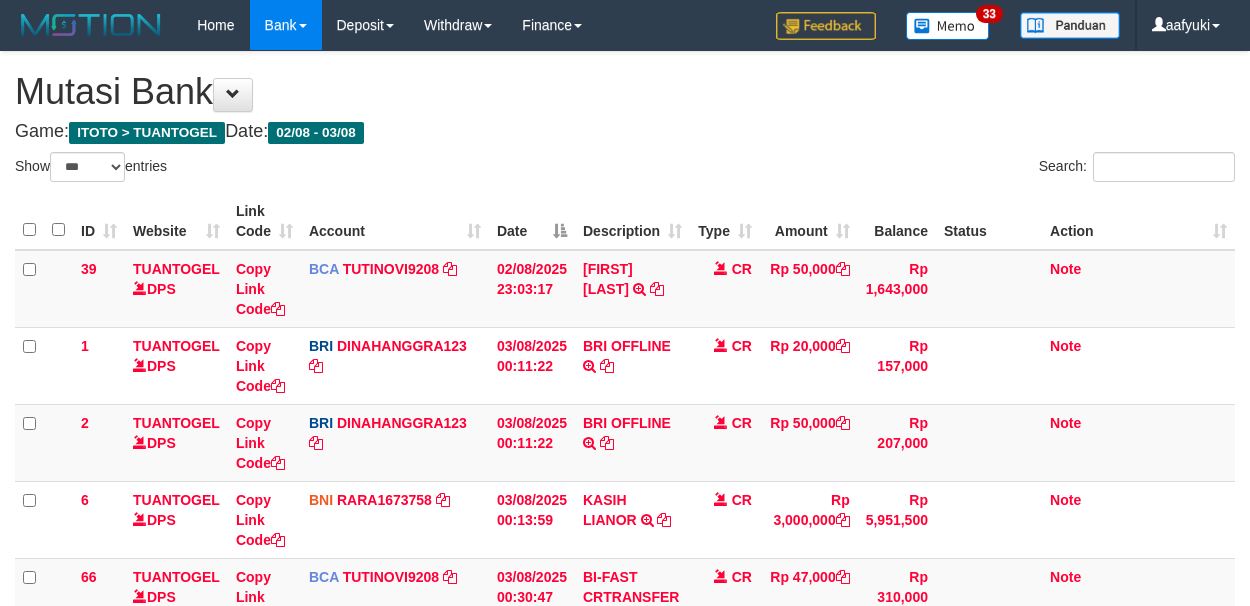 select on "***" 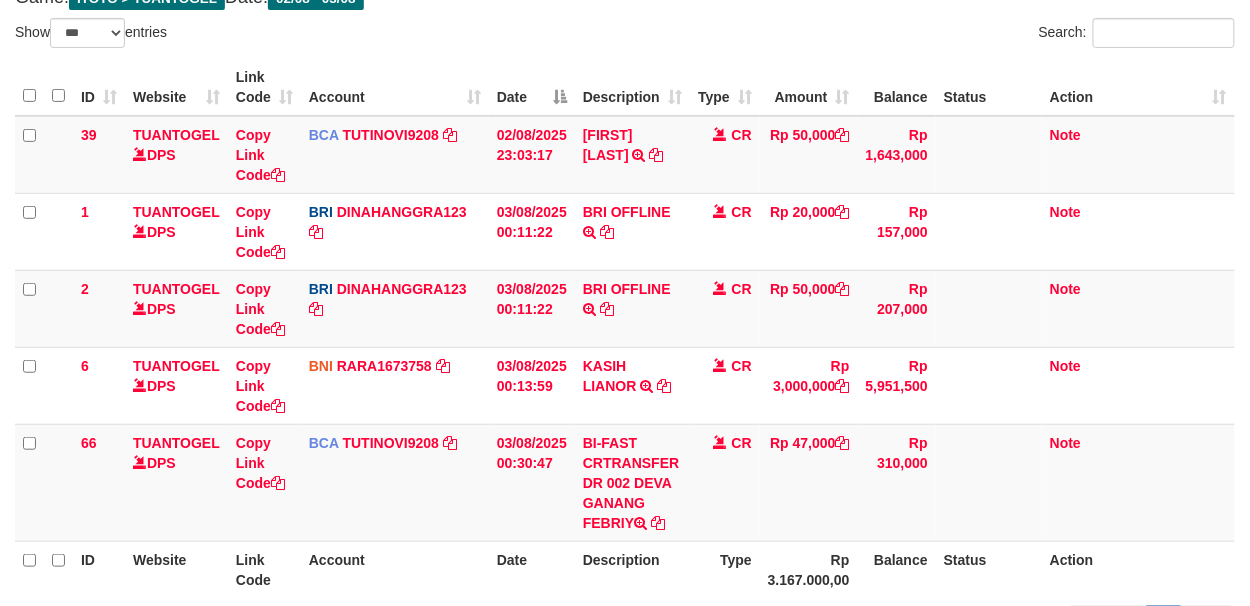 scroll, scrollTop: 133, scrollLeft: 0, axis: vertical 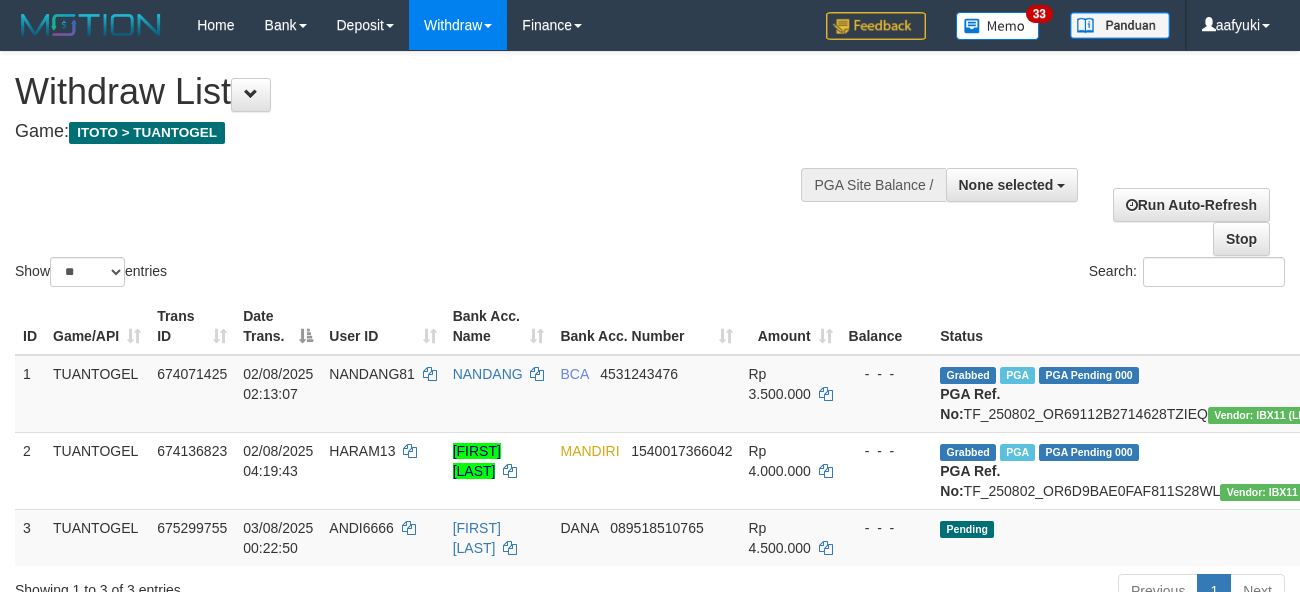 select 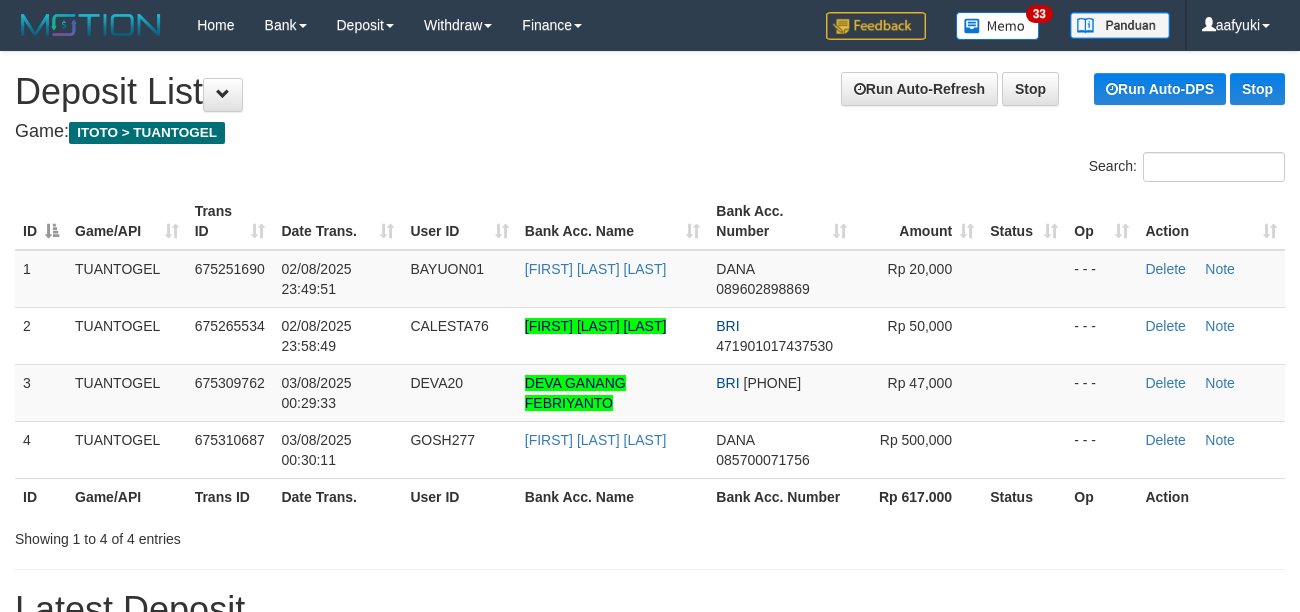 scroll, scrollTop: 0, scrollLeft: 0, axis: both 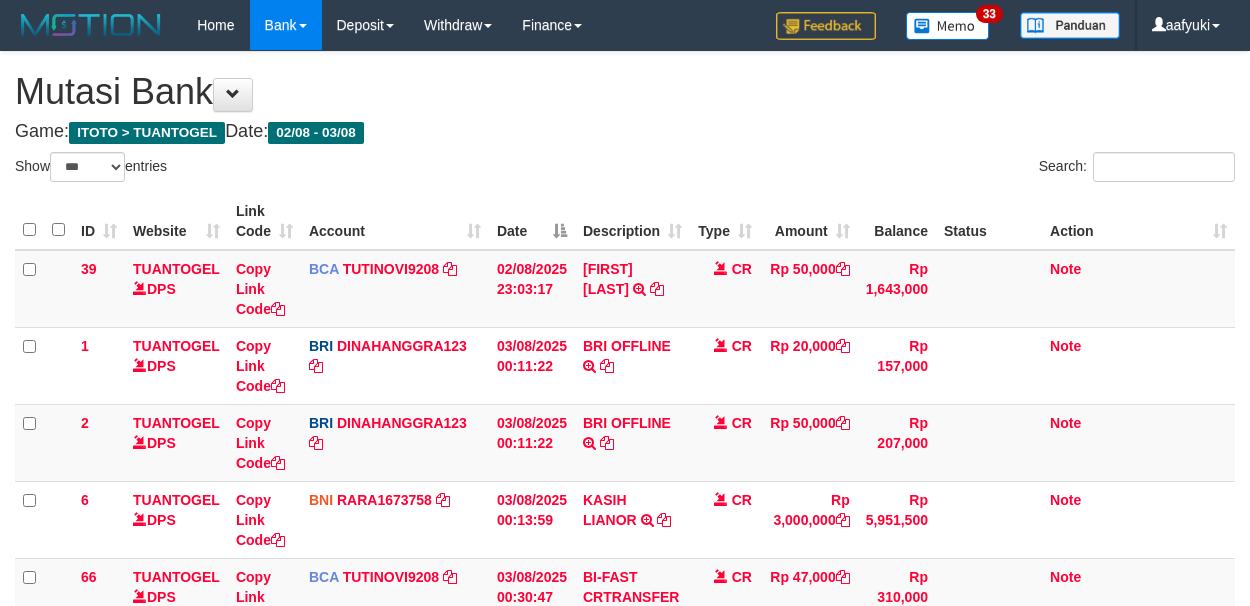 select on "***" 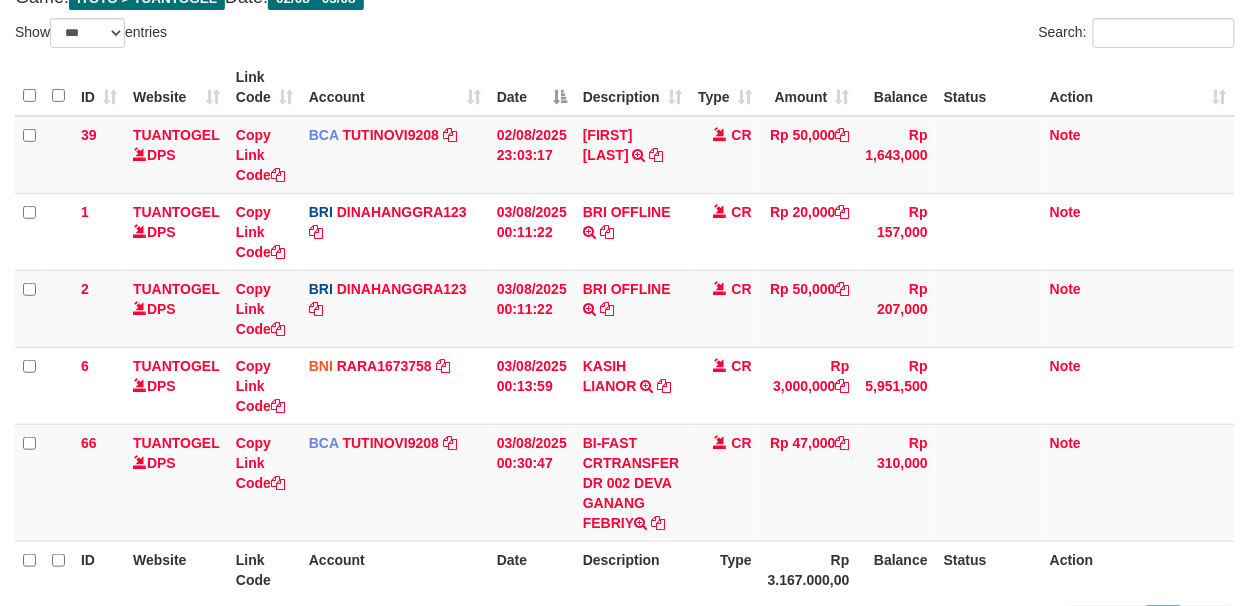 scroll, scrollTop: 133, scrollLeft: 0, axis: vertical 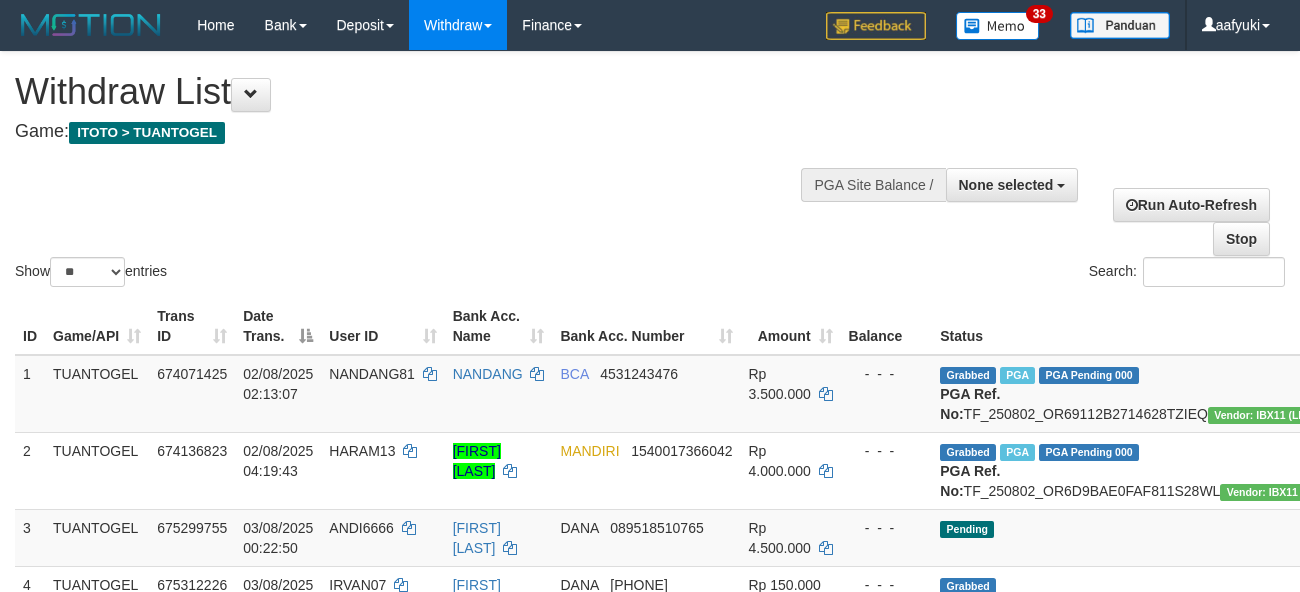 select 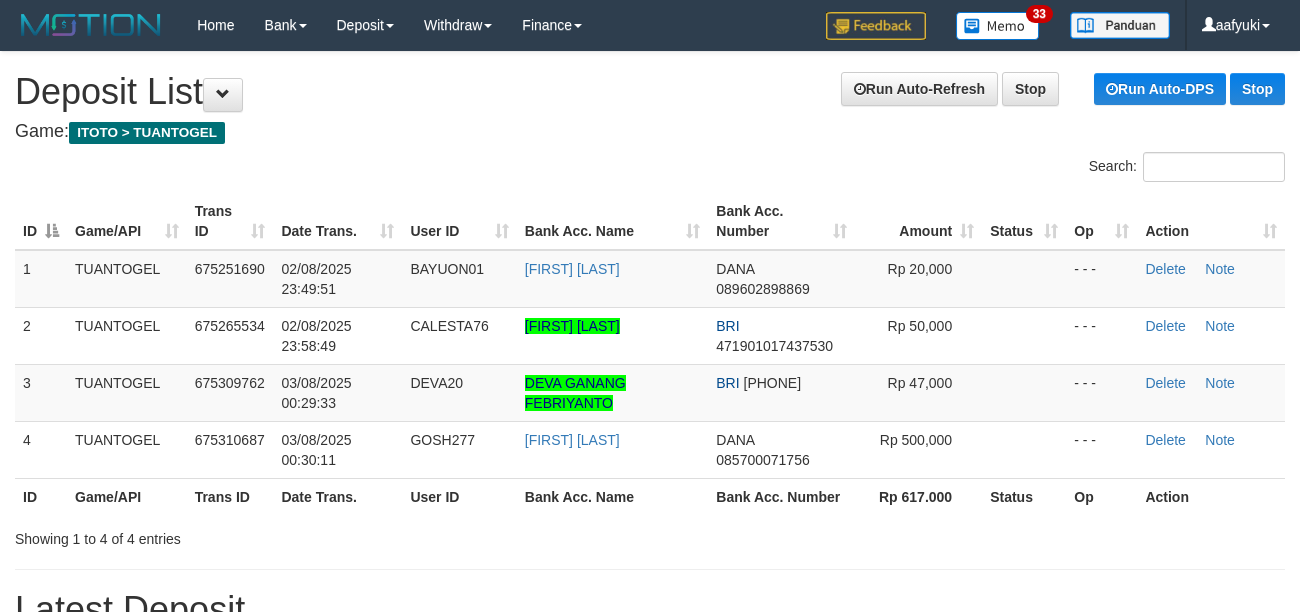 scroll, scrollTop: 0, scrollLeft: 0, axis: both 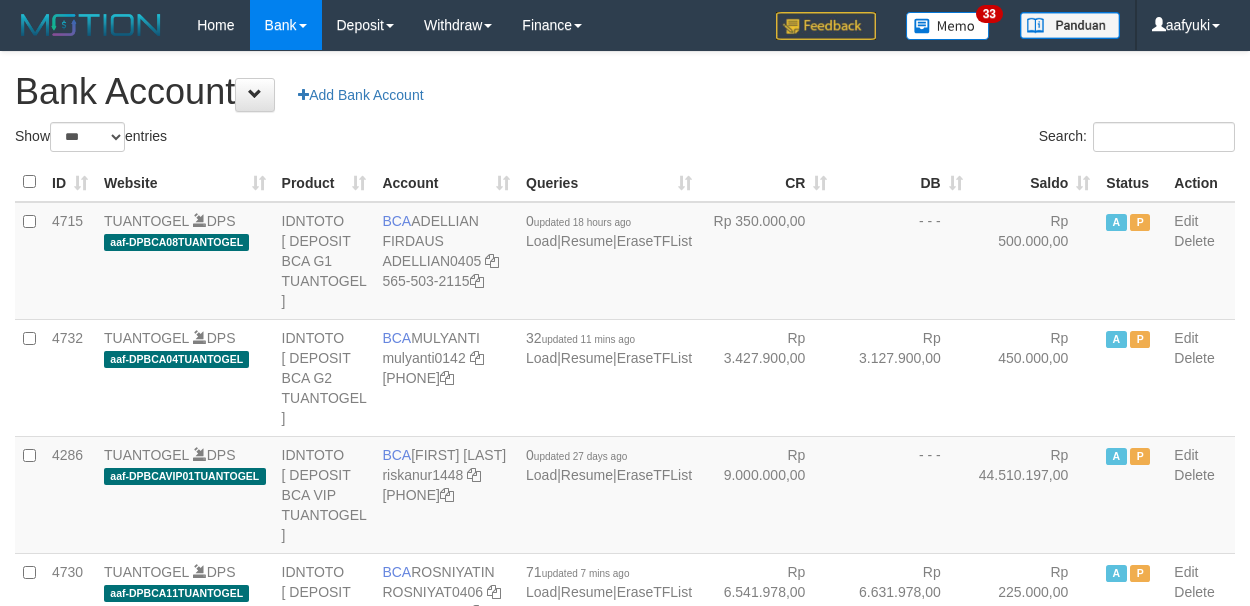 select on "***" 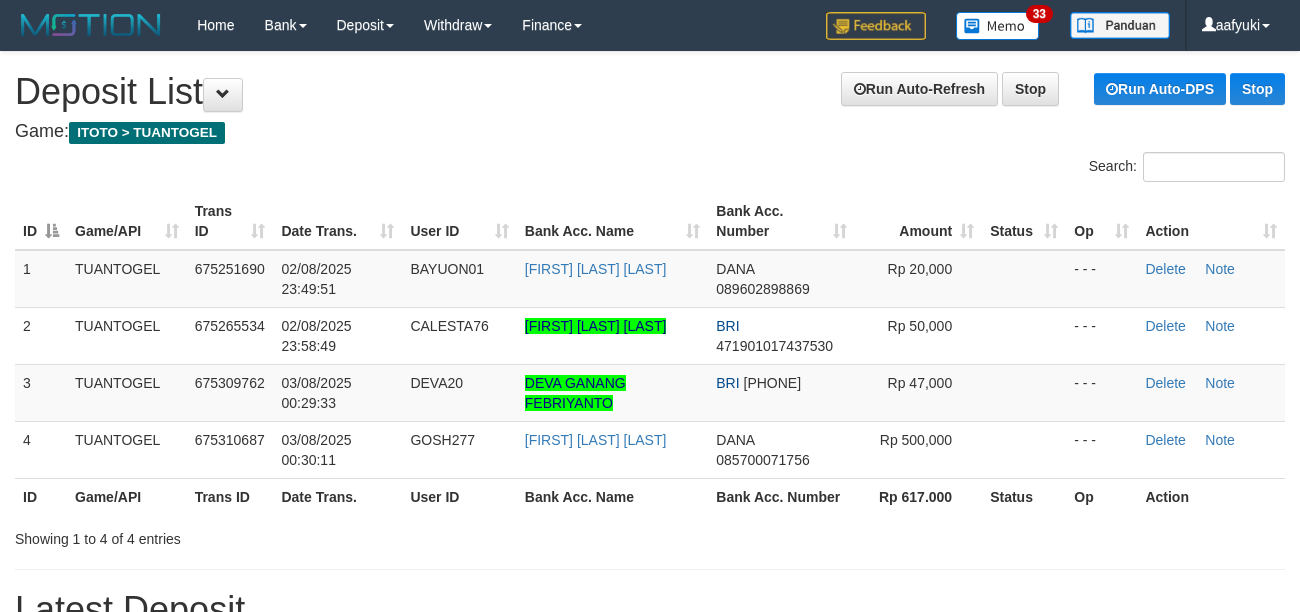 scroll, scrollTop: 0, scrollLeft: 0, axis: both 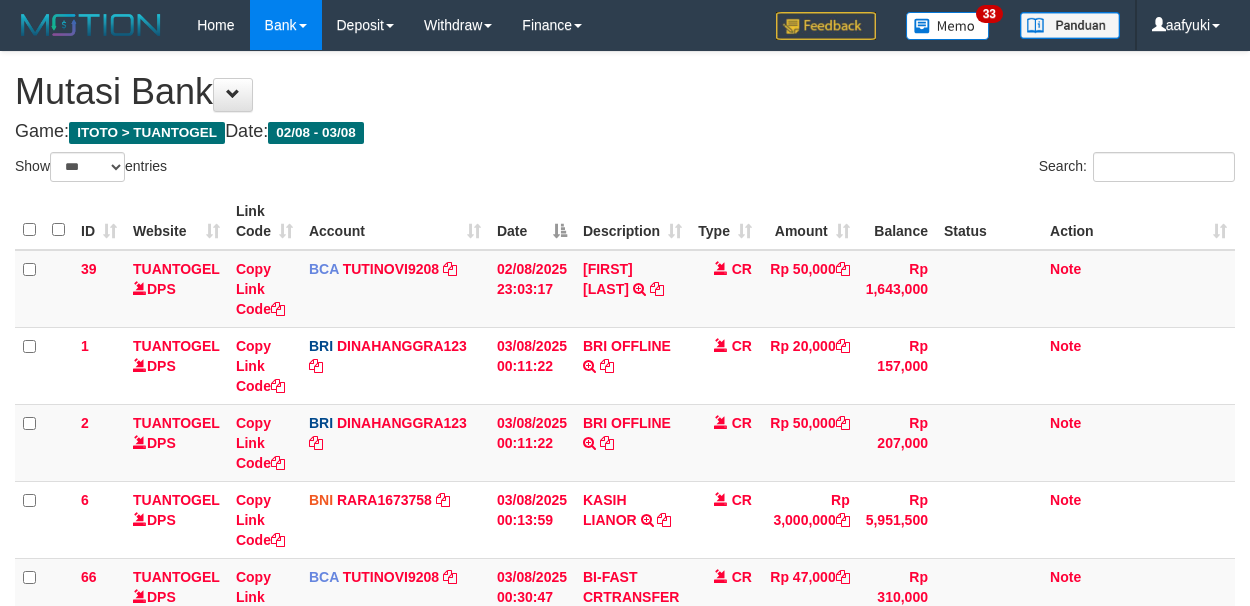 select on "***" 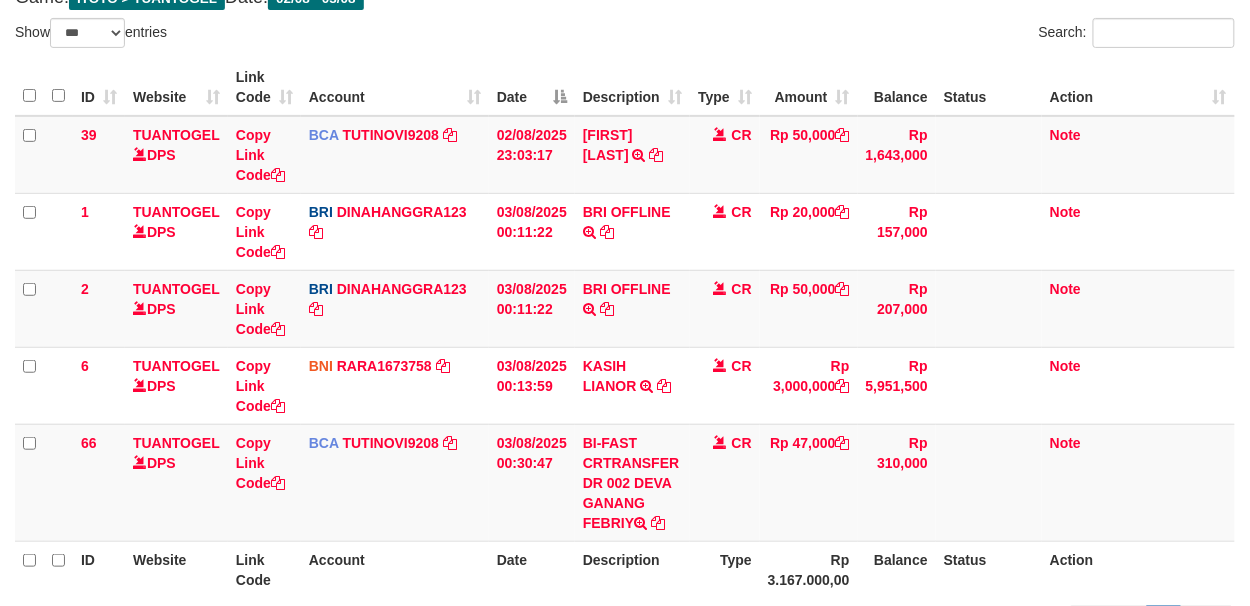 scroll, scrollTop: 133, scrollLeft: 0, axis: vertical 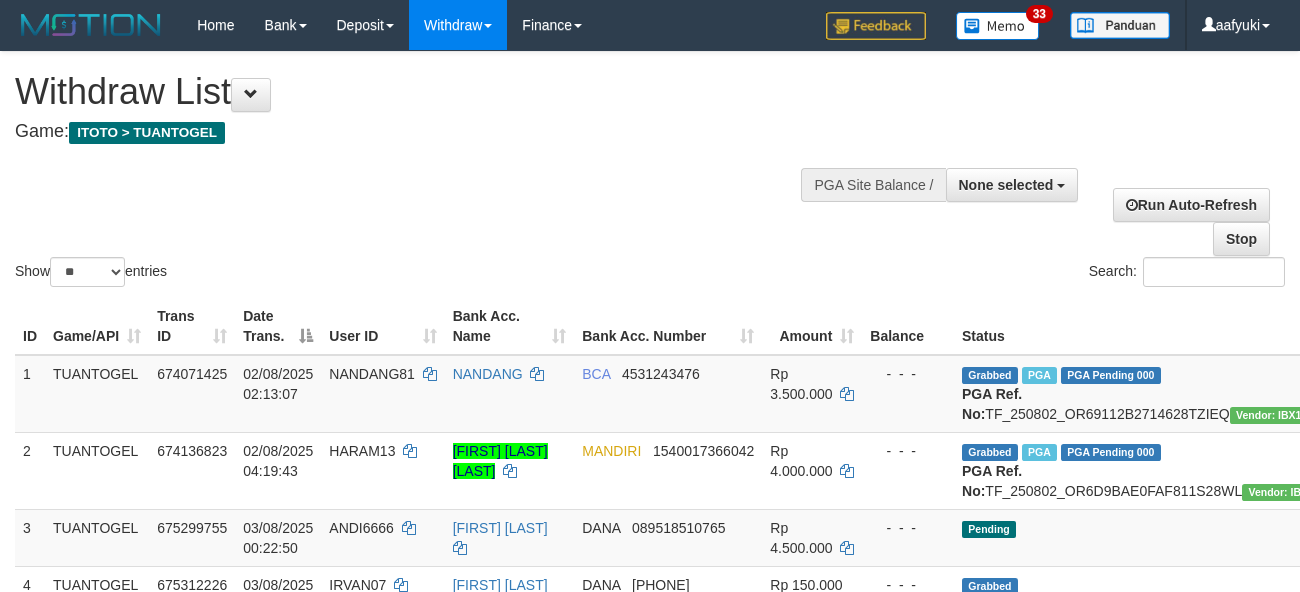 select 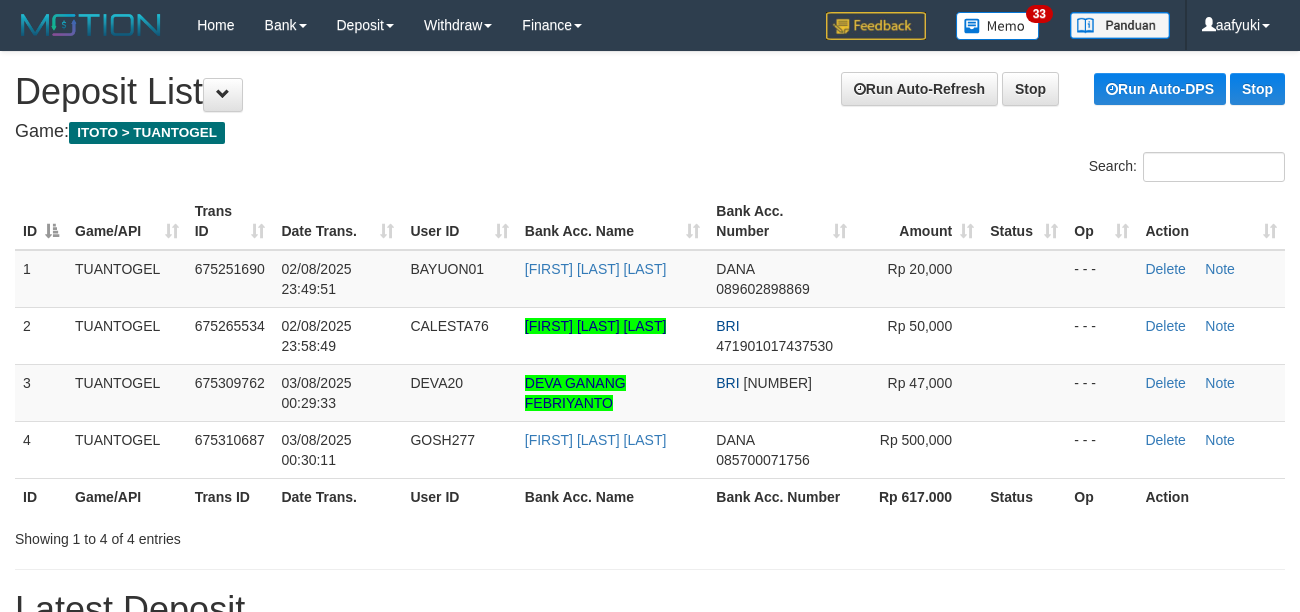 scroll, scrollTop: 0, scrollLeft: 0, axis: both 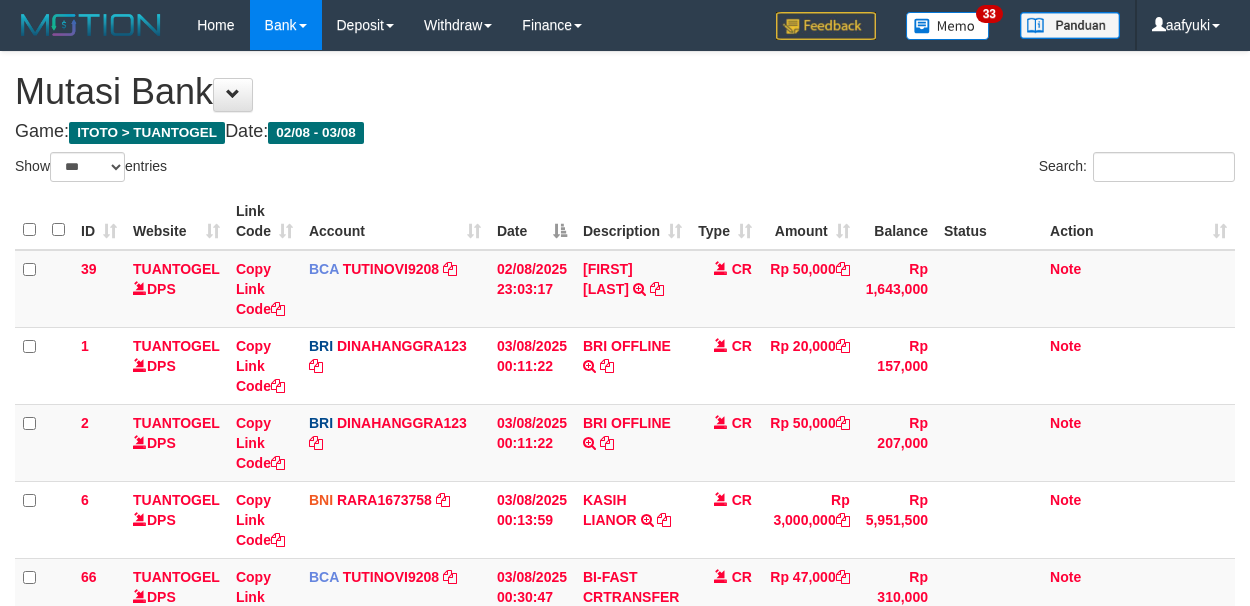 select on "***" 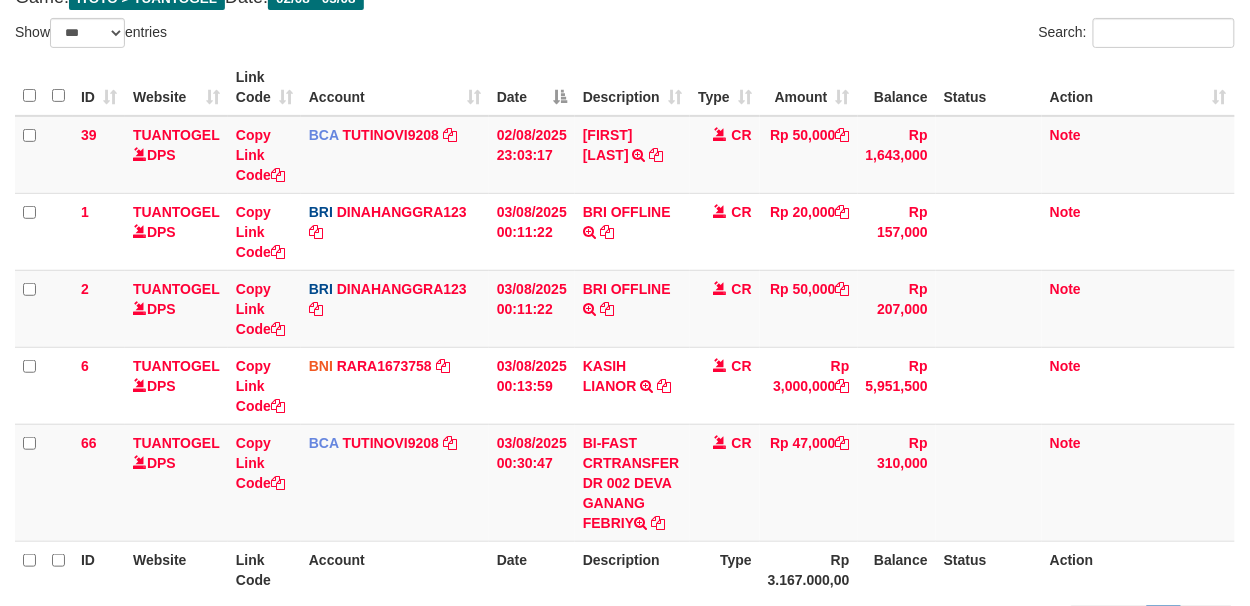 scroll, scrollTop: 133, scrollLeft: 0, axis: vertical 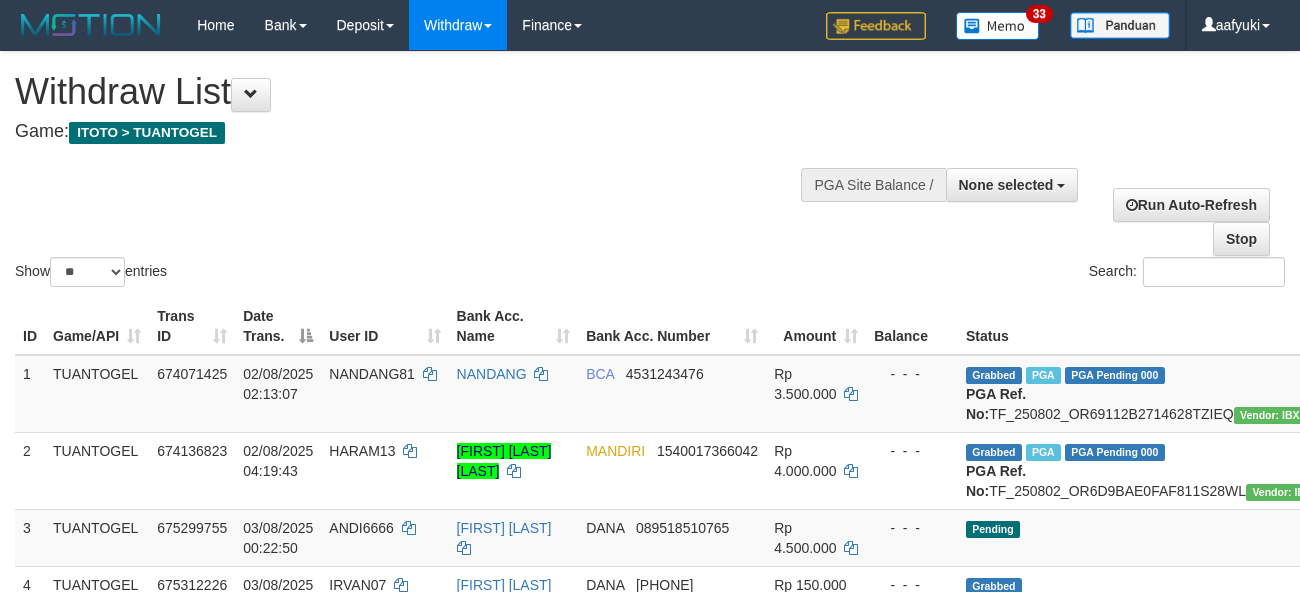 select 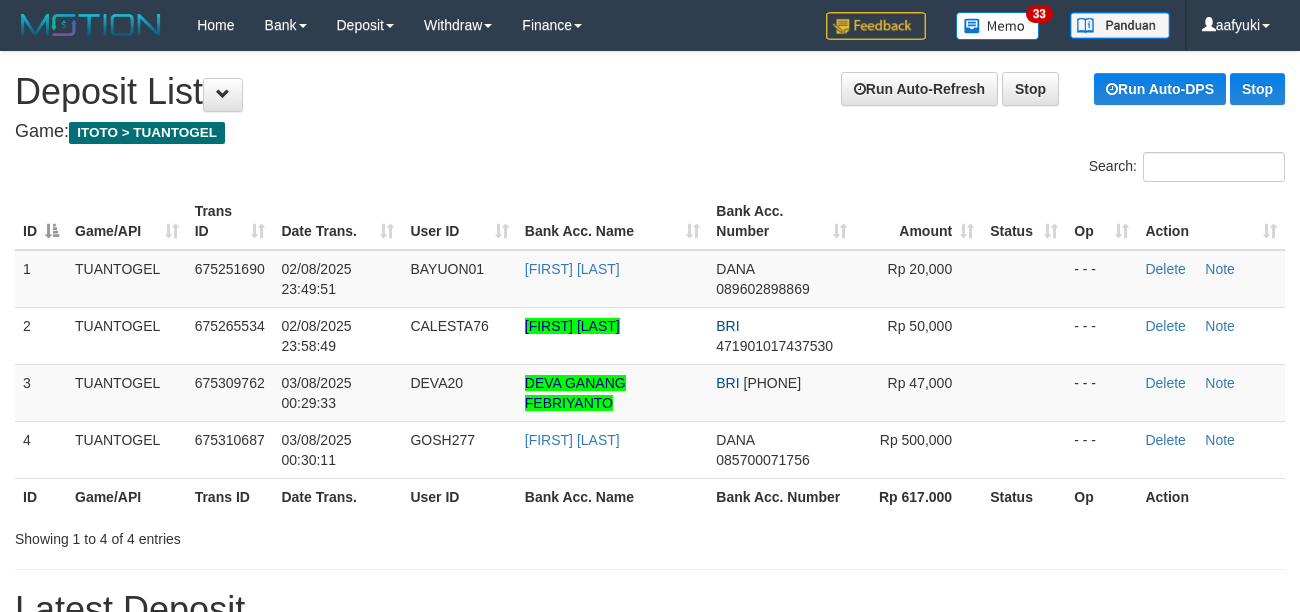 scroll, scrollTop: 0, scrollLeft: 0, axis: both 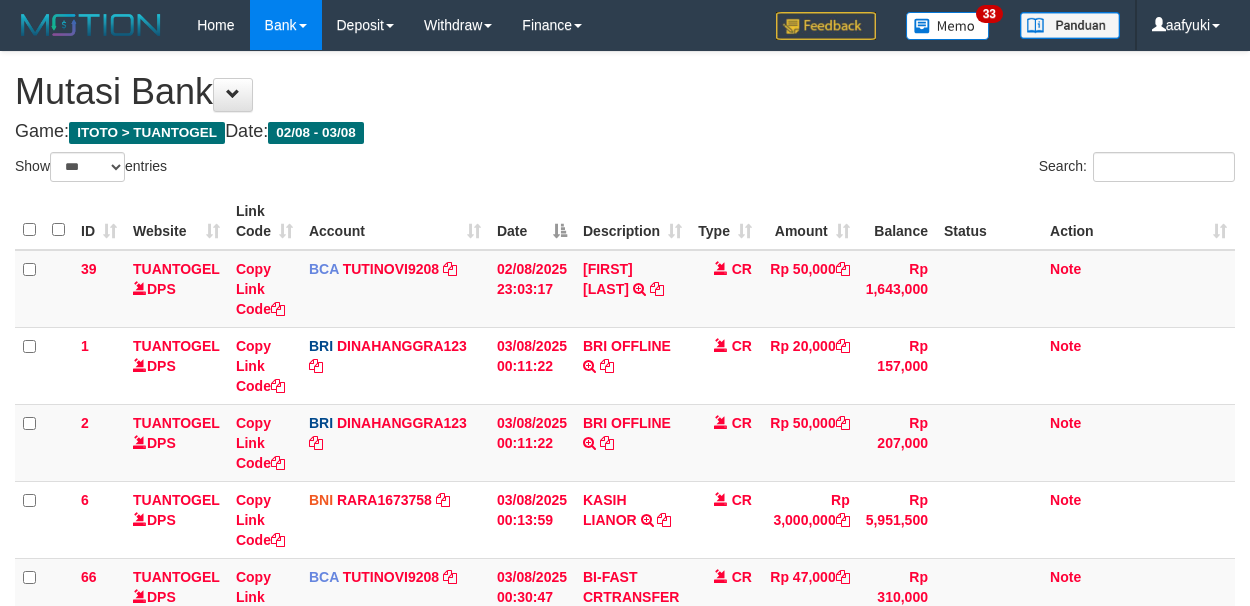select on "***" 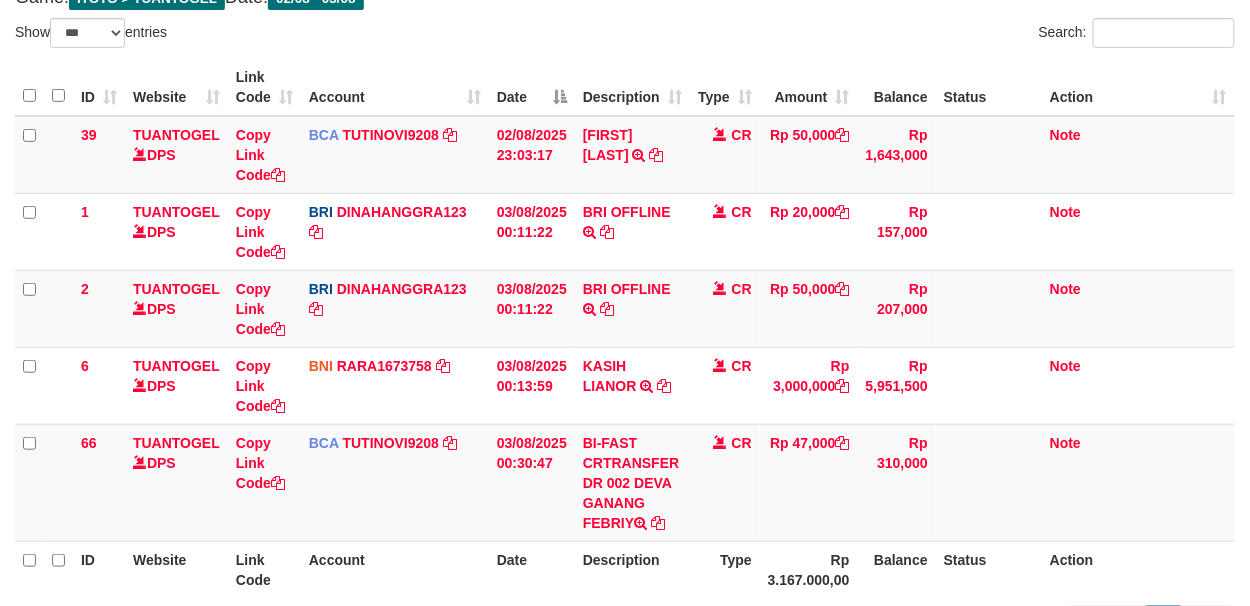 scroll, scrollTop: 133, scrollLeft: 0, axis: vertical 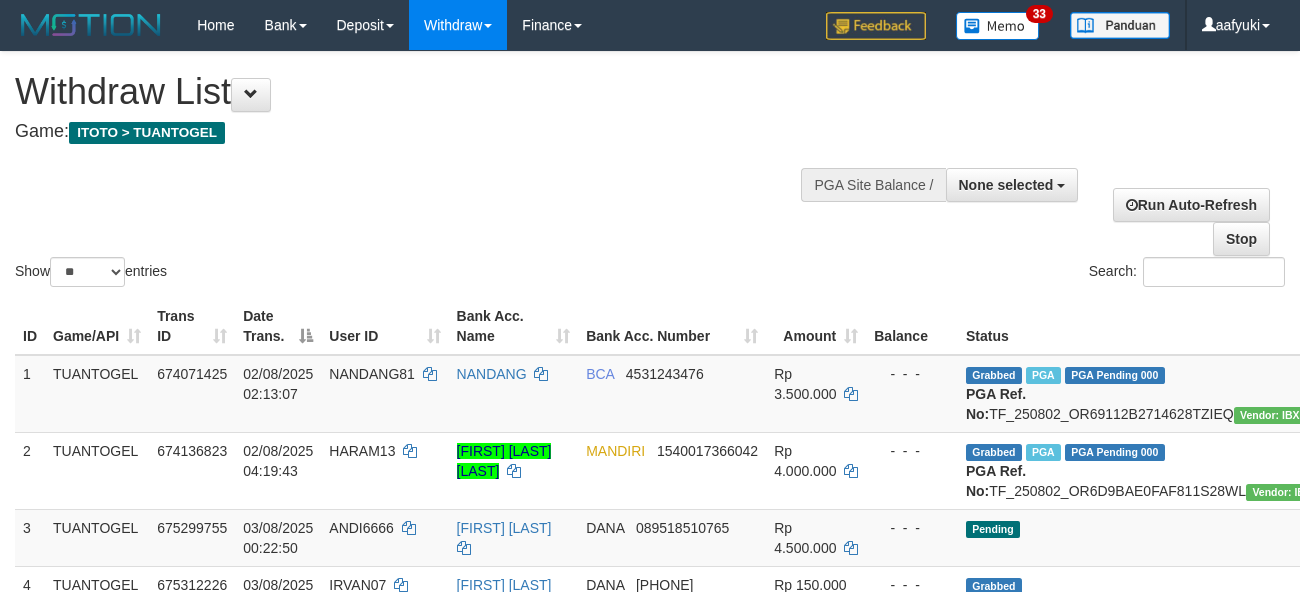 select 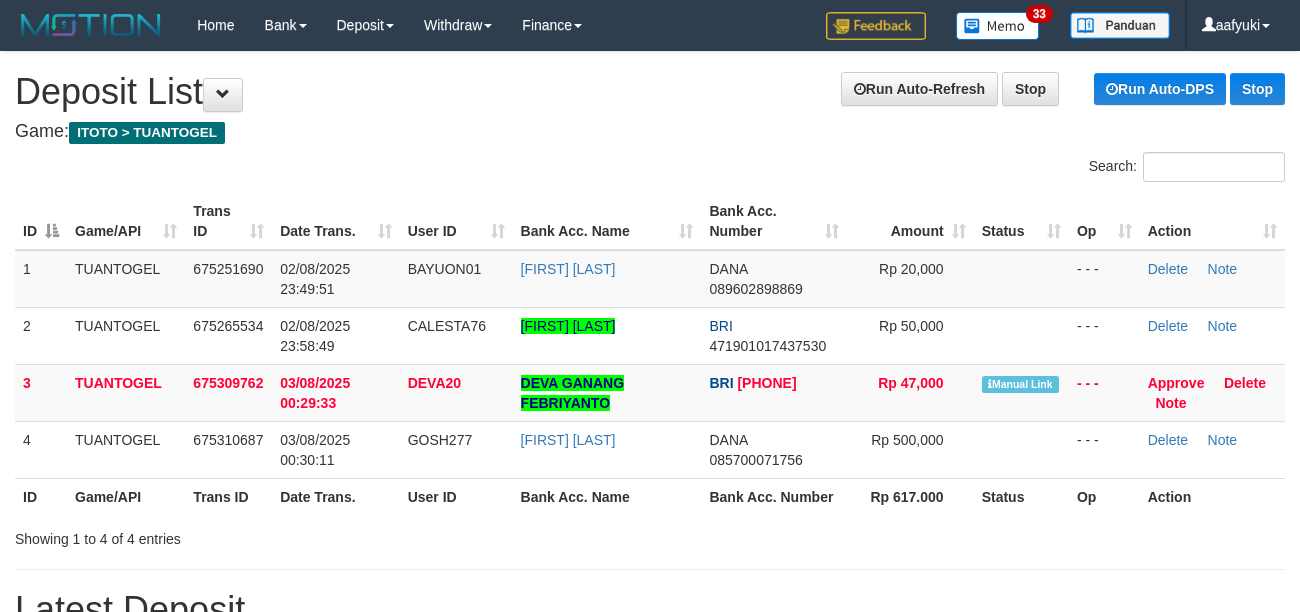 scroll, scrollTop: 0, scrollLeft: 0, axis: both 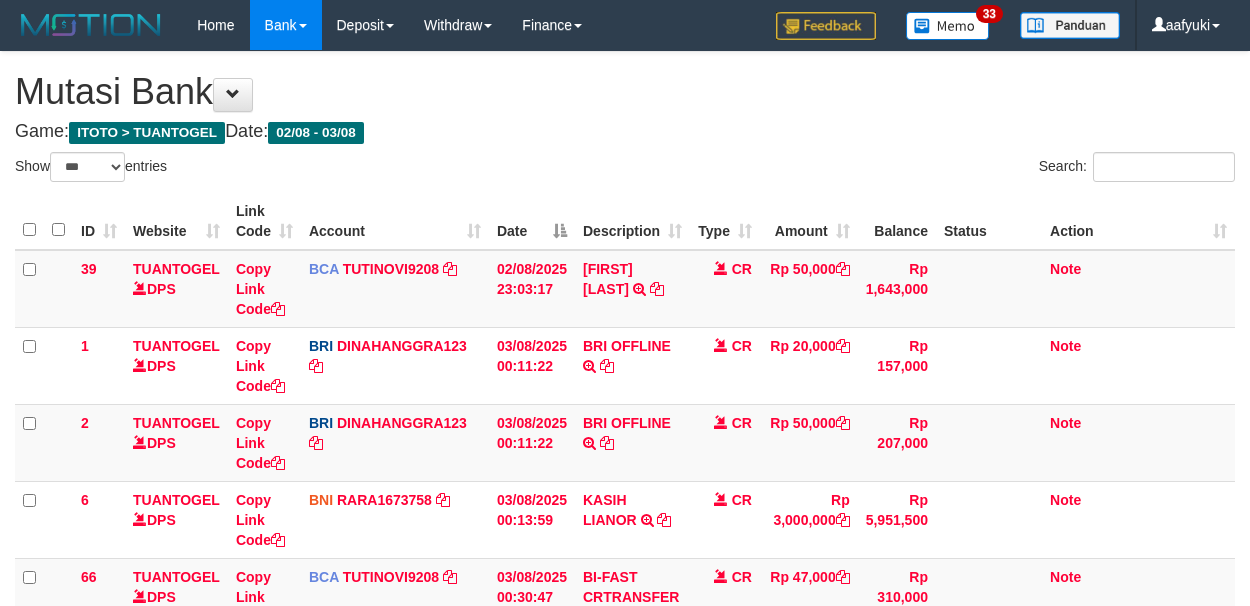 select on "***" 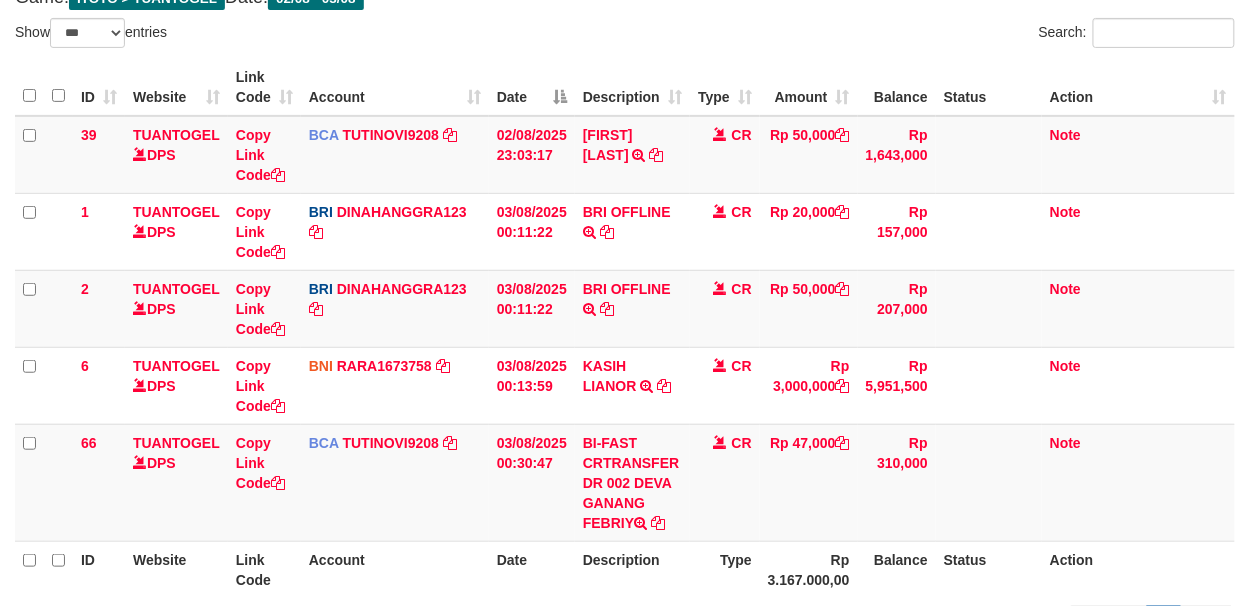 scroll, scrollTop: 133, scrollLeft: 0, axis: vertical 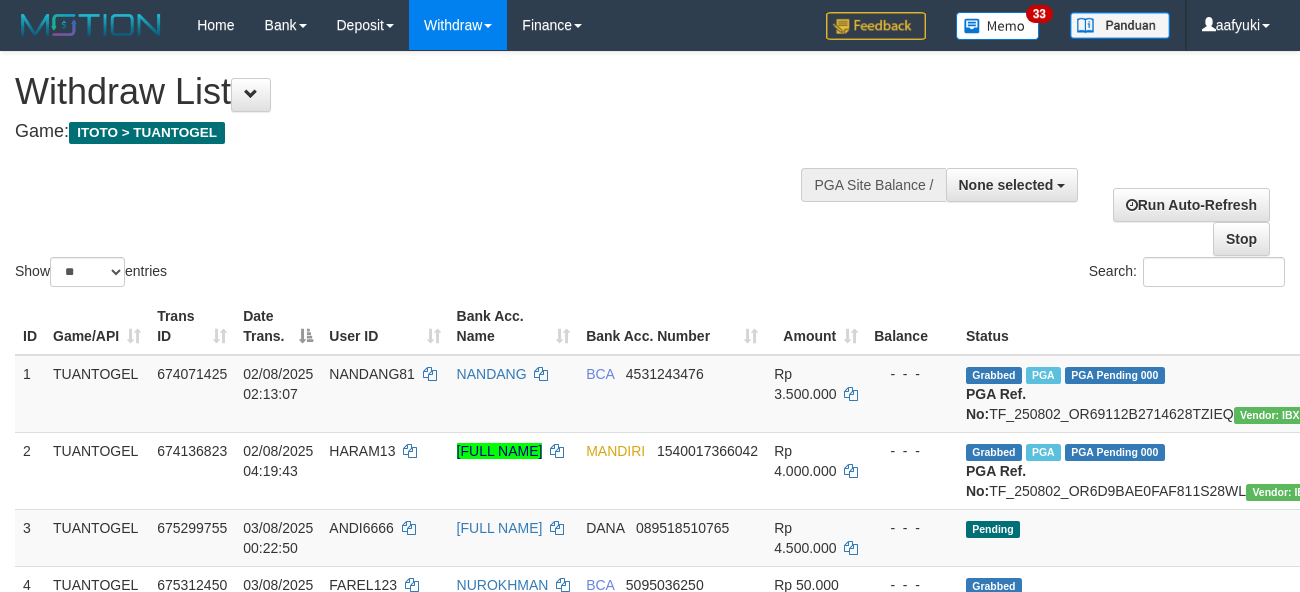 select 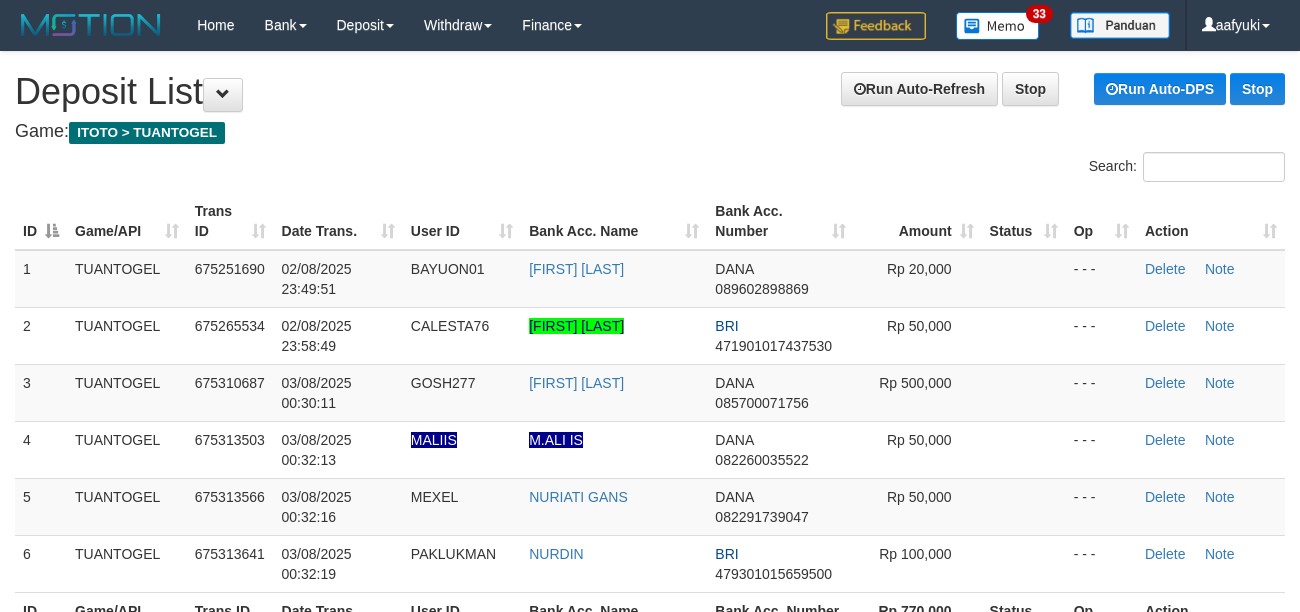 scroll, scrollTop: 0, scrollLeft: 0, axis: both 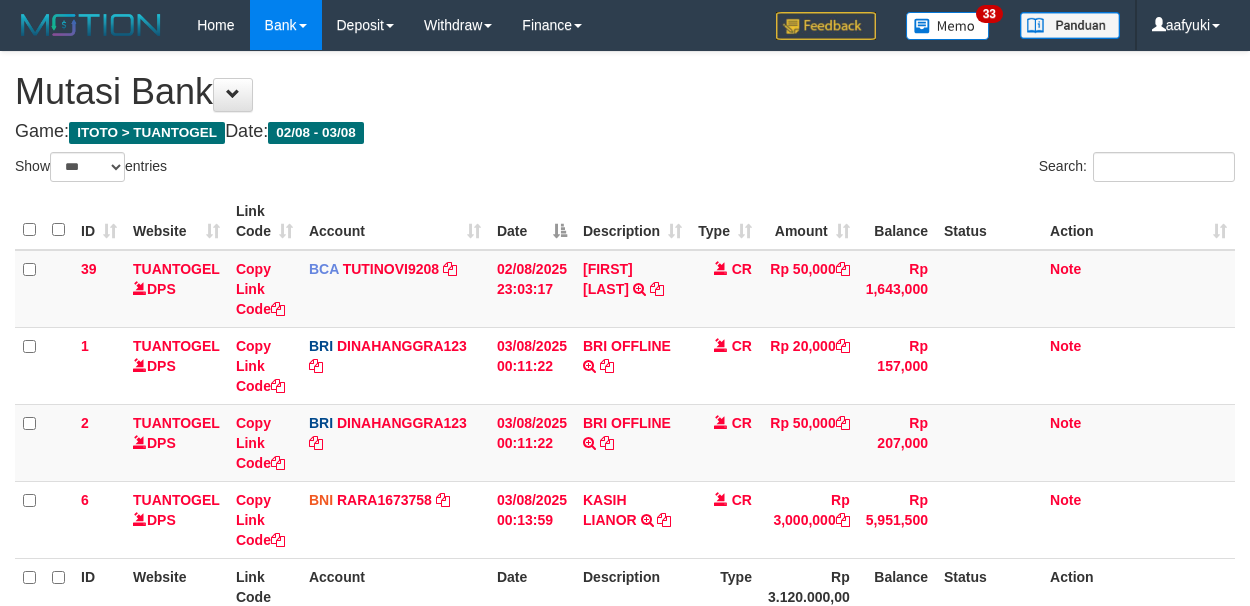 select on "***" 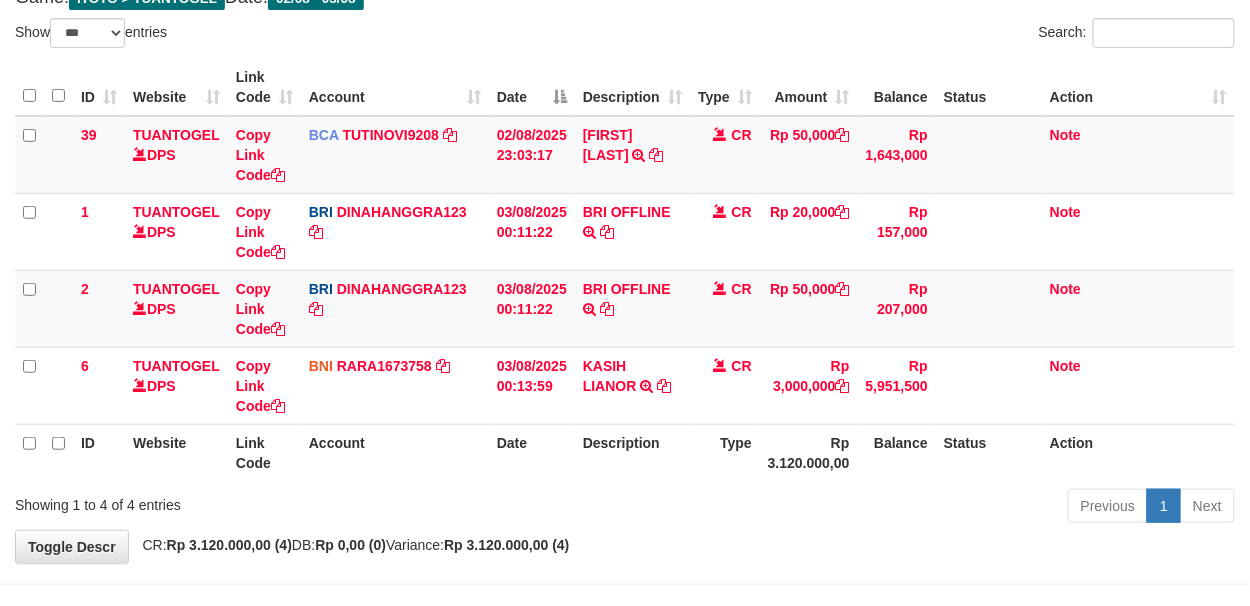 scroll, scrollTop: 133, scrollLeft: 0, axis: vertical 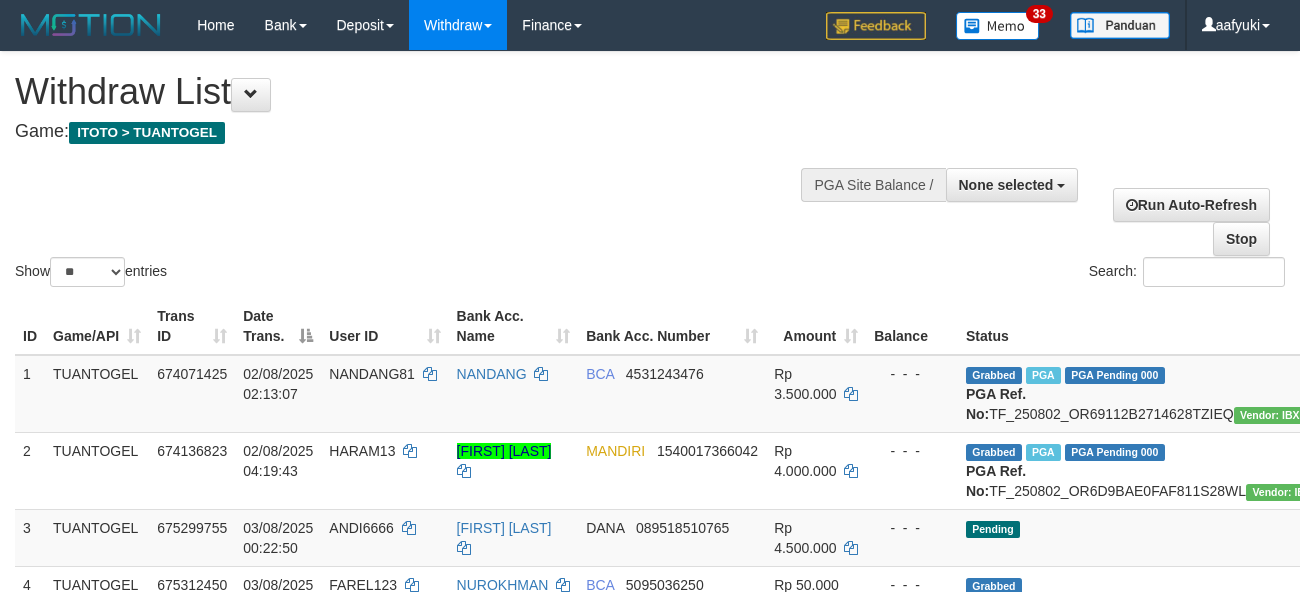 select 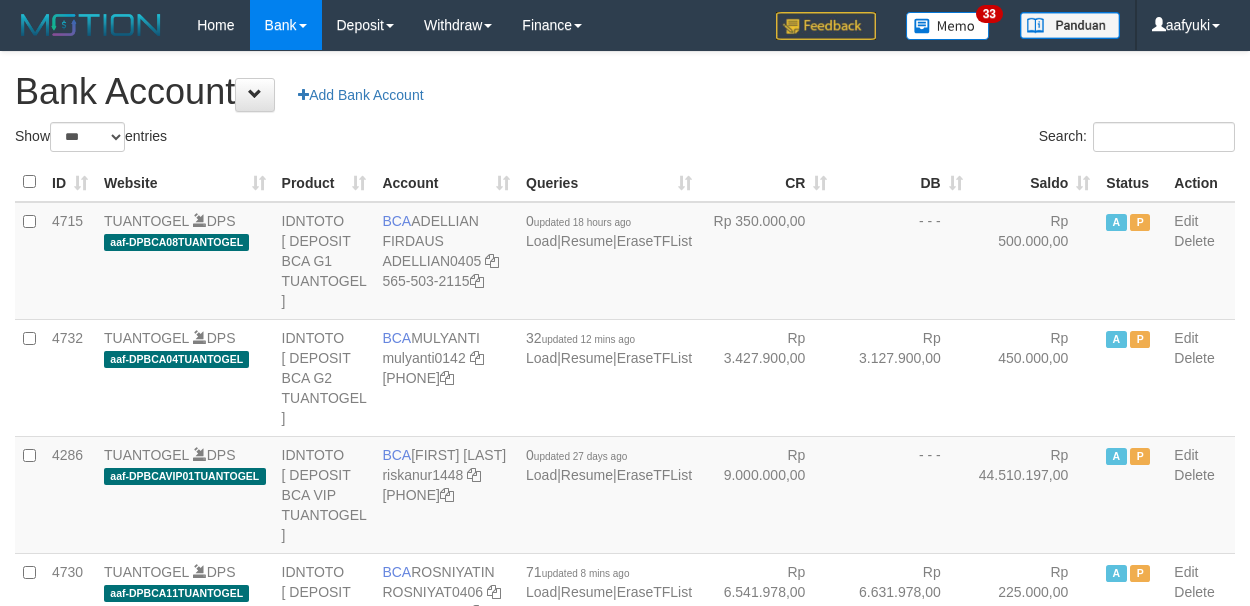 select on "***" 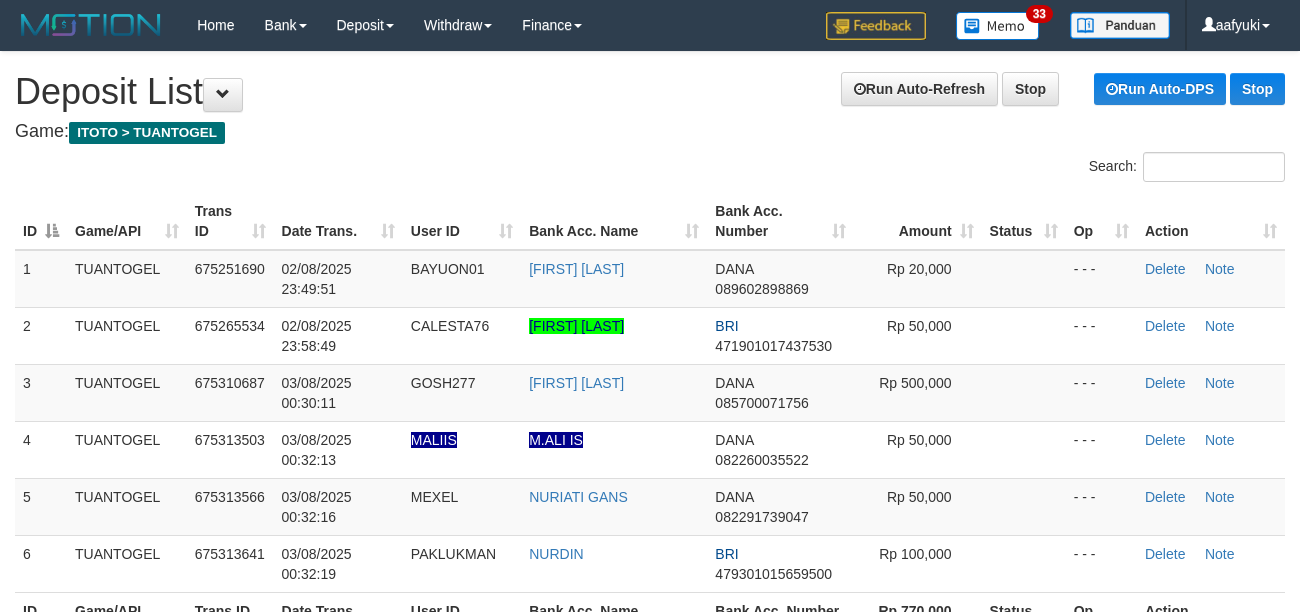 scroll, scrollTop: 0, scrollLeft: 0, axis: both 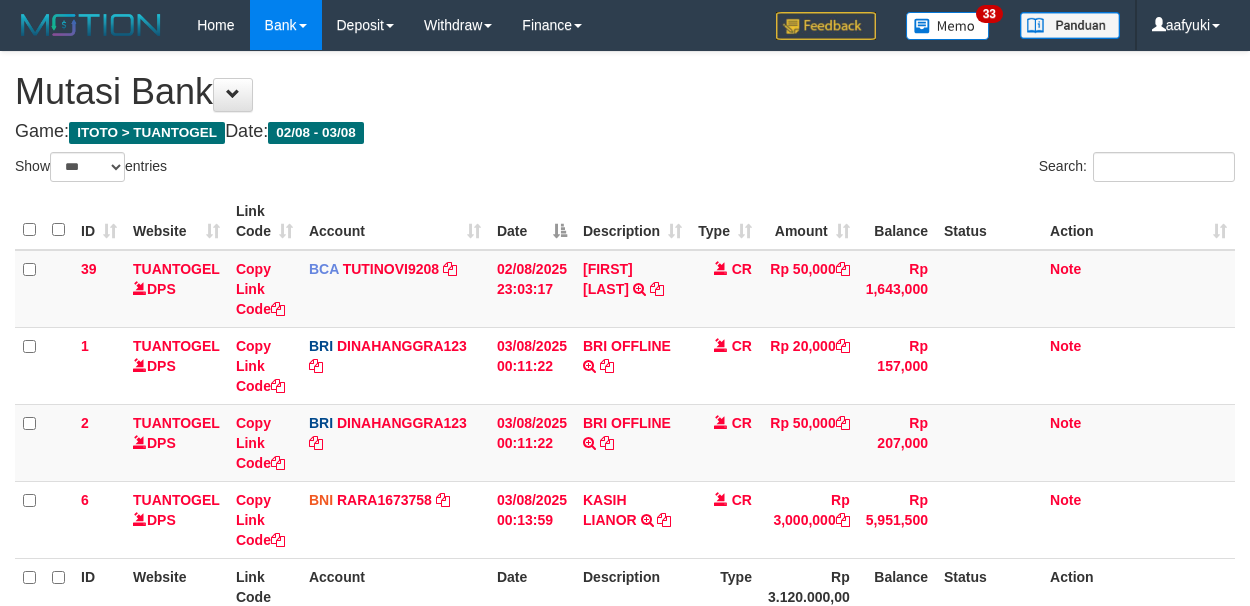 select on "***" 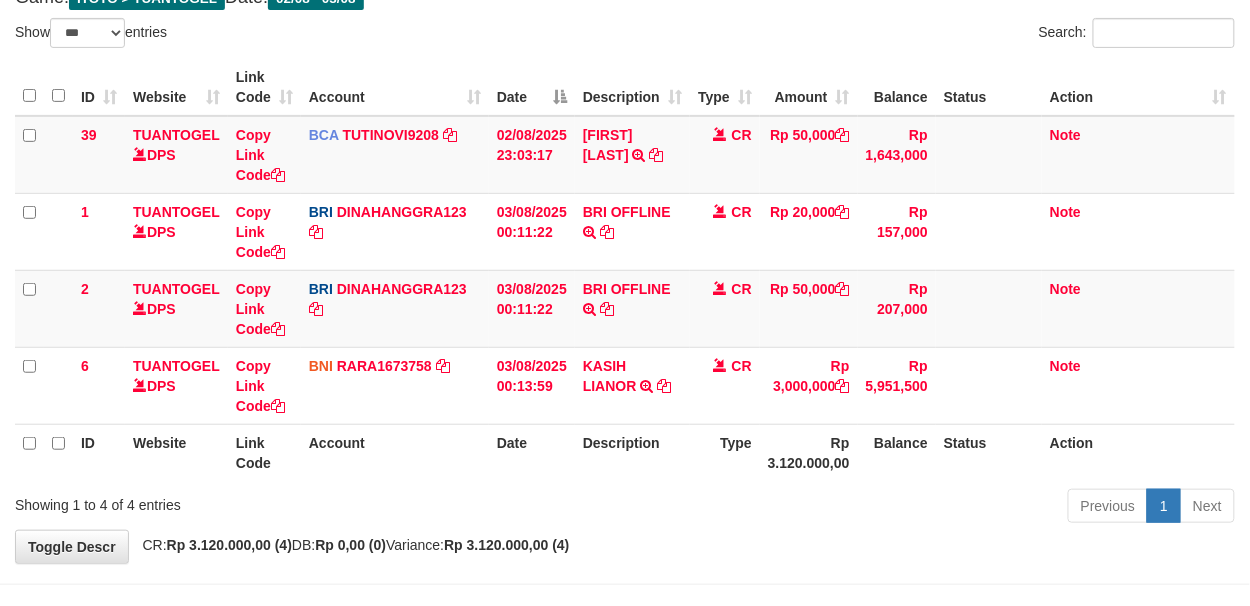 scroll, scrollTop: 133, scrollLeft: 0, axis: vertical 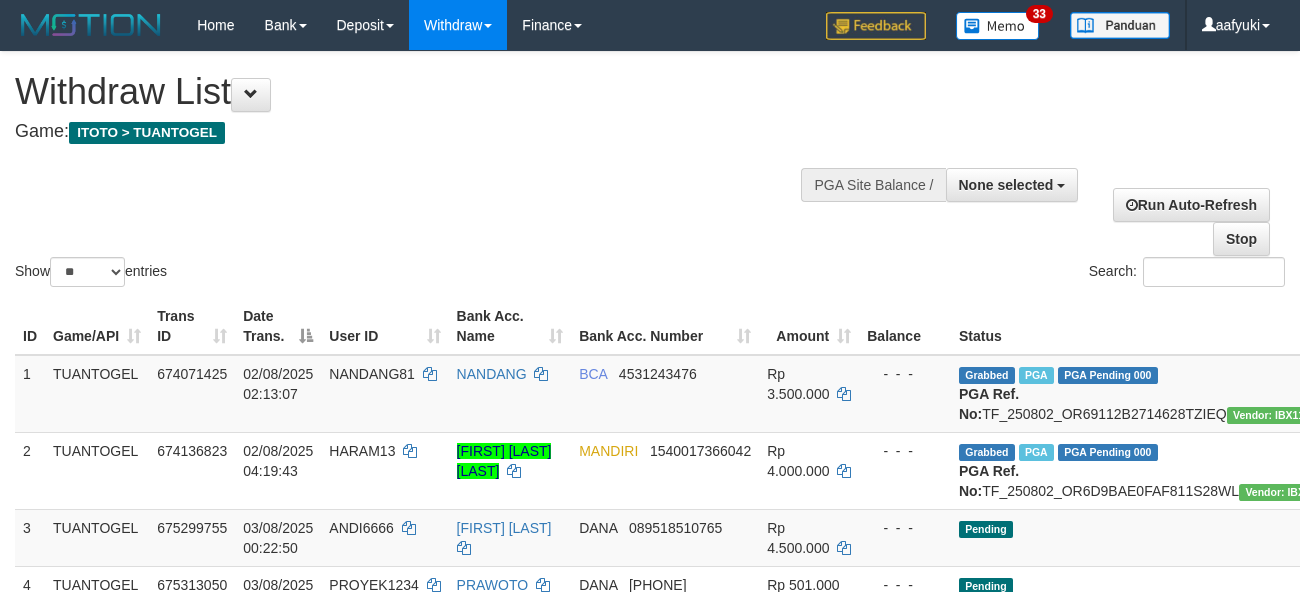 select 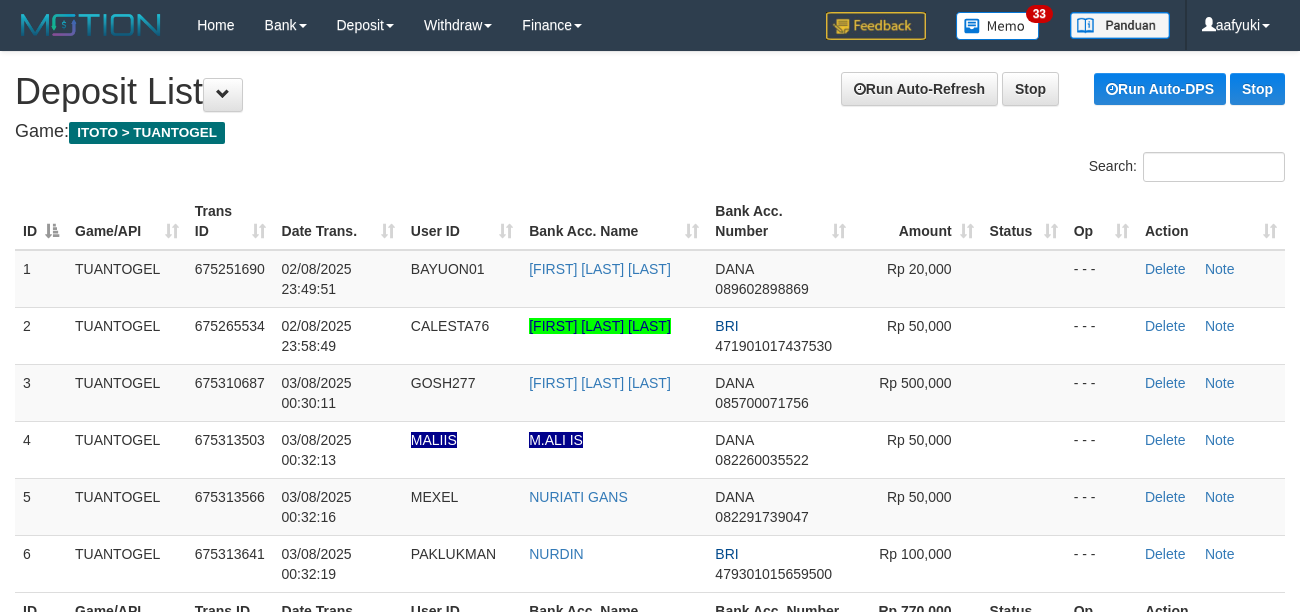 scroll, scrollTop: 0, scrollLeft: 0, axis: both 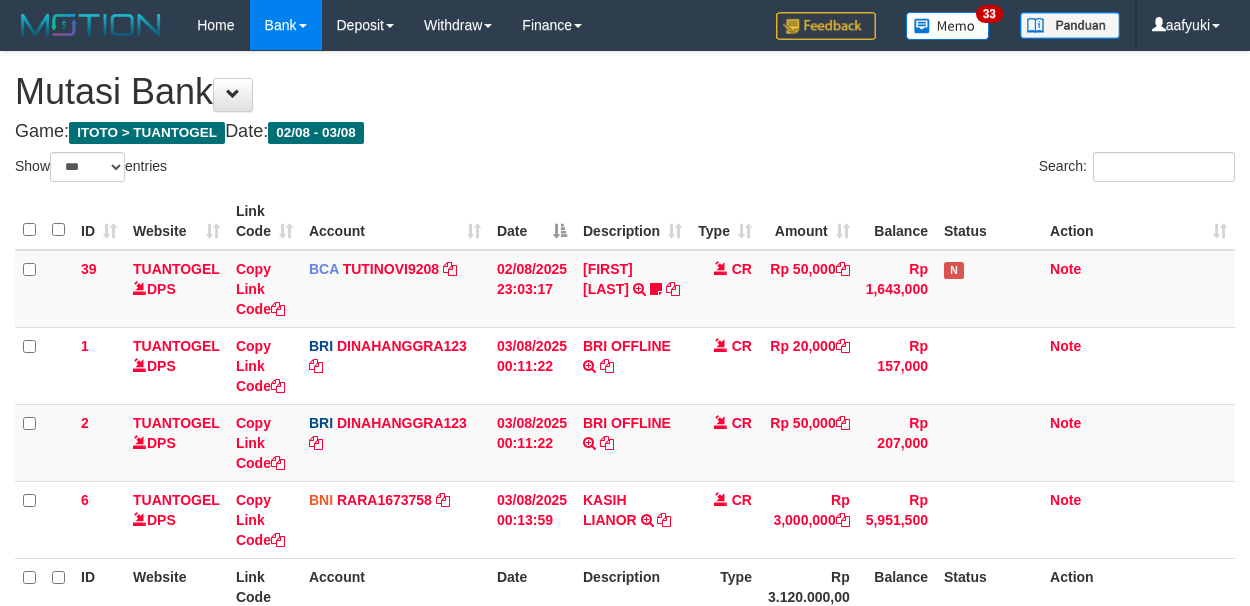 select on "***" 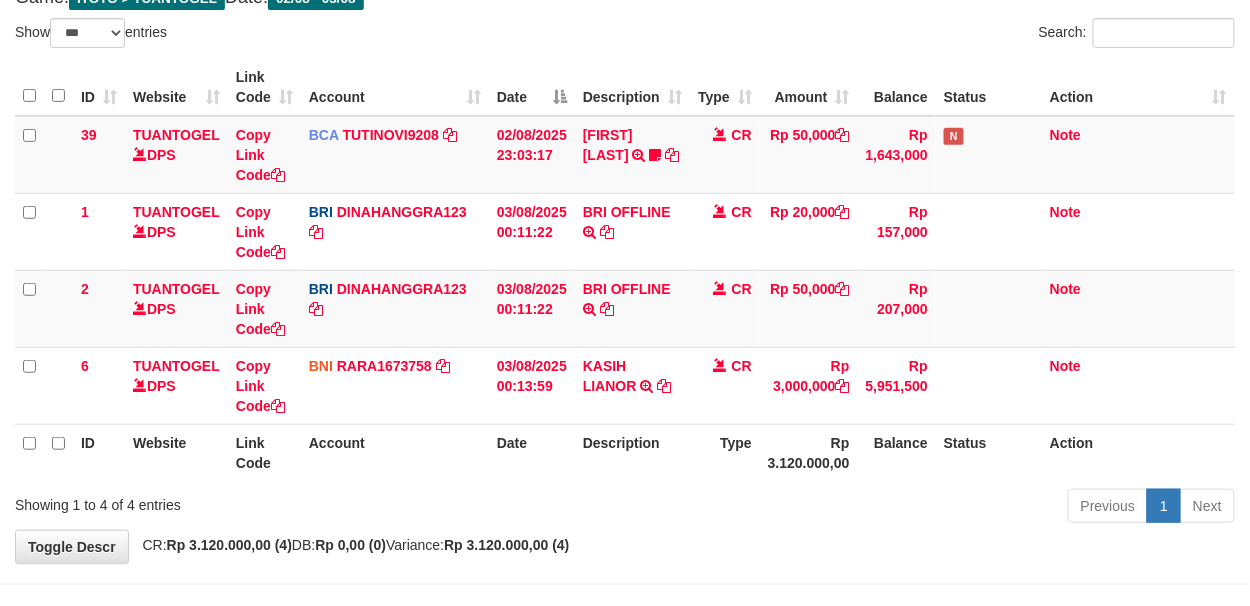 scroll, scrollTop: 133, scrollLeft: 0, axis: vertical 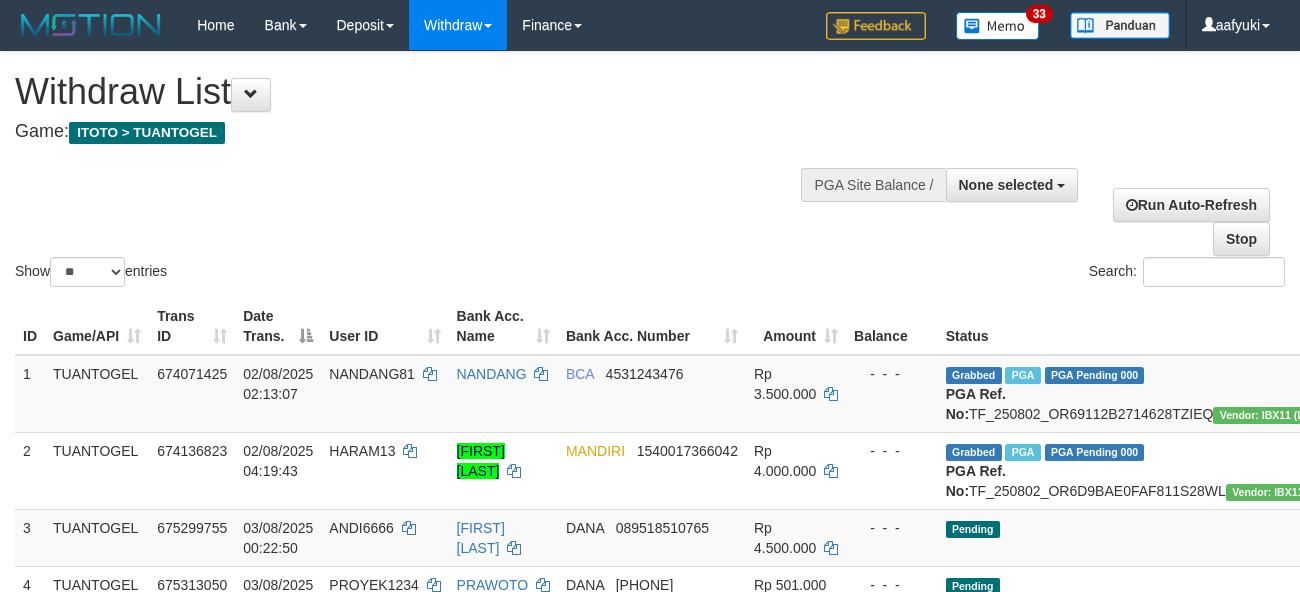select 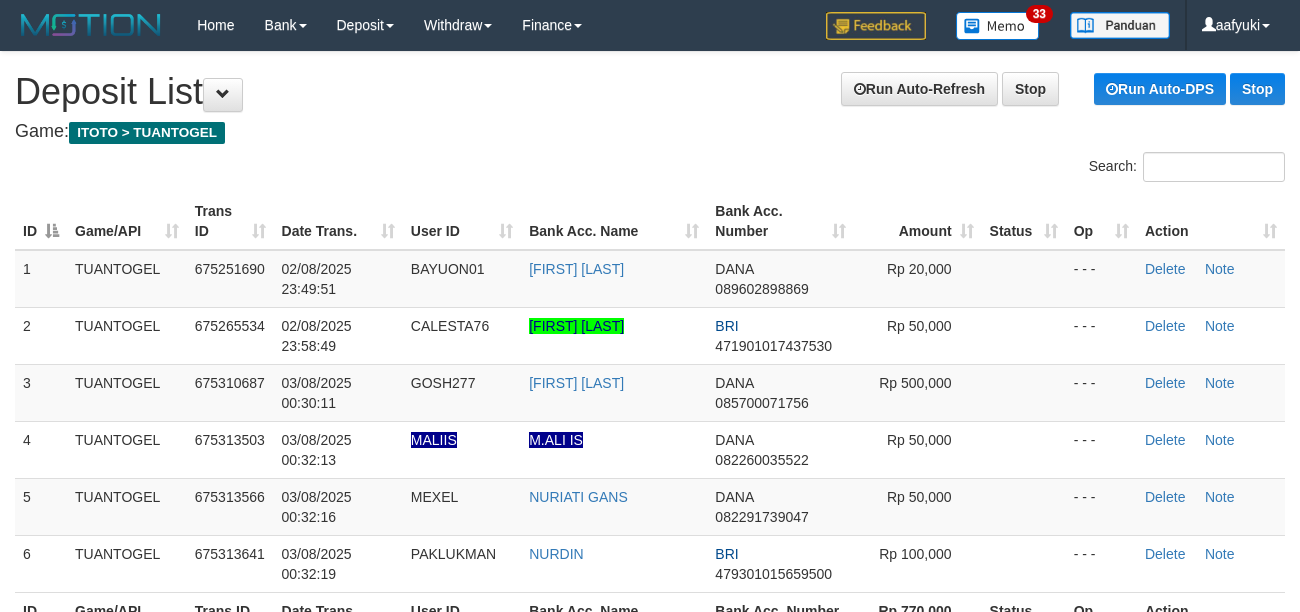 scroll, scrollTop: 0, scrollLeft: 0, axis: both 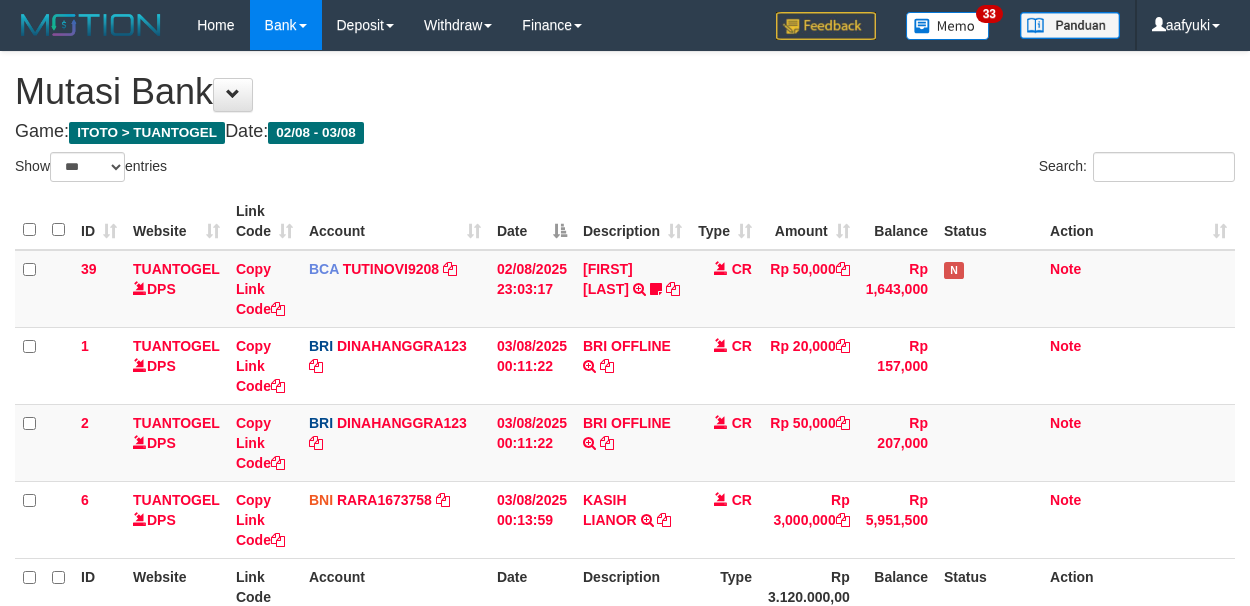 select on "***" 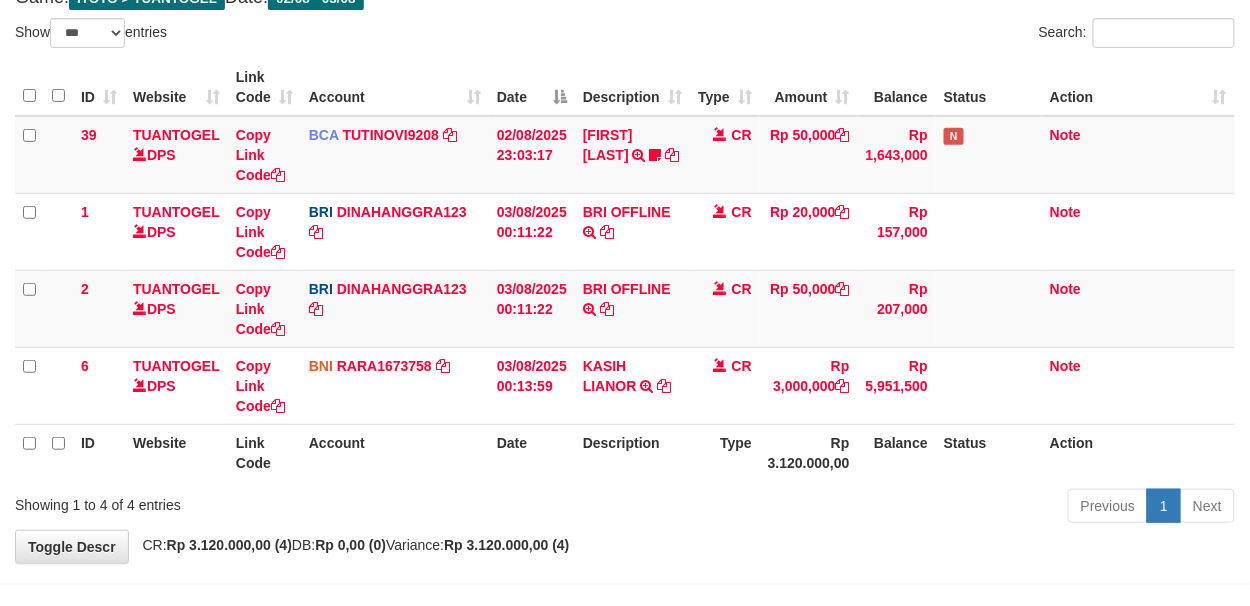 scroll, scrollTop: 133, scrollLeft: 0, axis: vertical 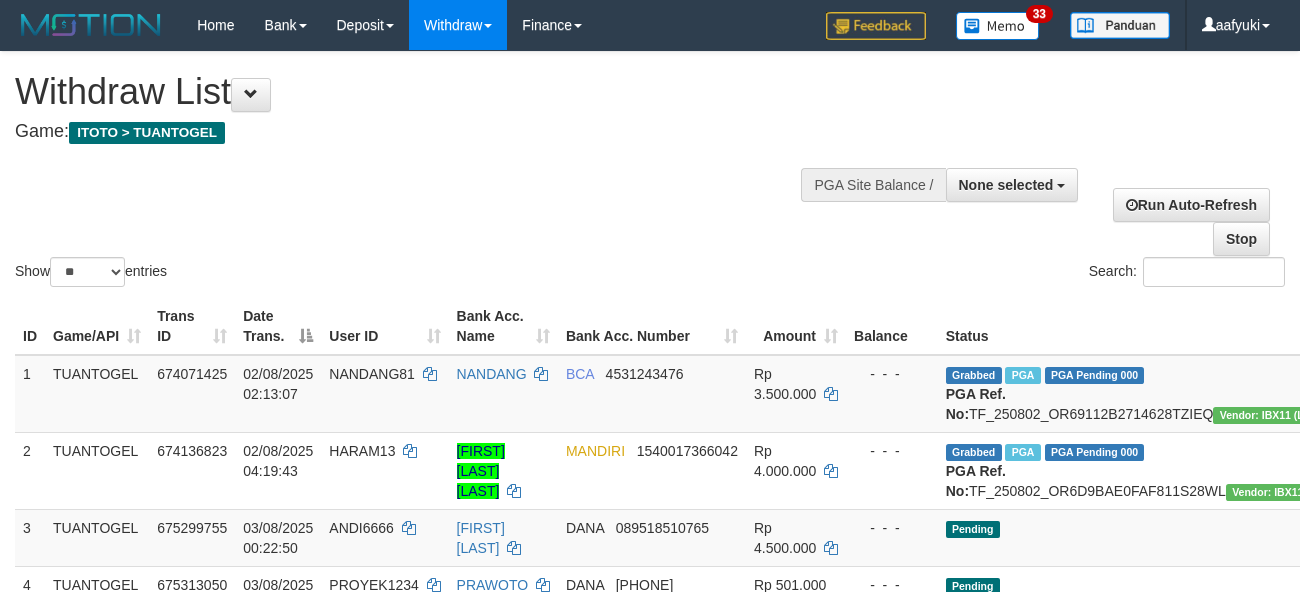 select 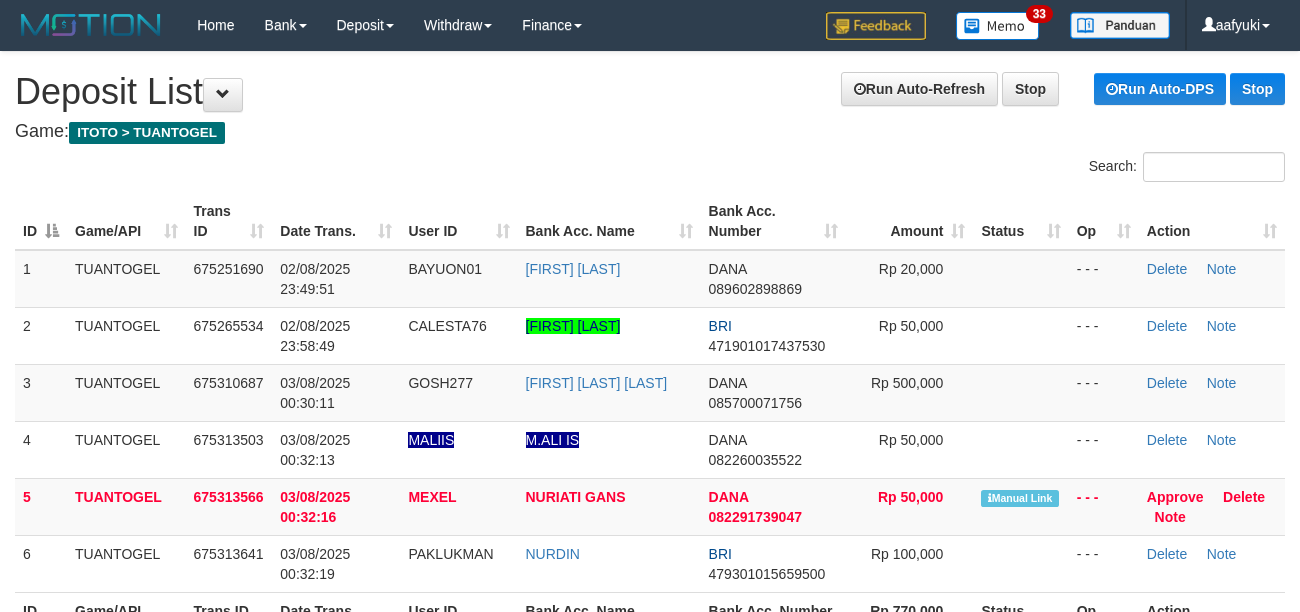 scroll, scrollTop: 0, scrollLeft: 0, axis: both 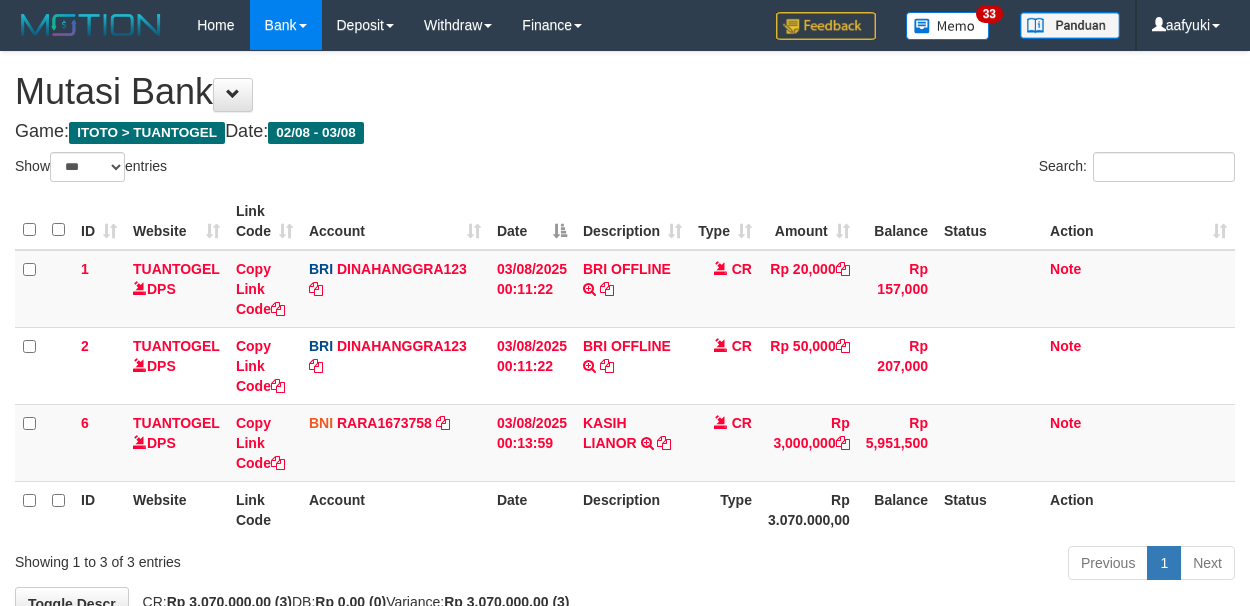 select on "***" 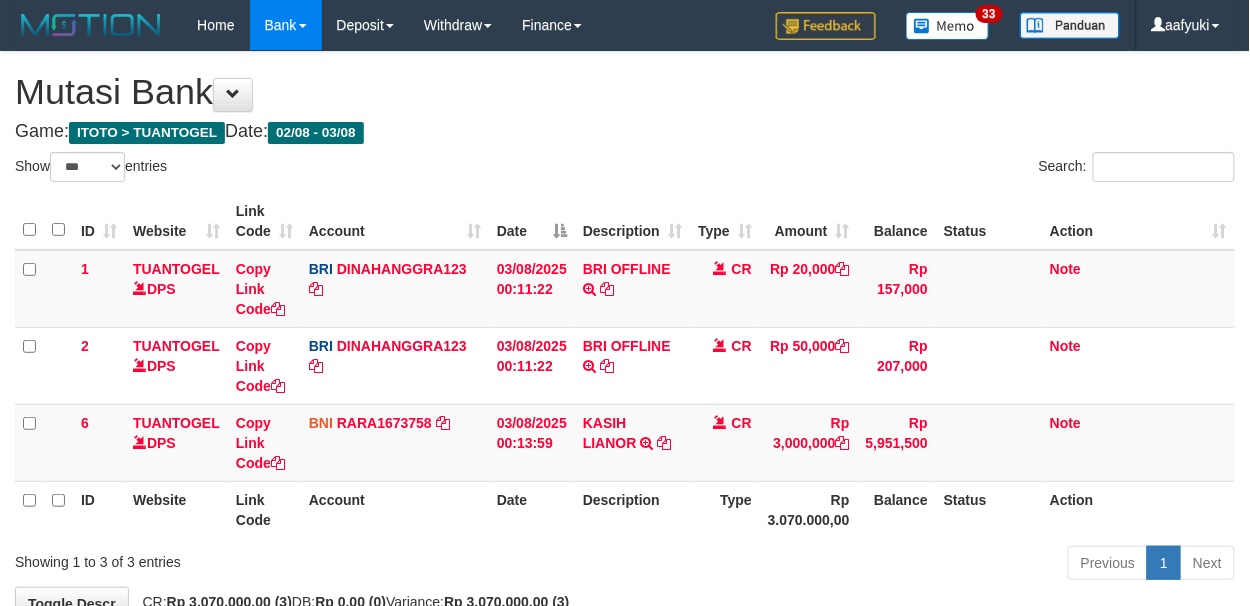 scroll, scrollTop: 128, scrollLeft: 0, axis: vertical 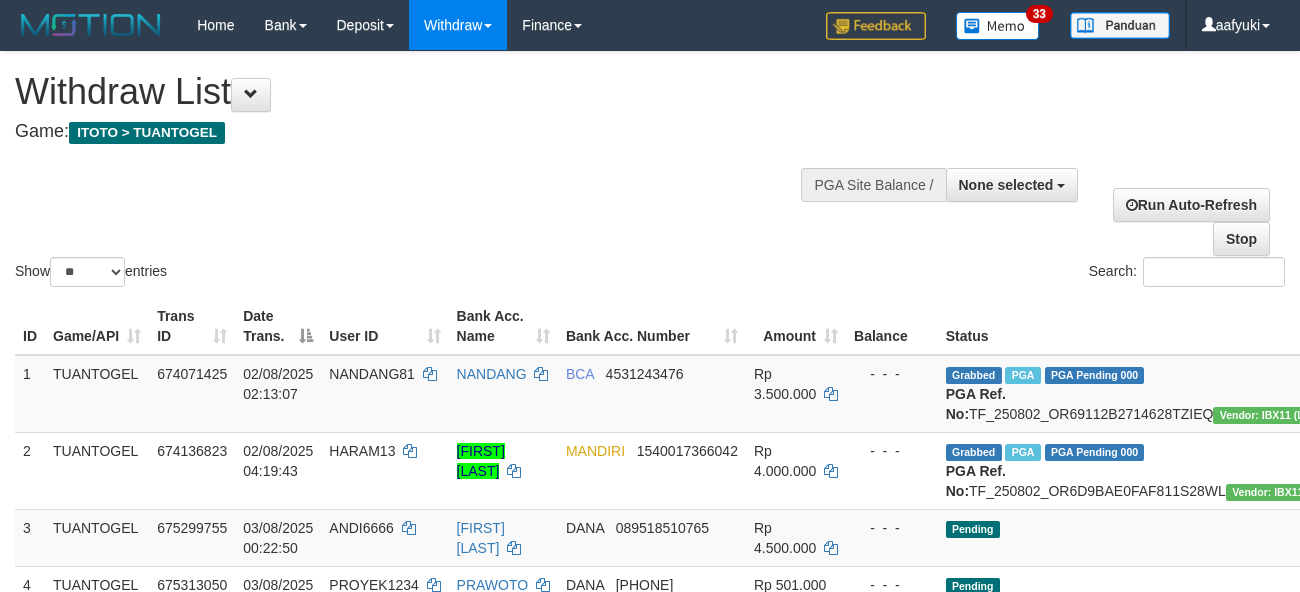 select 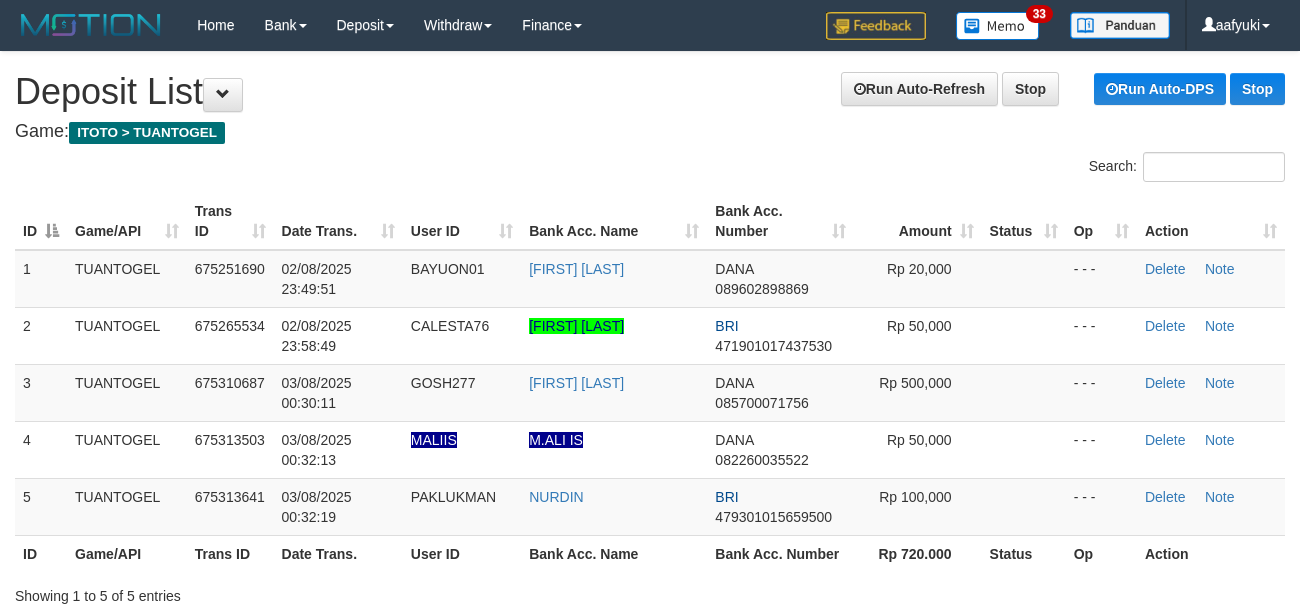 scroll, scrollTop: 0, scrollLeft: 0, axis: both 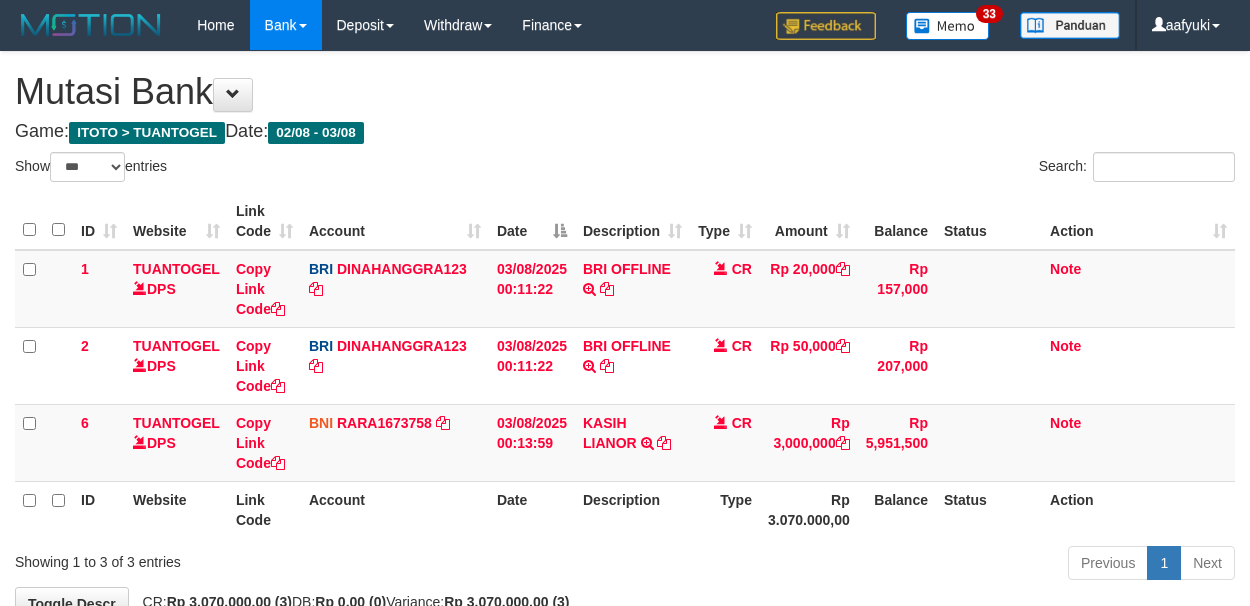 select on "***" 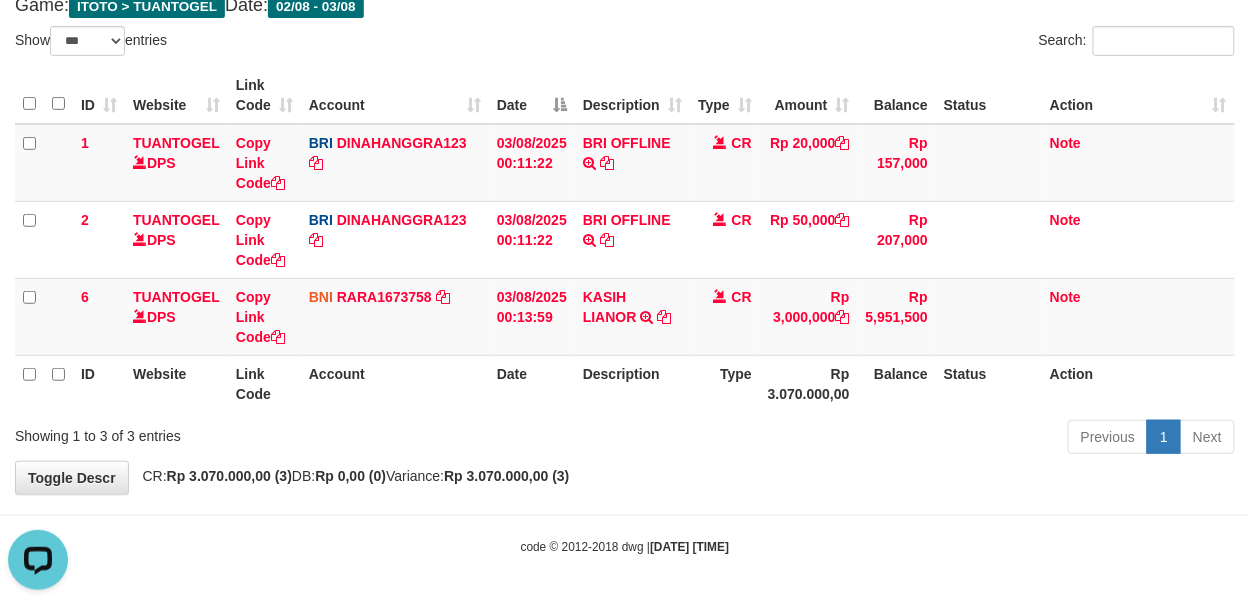 scroll, scrollTop: 0, scrollLeft: 0, axis: both 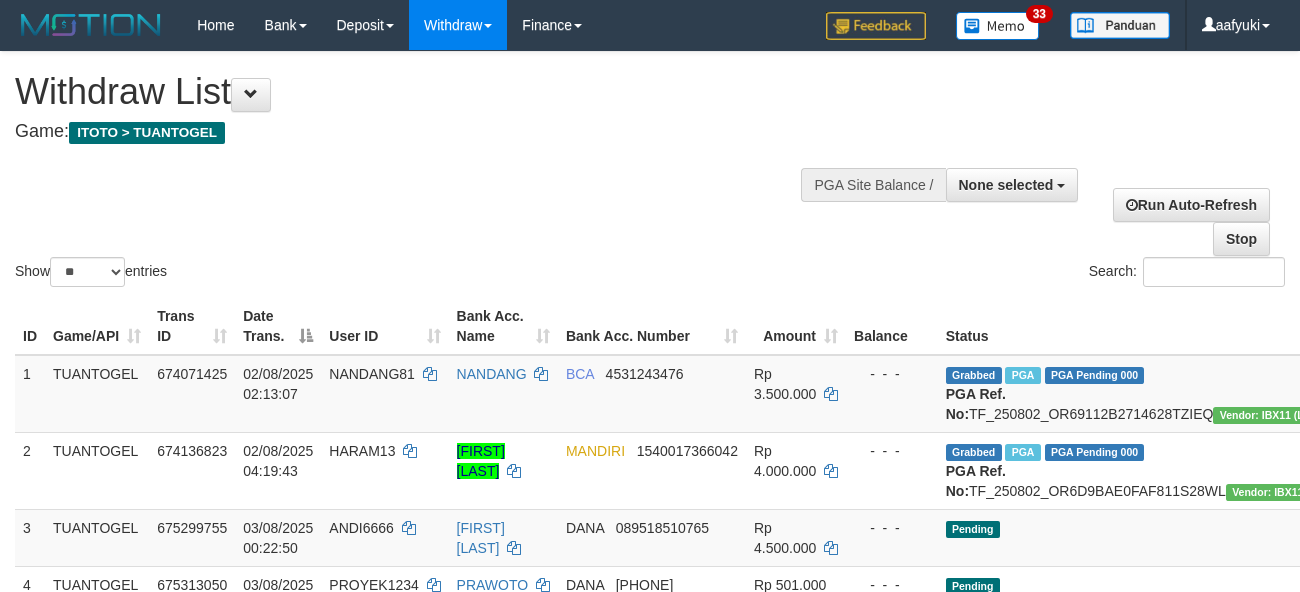 select 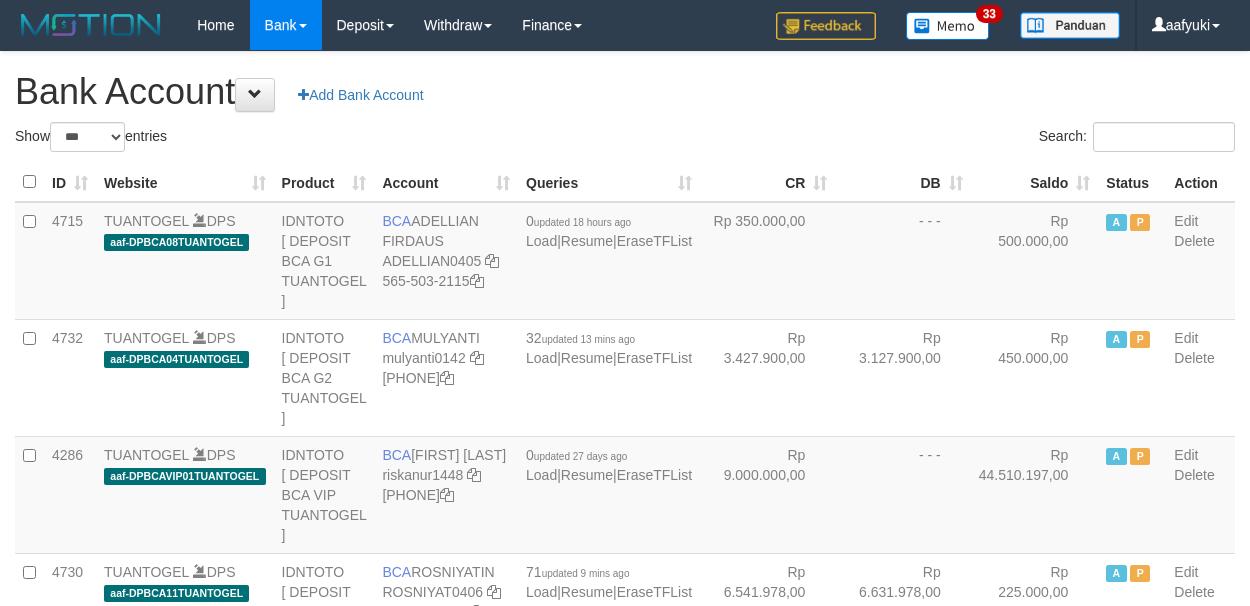 select on "***" 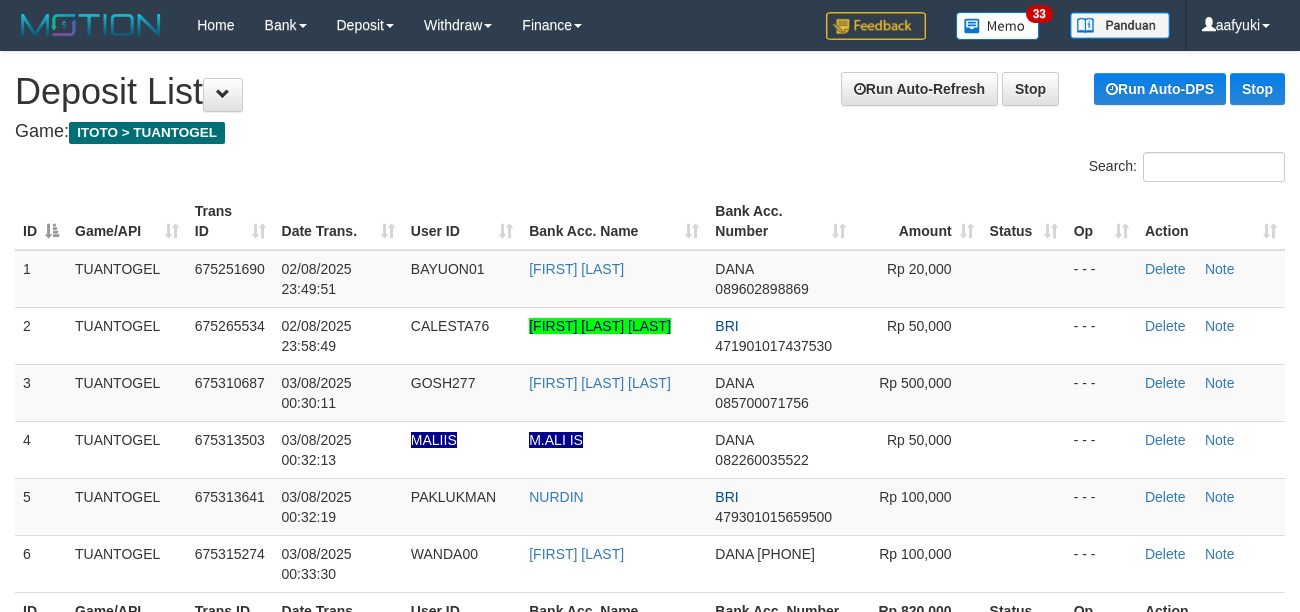 scroll, scrollTop: 0, scrollLeft: 0, axis: both 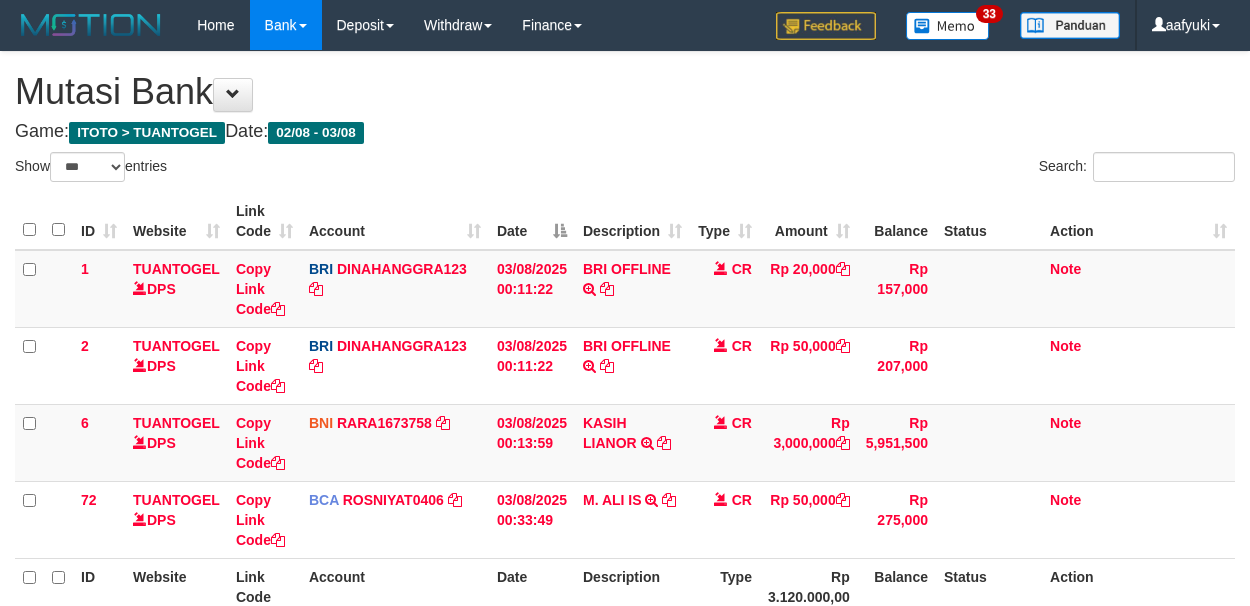 select on "***" 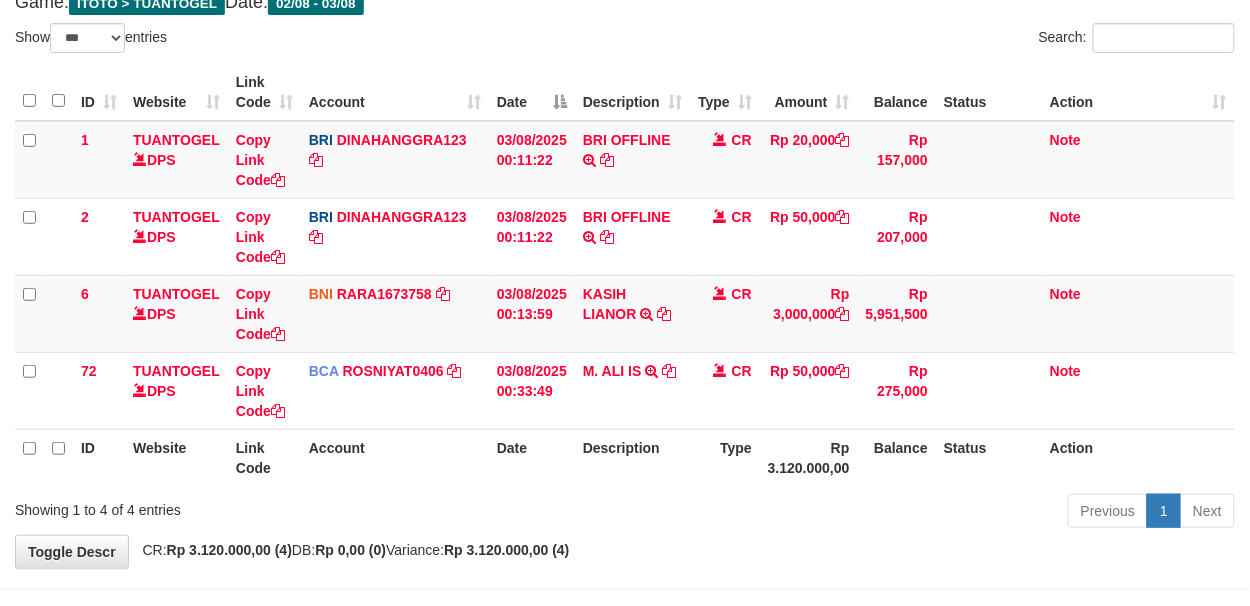 scroll, scrollTop: 128, scrollLeft: 0, axis: vertical 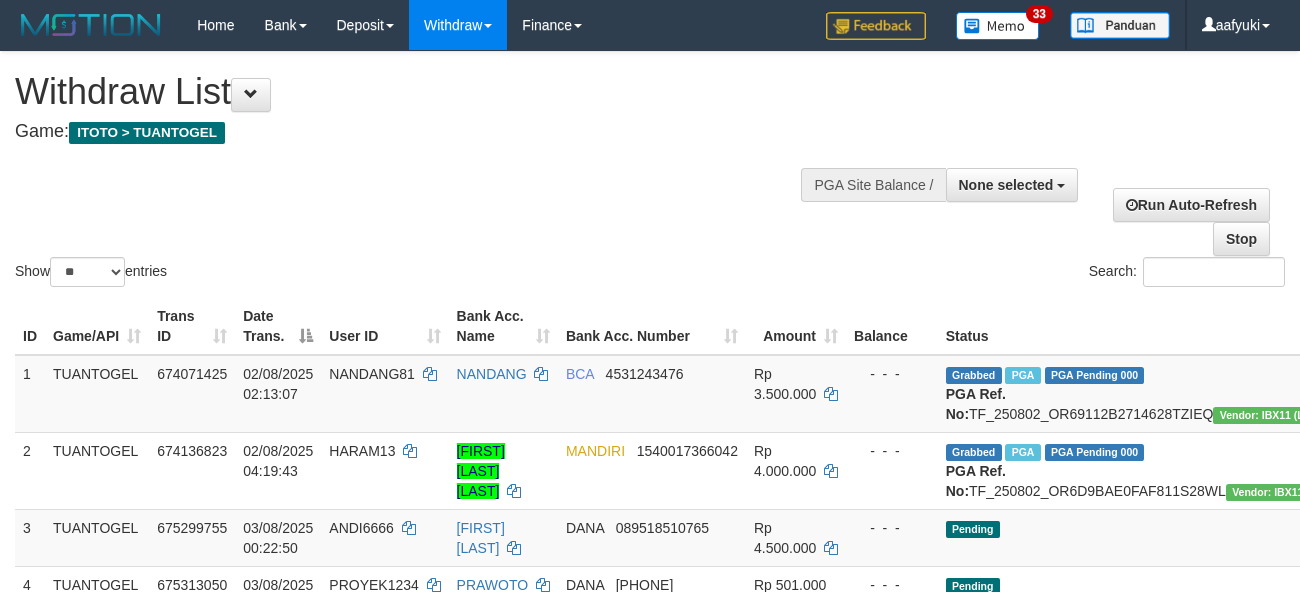 select 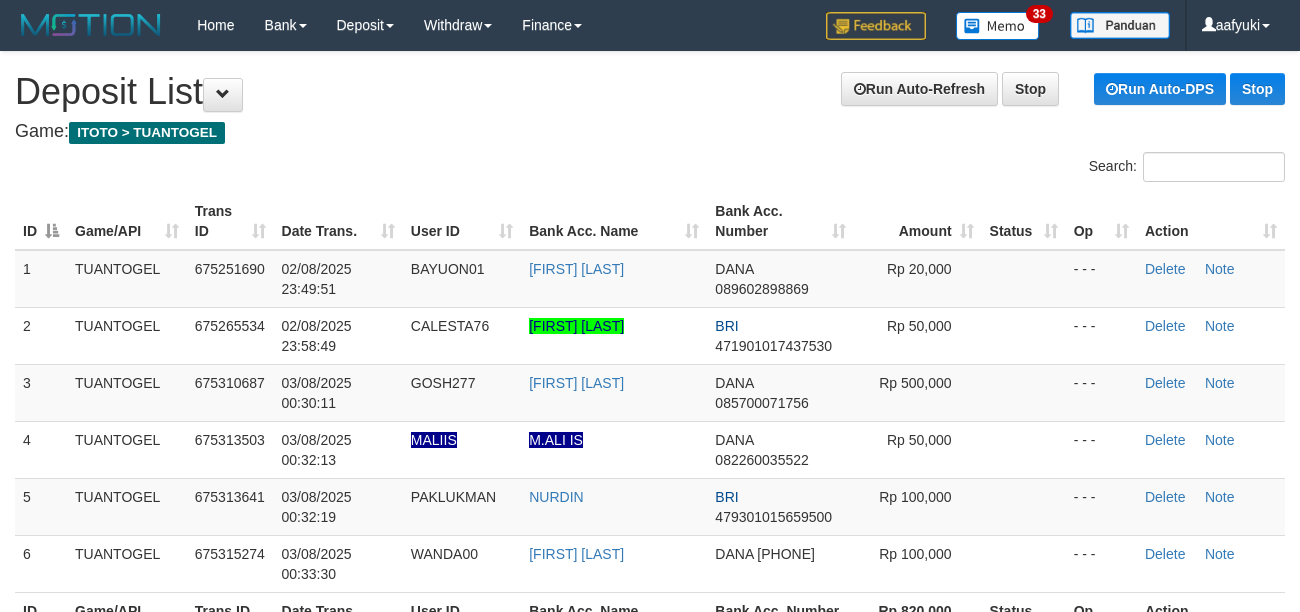 scroll, scrollTop: 0, scrollLeft: 0, axis: both 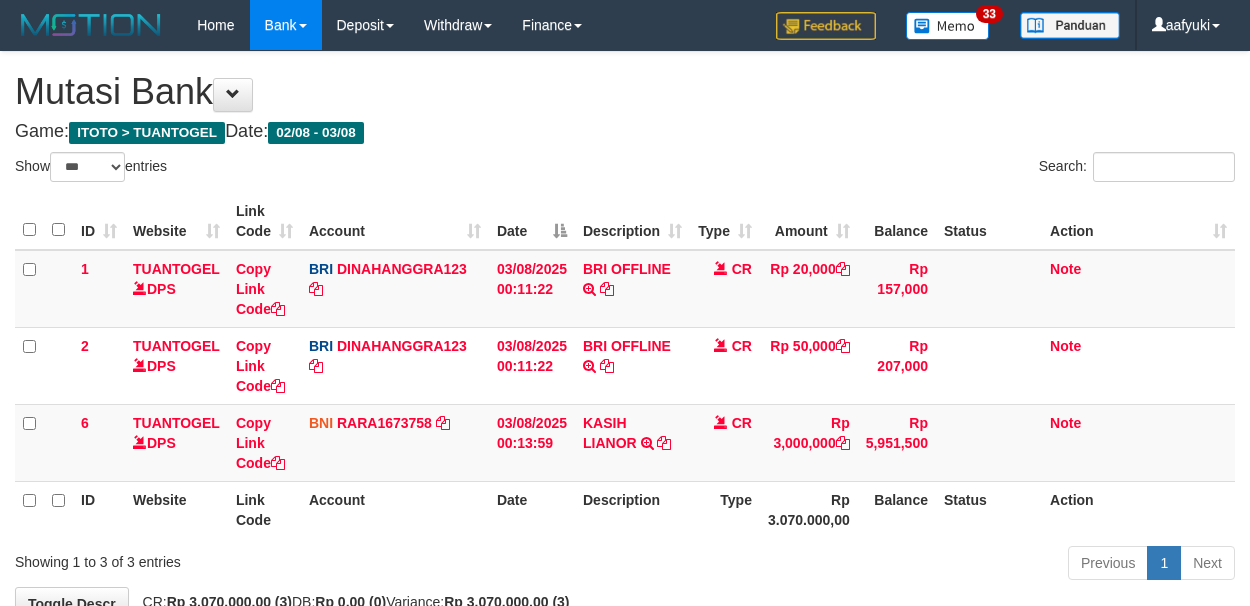 select on "***" 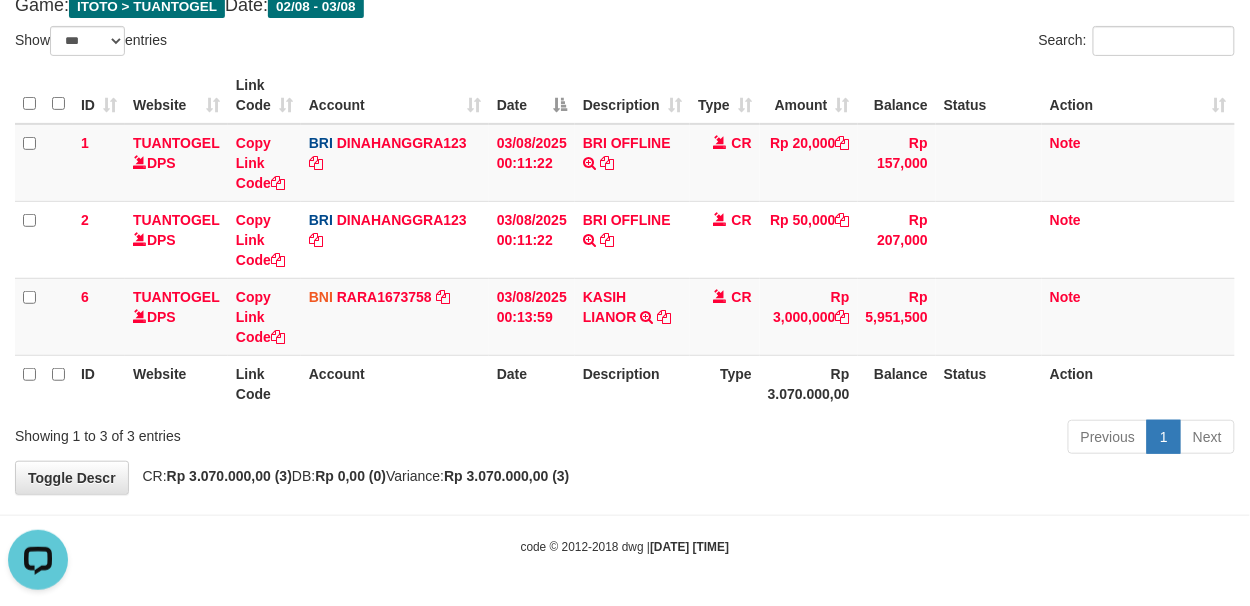 scroll, scrollTop: 0, scrollLeft: 0, axis: both 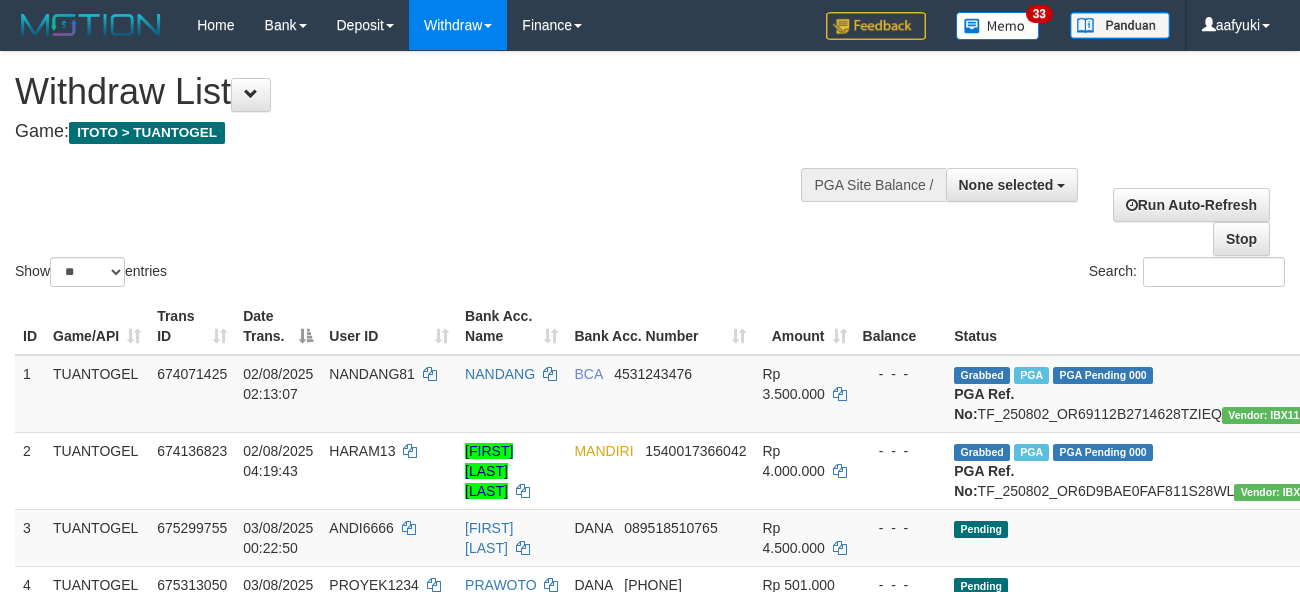 select 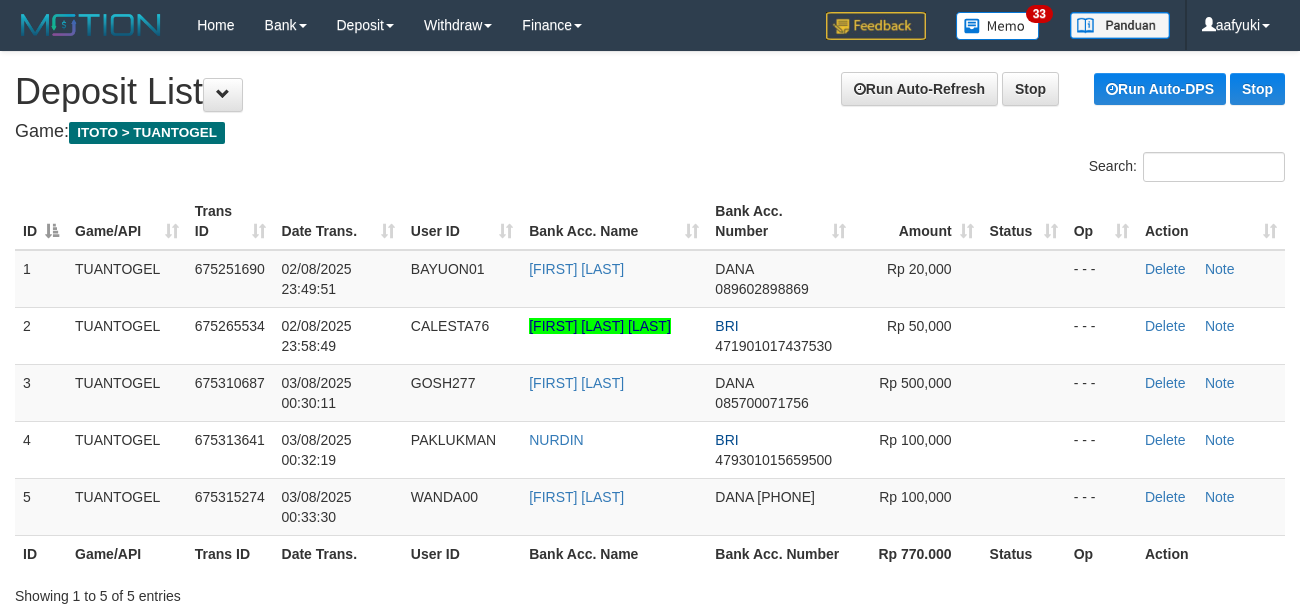 scroll, scrollTop: 0, scrollLeft: 0, axis: both 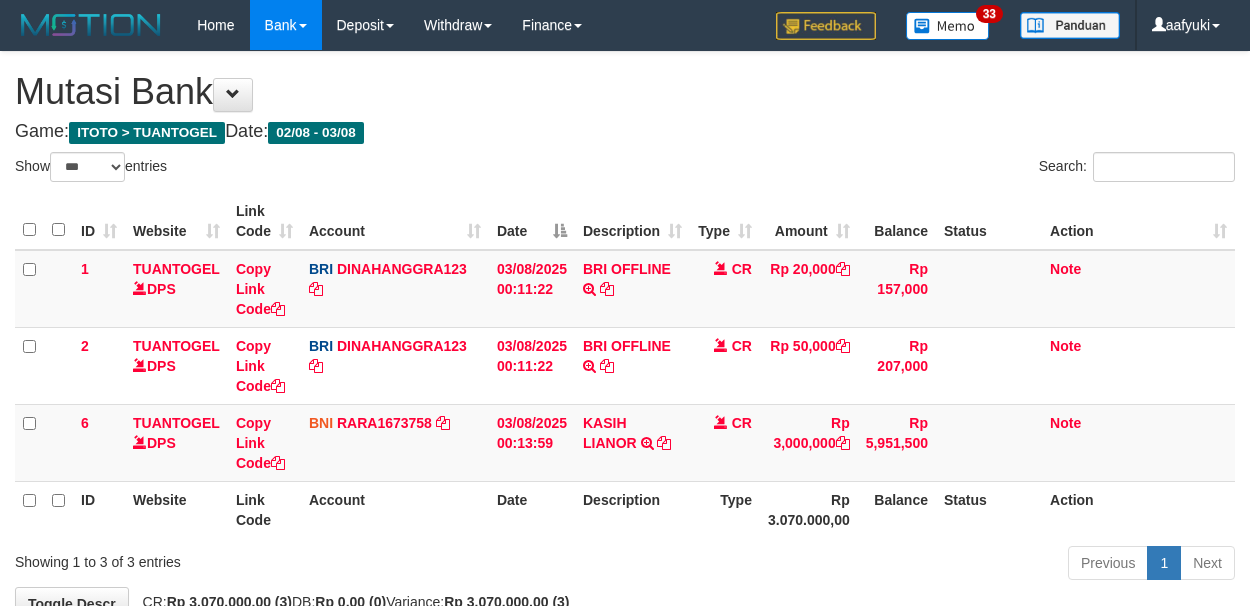 select on "***" 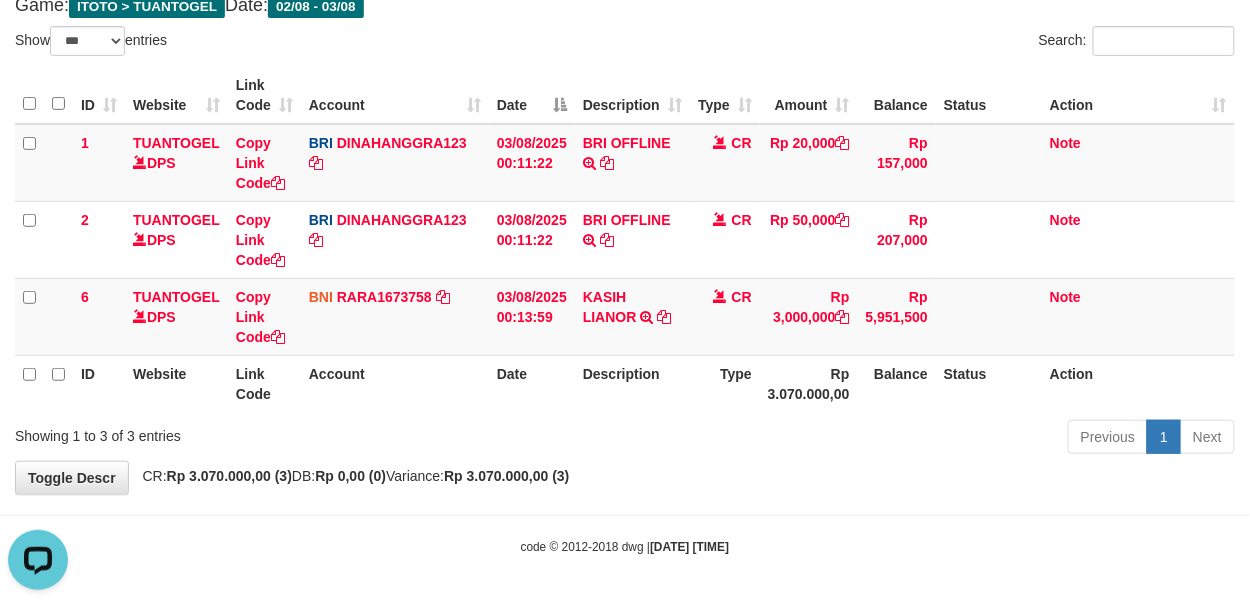 scroll, scrollTop: 0, scrollLeft: 0, axis: both 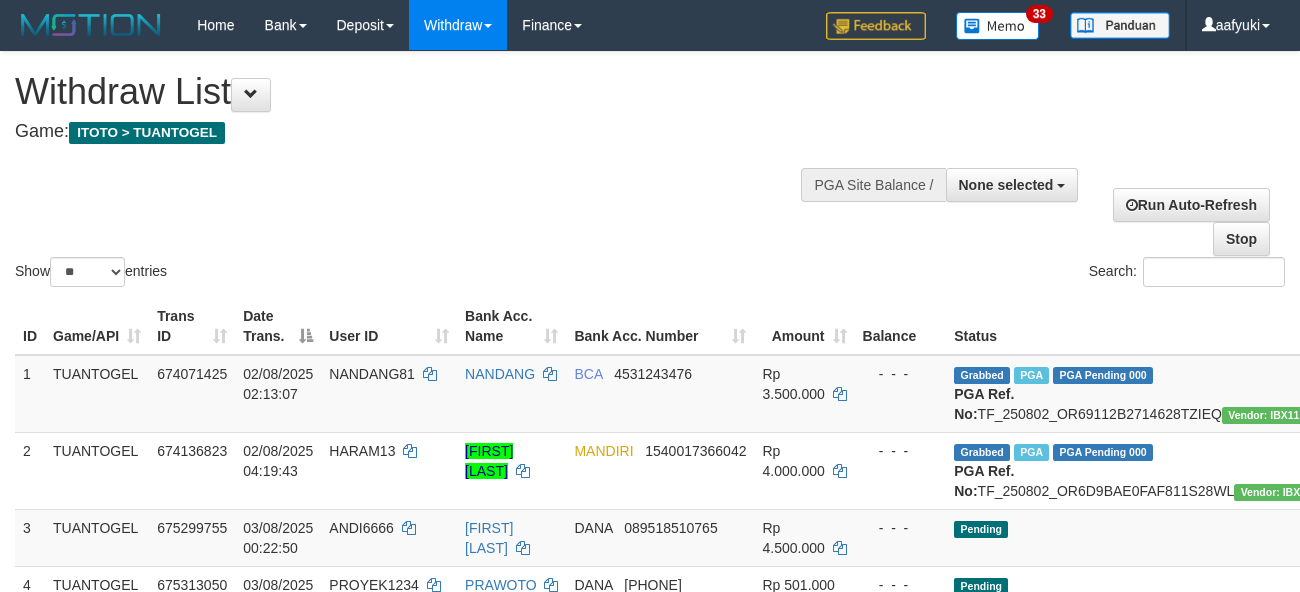 select 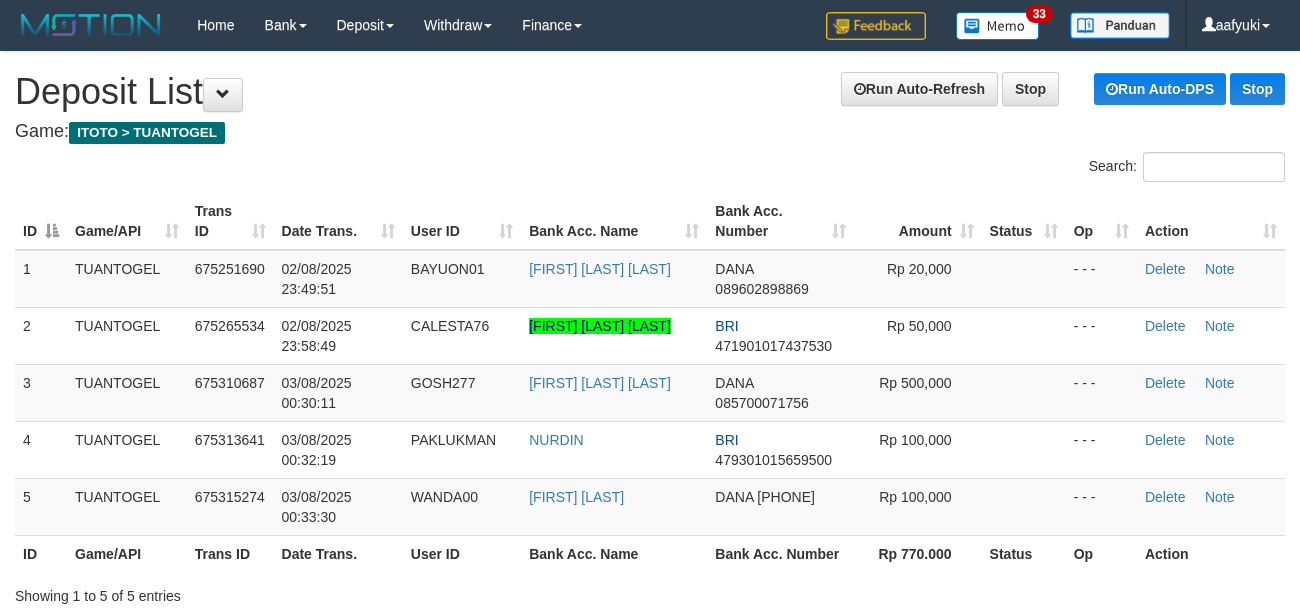 scroll, scrollTop: 0, scrollLeft: 0, axis: both 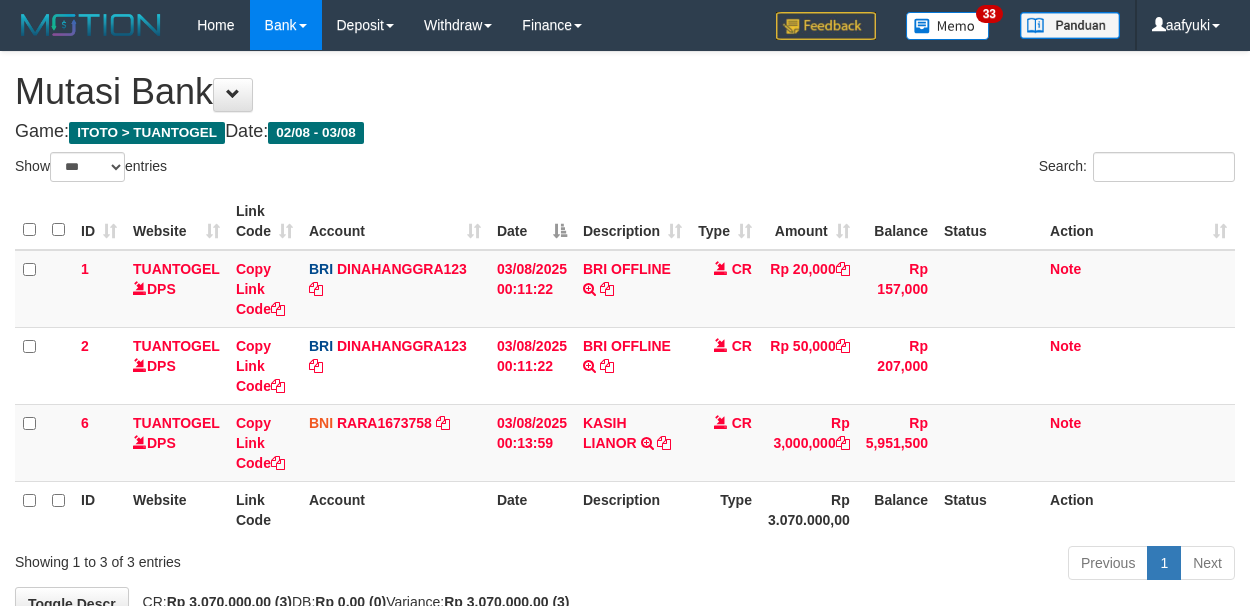 select on "***" 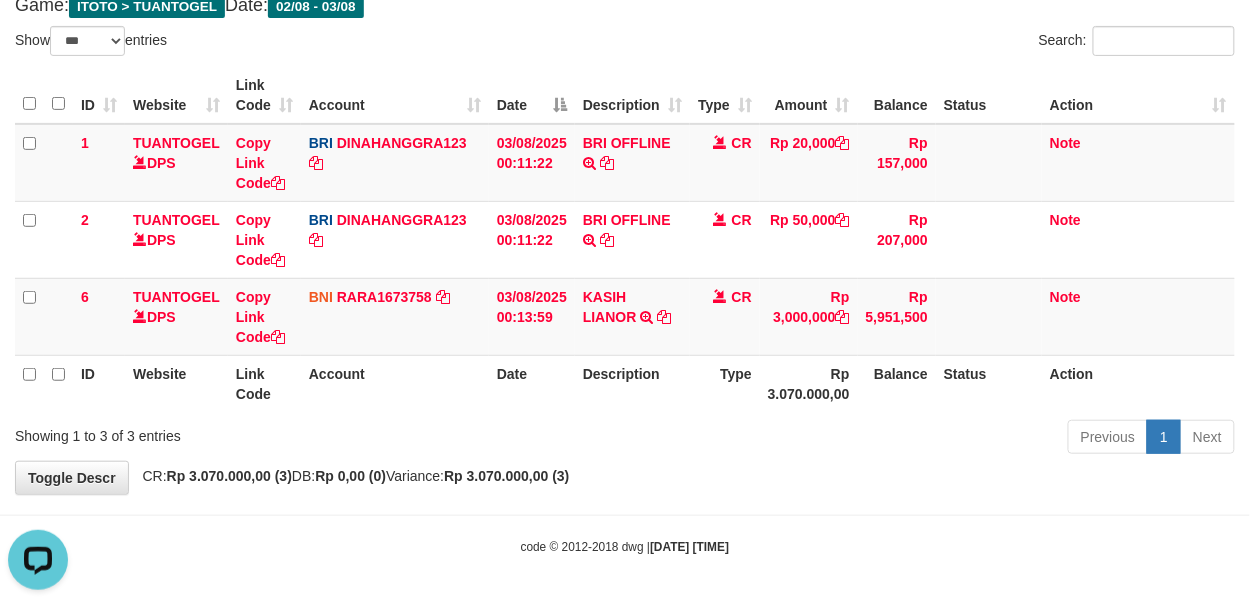 scroll, scrollTop: 0, scrollLeft: 0, axis: both 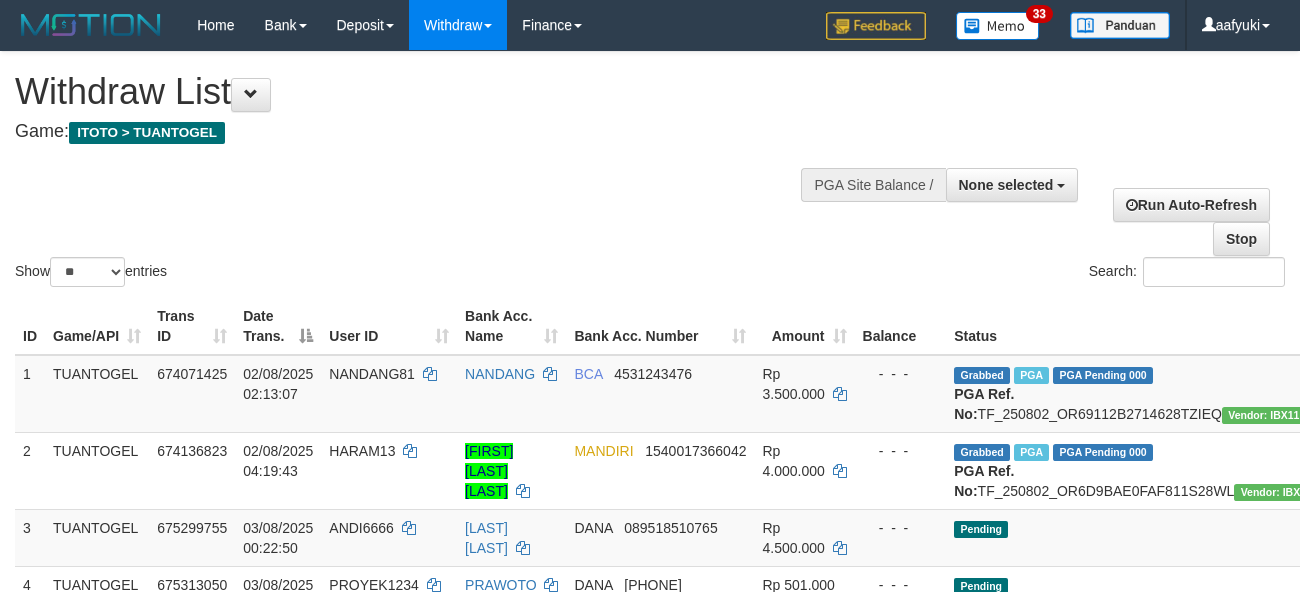 select 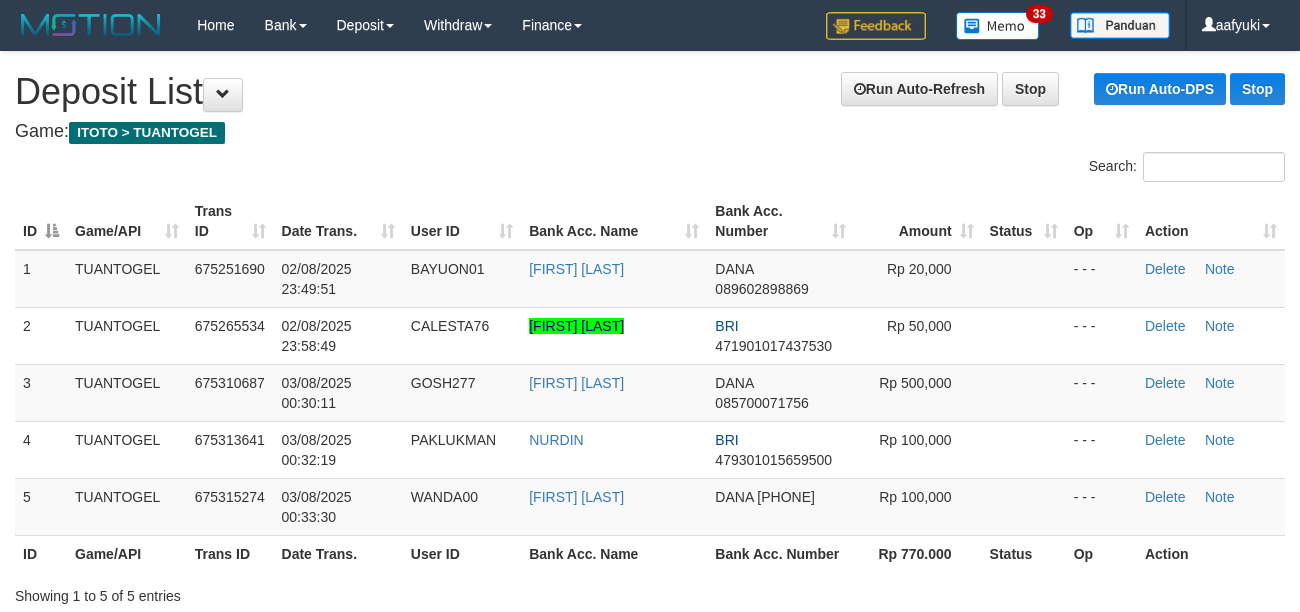scroll, scrollTop: 0, scrollLeft: 0, axis: both 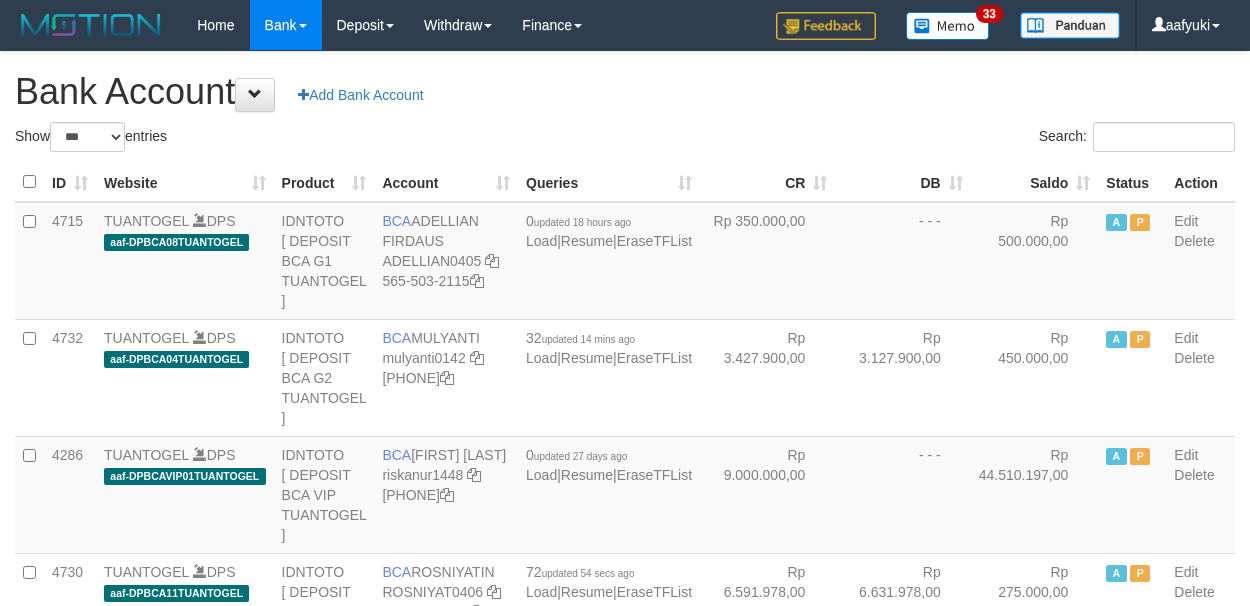 select on "***" 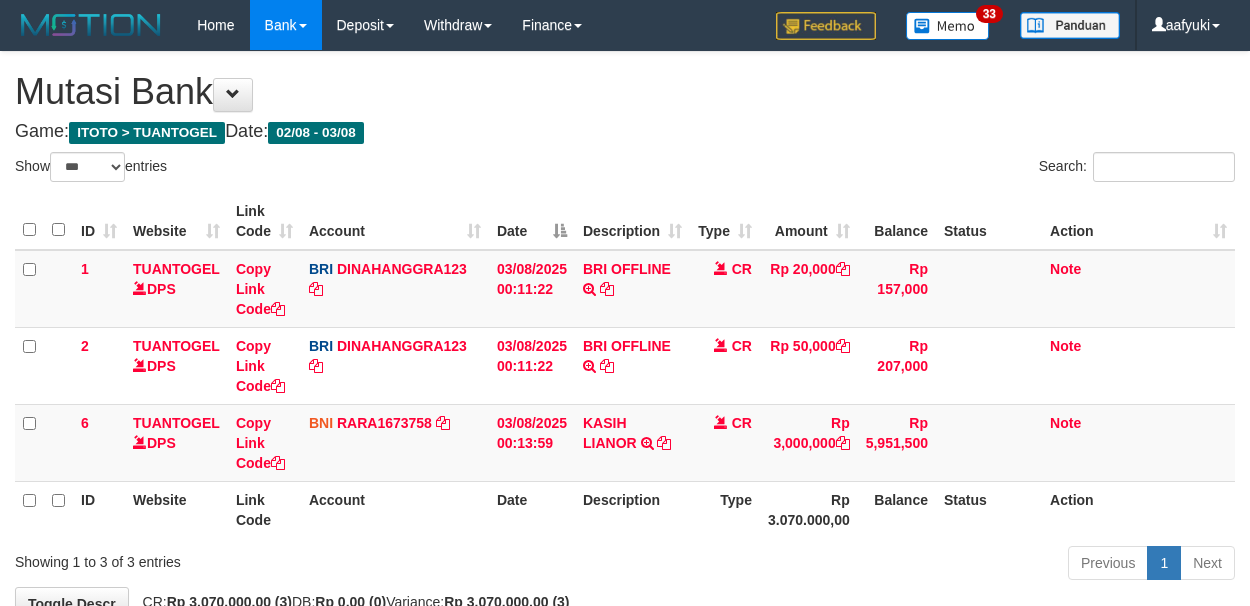 select on "***" 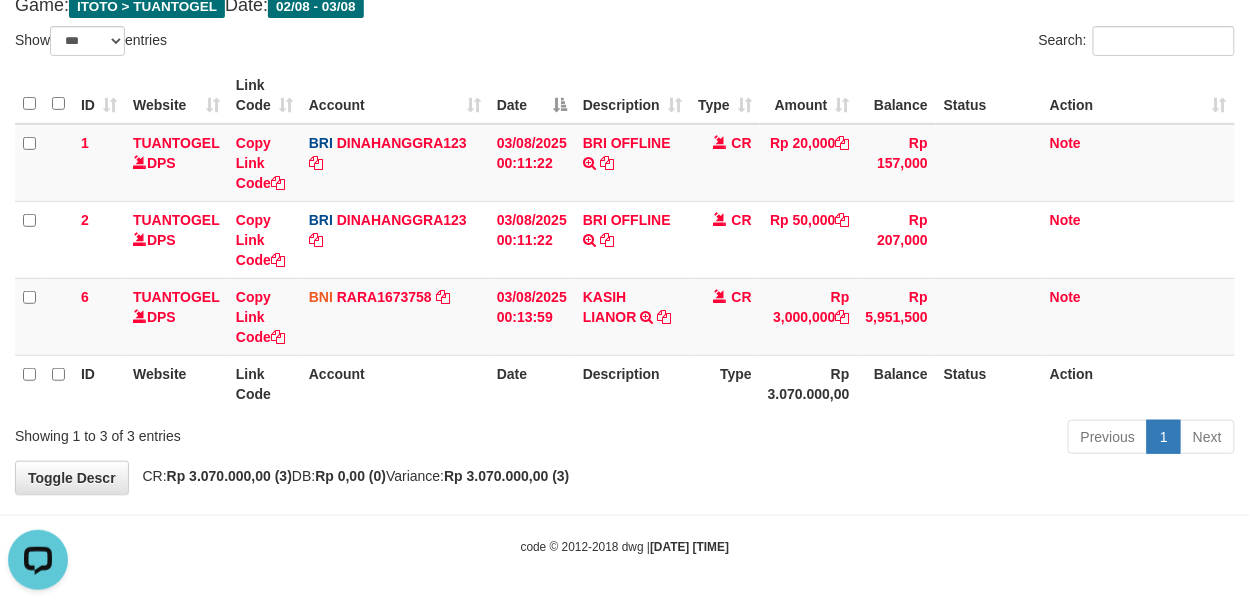 scroll, scrollTop: 0, scrollLeft: 0, axis: both 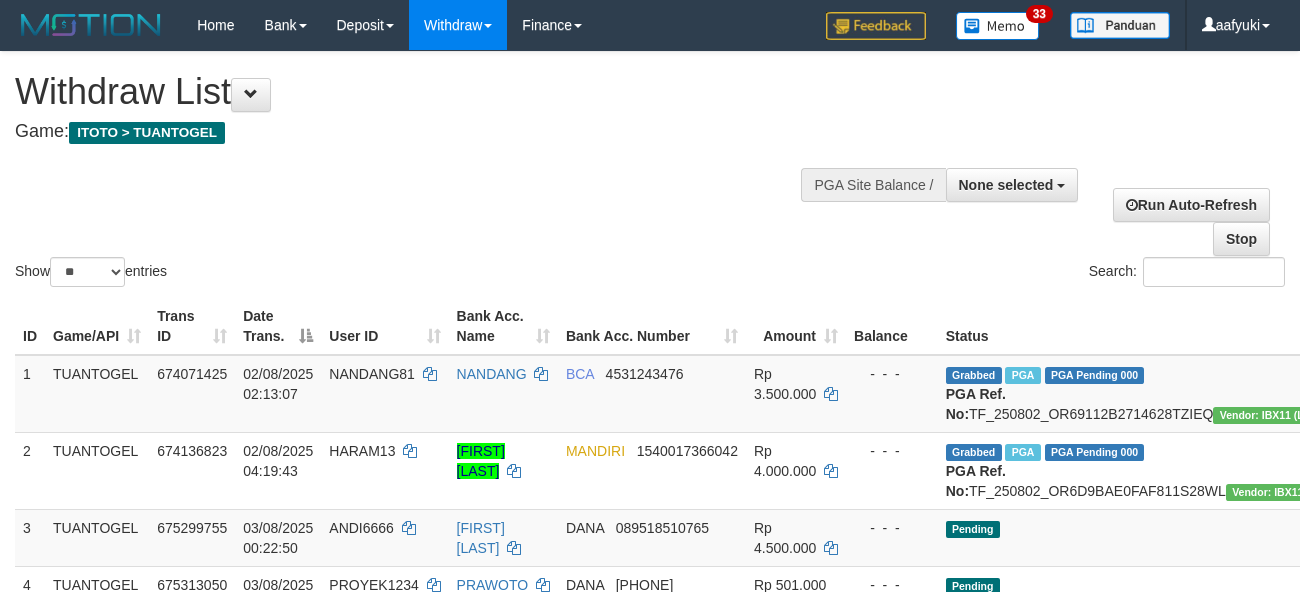 select 